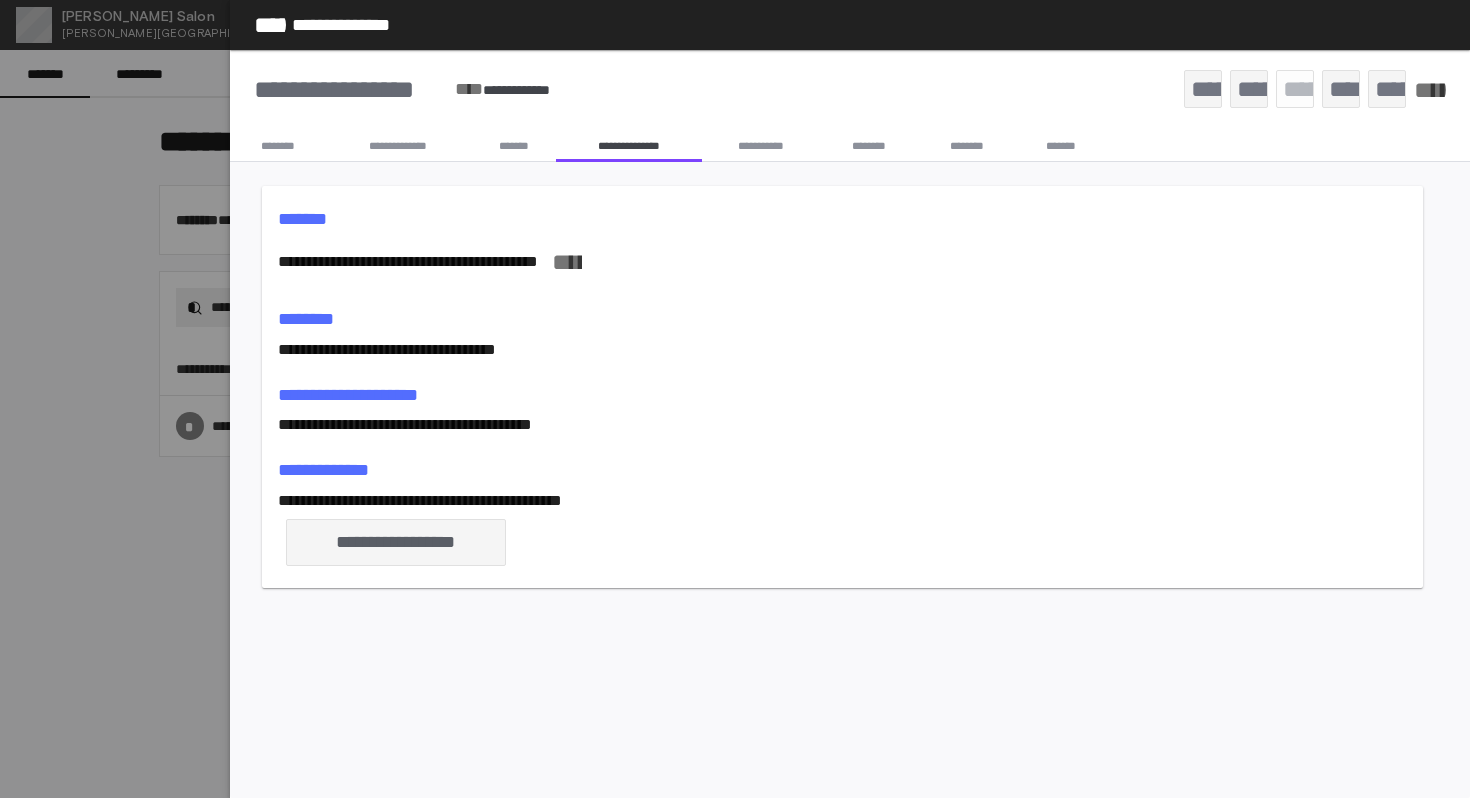 scroll, scrollTop: 0, scrollLeft: 0, axis: both 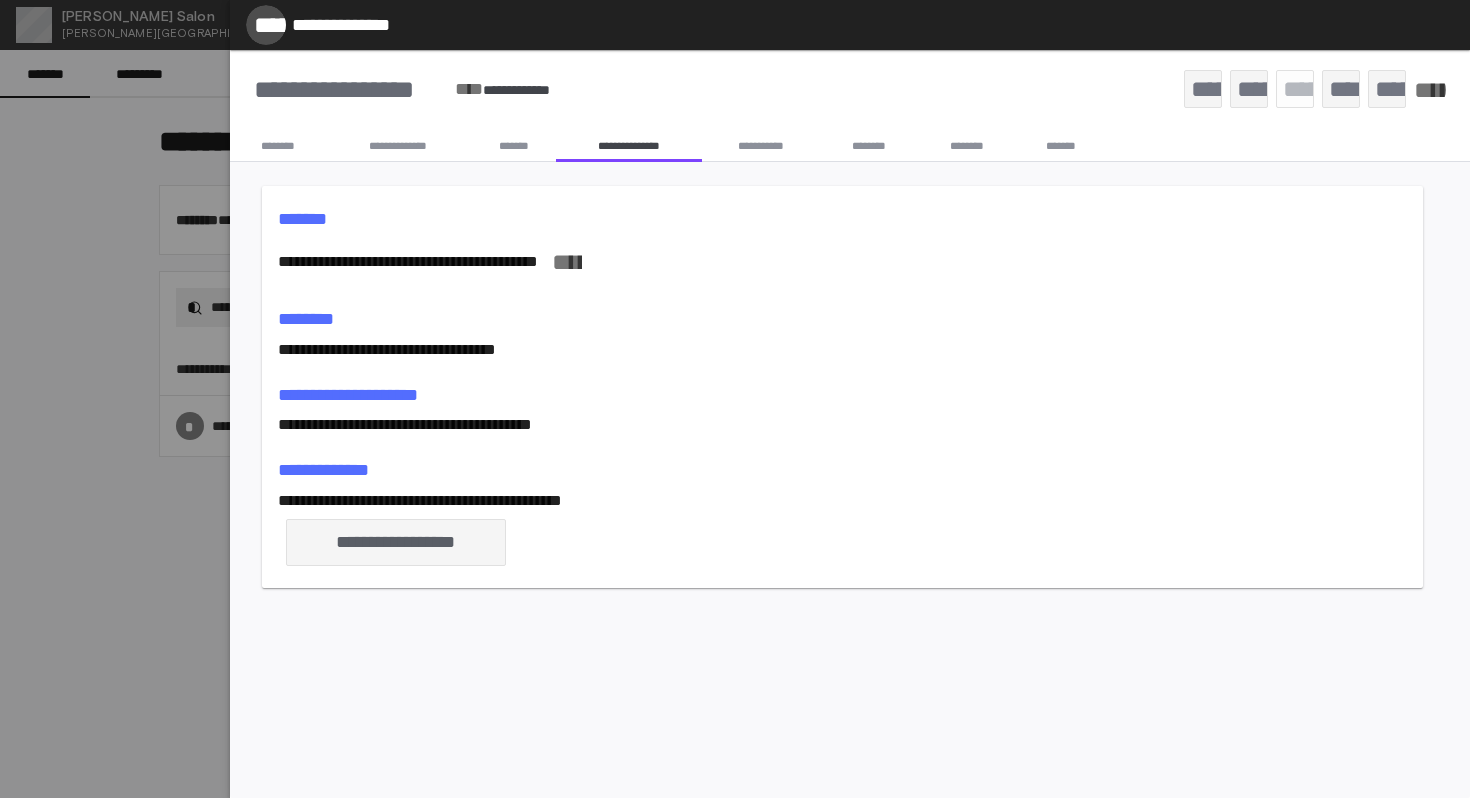 click on "*****" 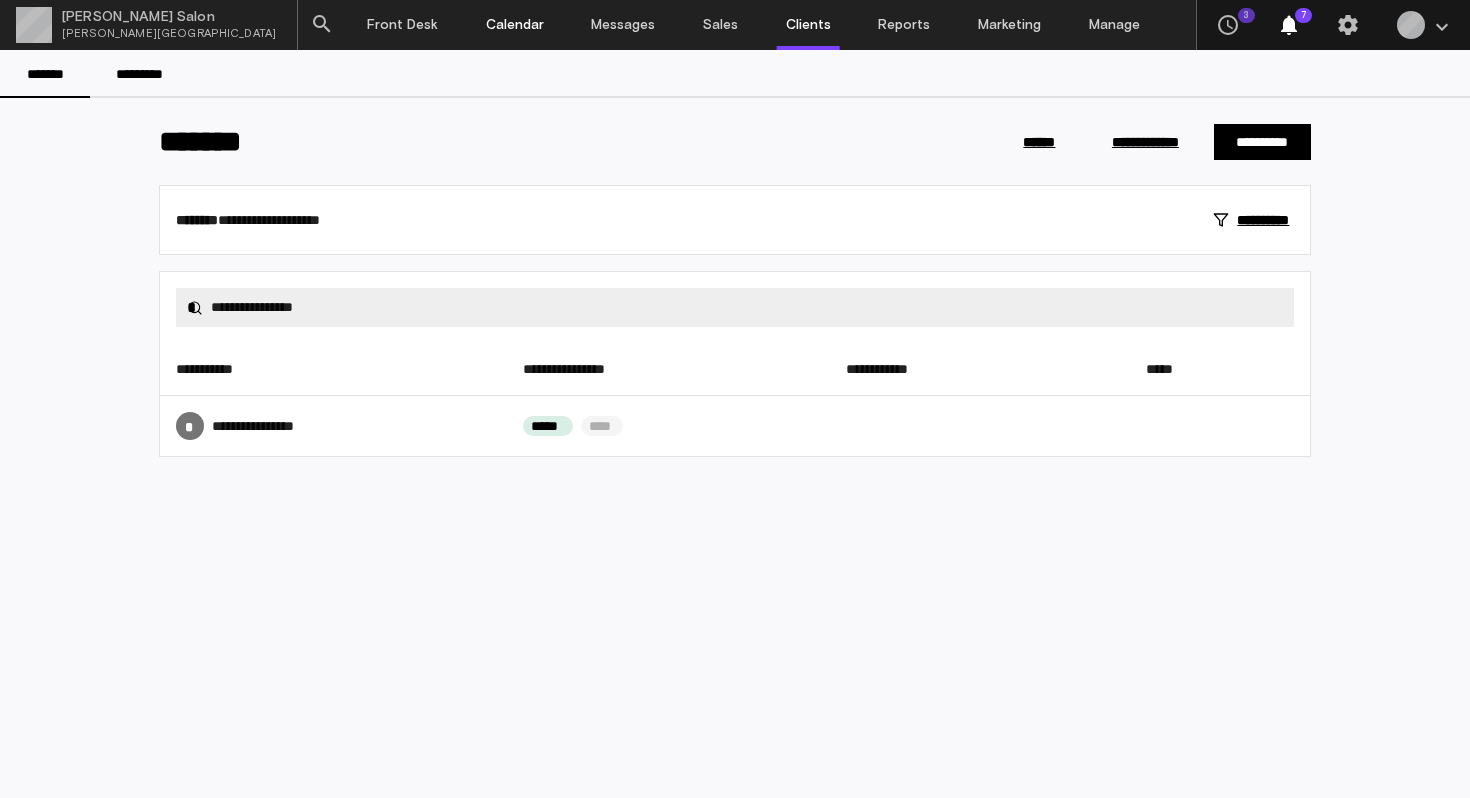 click on "Calendar" at bounding box center (515, 25) 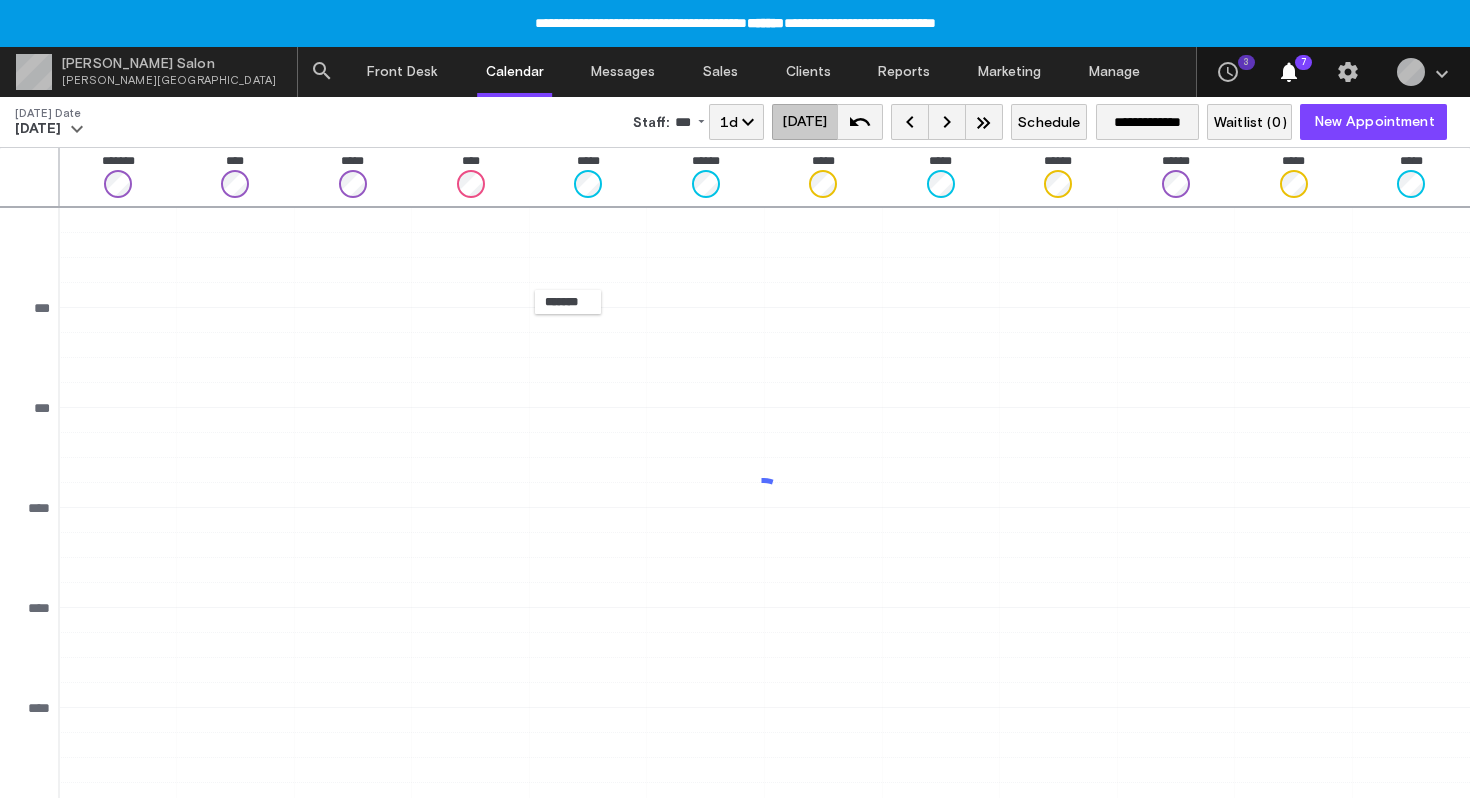 scroll, scrollTop: 752, scrollLeft: 0, axis: vertical 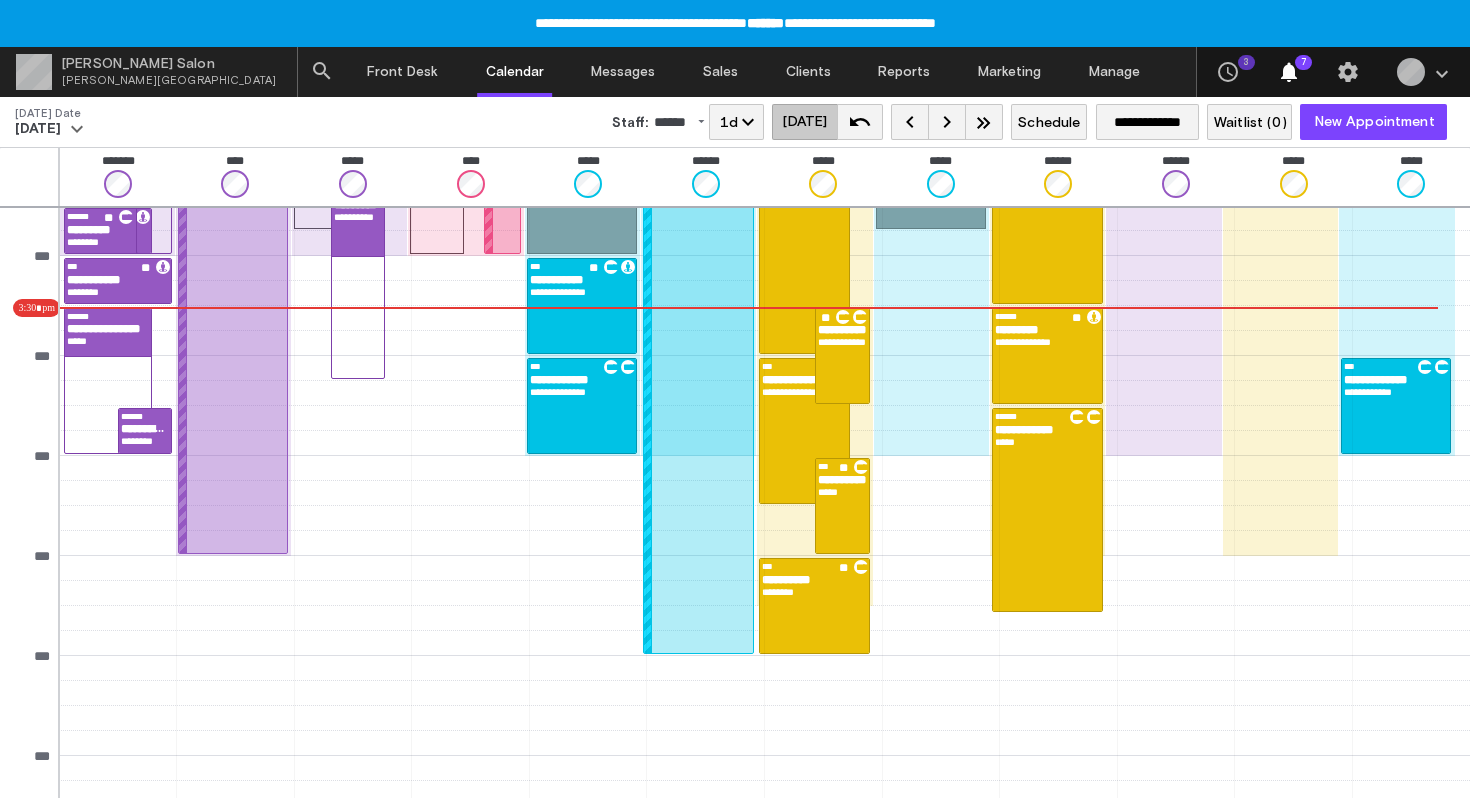 click on "keyboard_arrow_right" at bounding box center (947, 122) 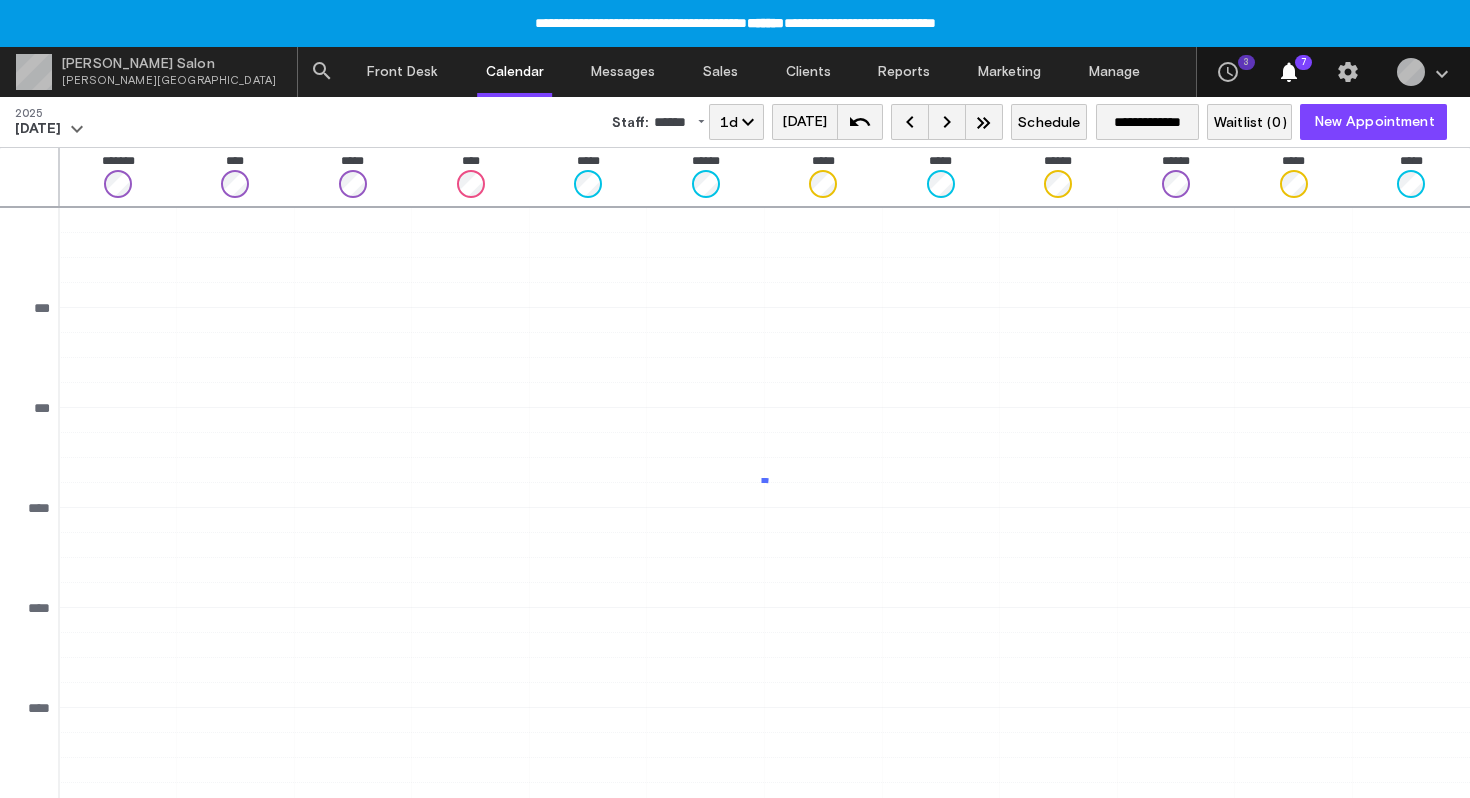 scroll, scrollTop: 505, scrollLeft: 0, axis: vertical 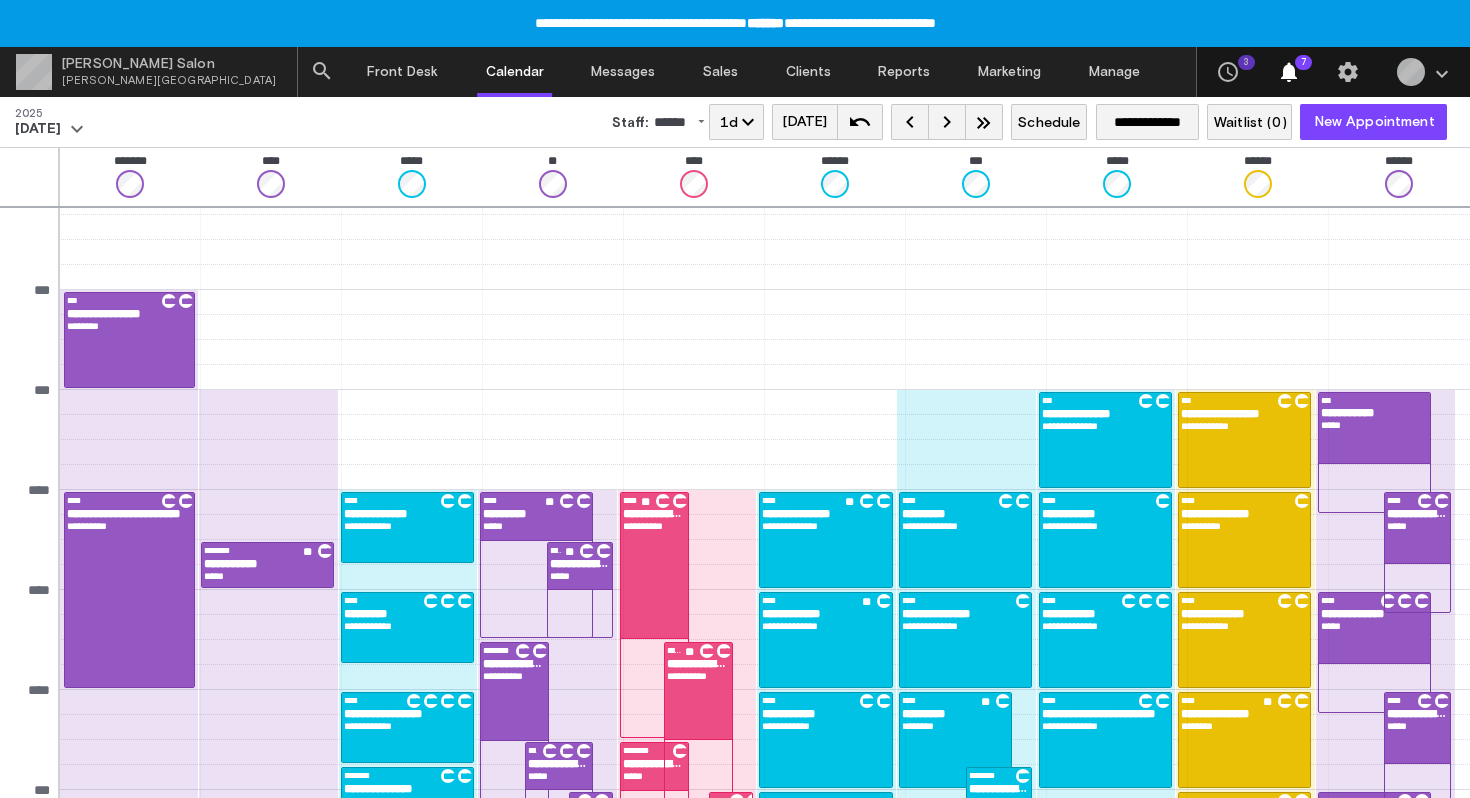 click on "******" at bounding box center (670, 122) 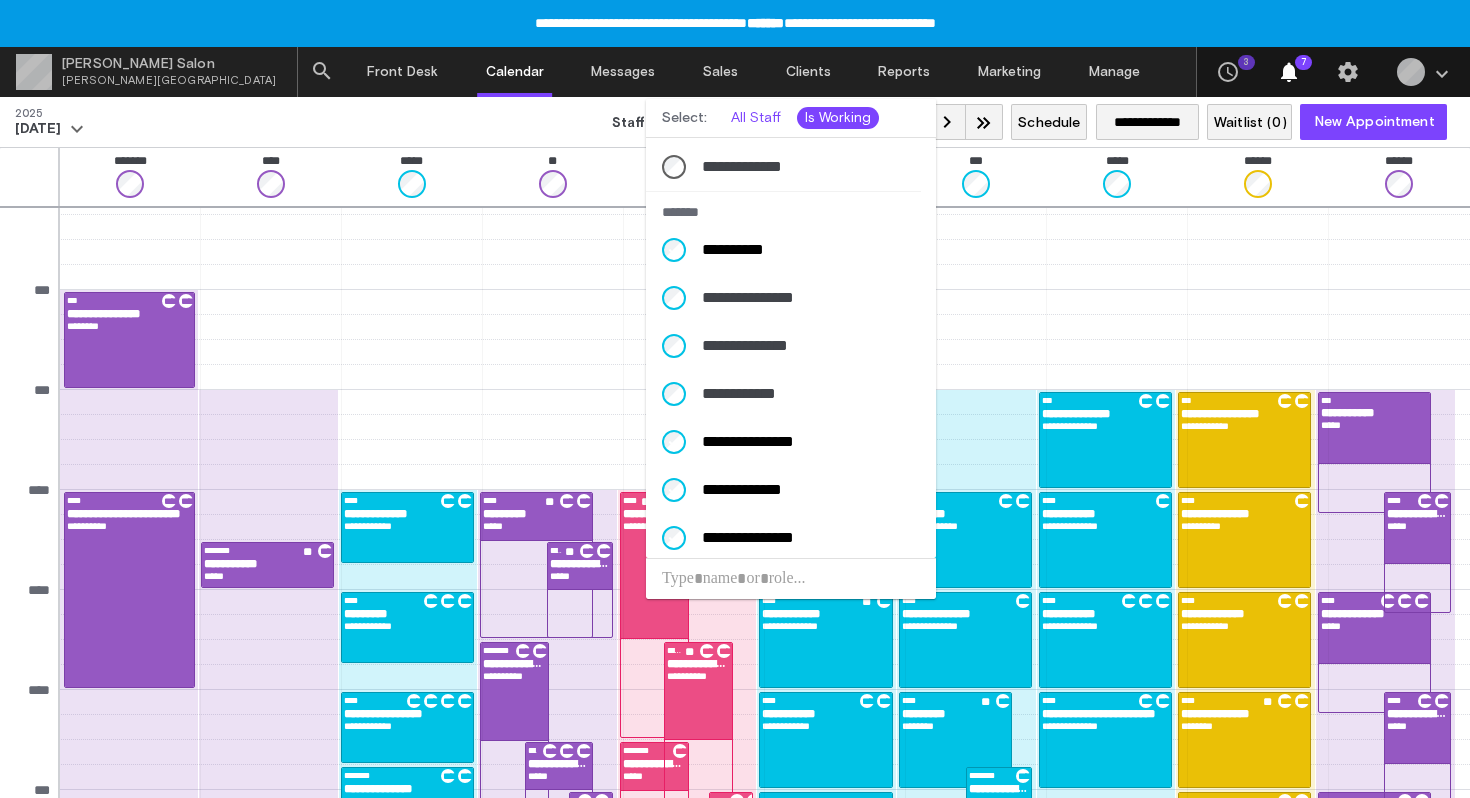 scroll, scrollTop: 467, scrollLeft: 0, axis: vertical 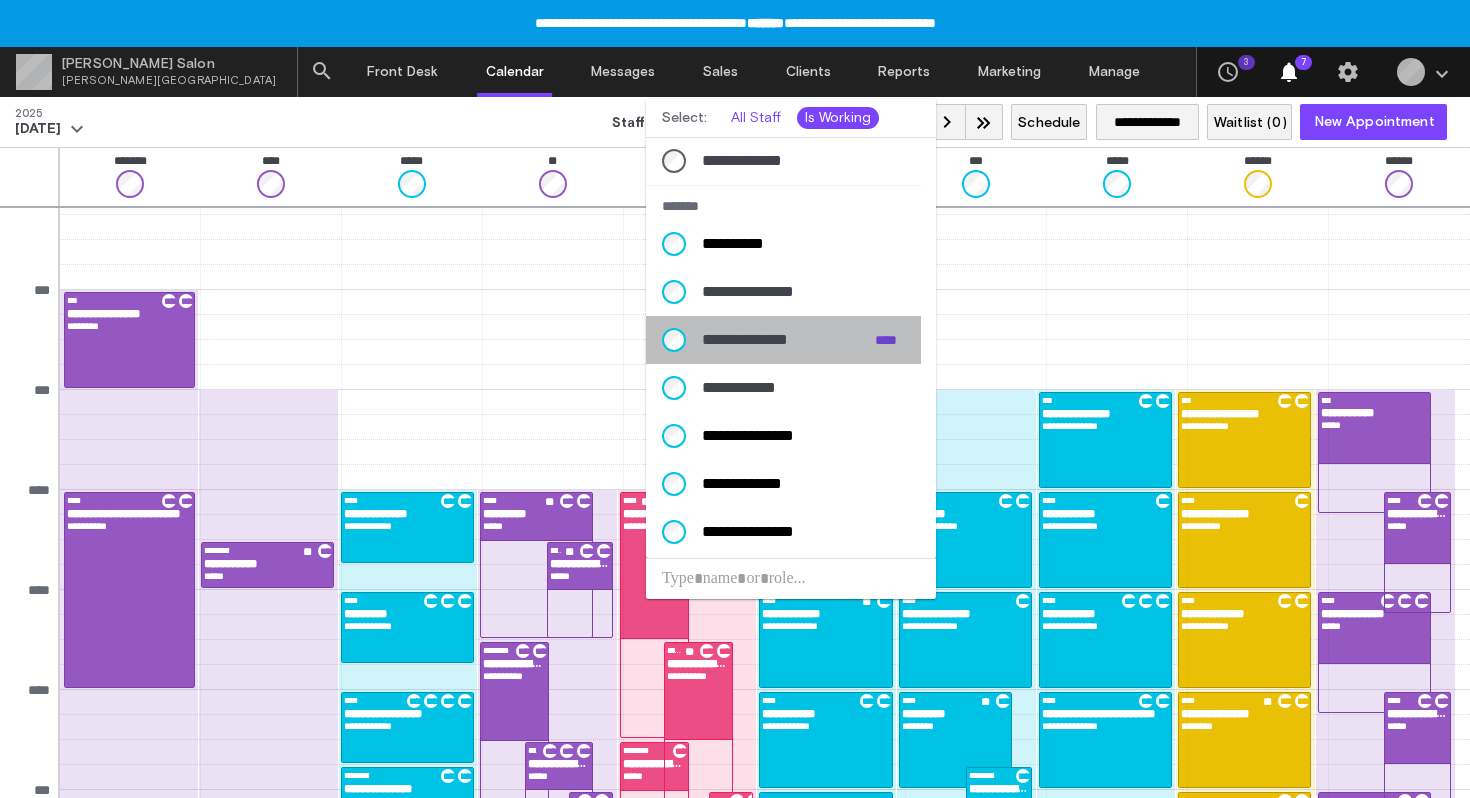 click on "**********" at bounding box center [780, 340] 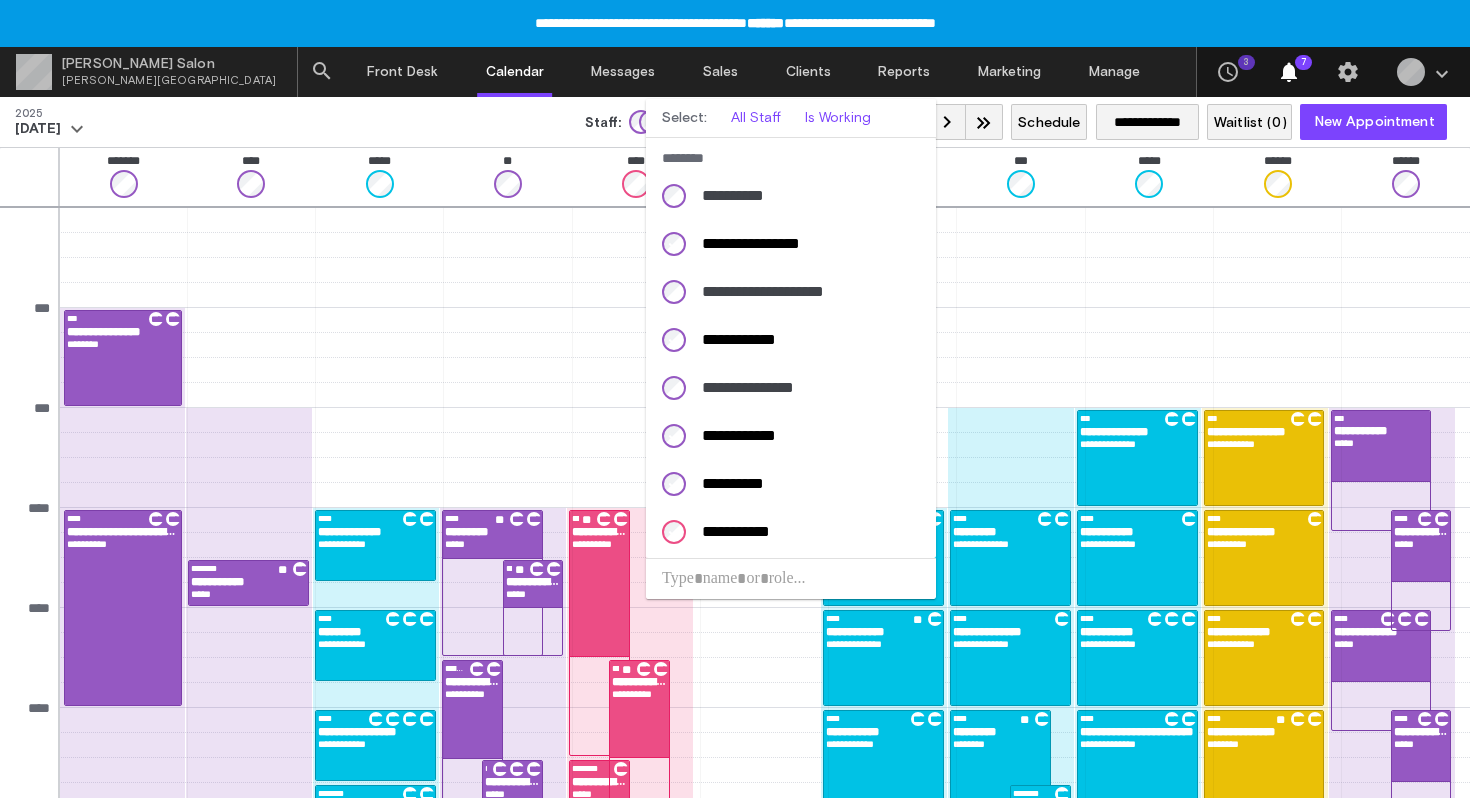 scroll, scrollTop: 18, scrollLeft: 0, axis: vertical 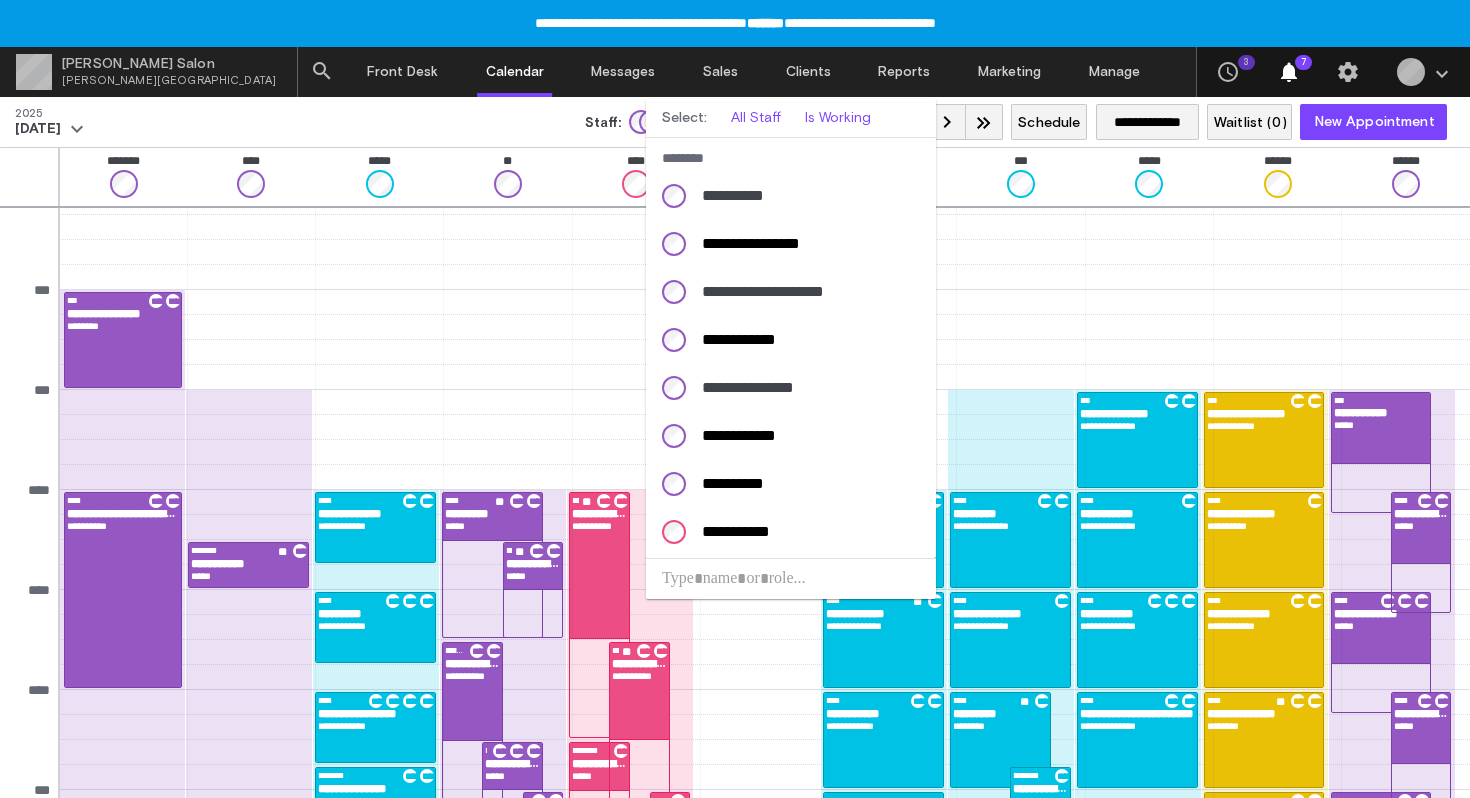 click at bounding box center (735, 399) 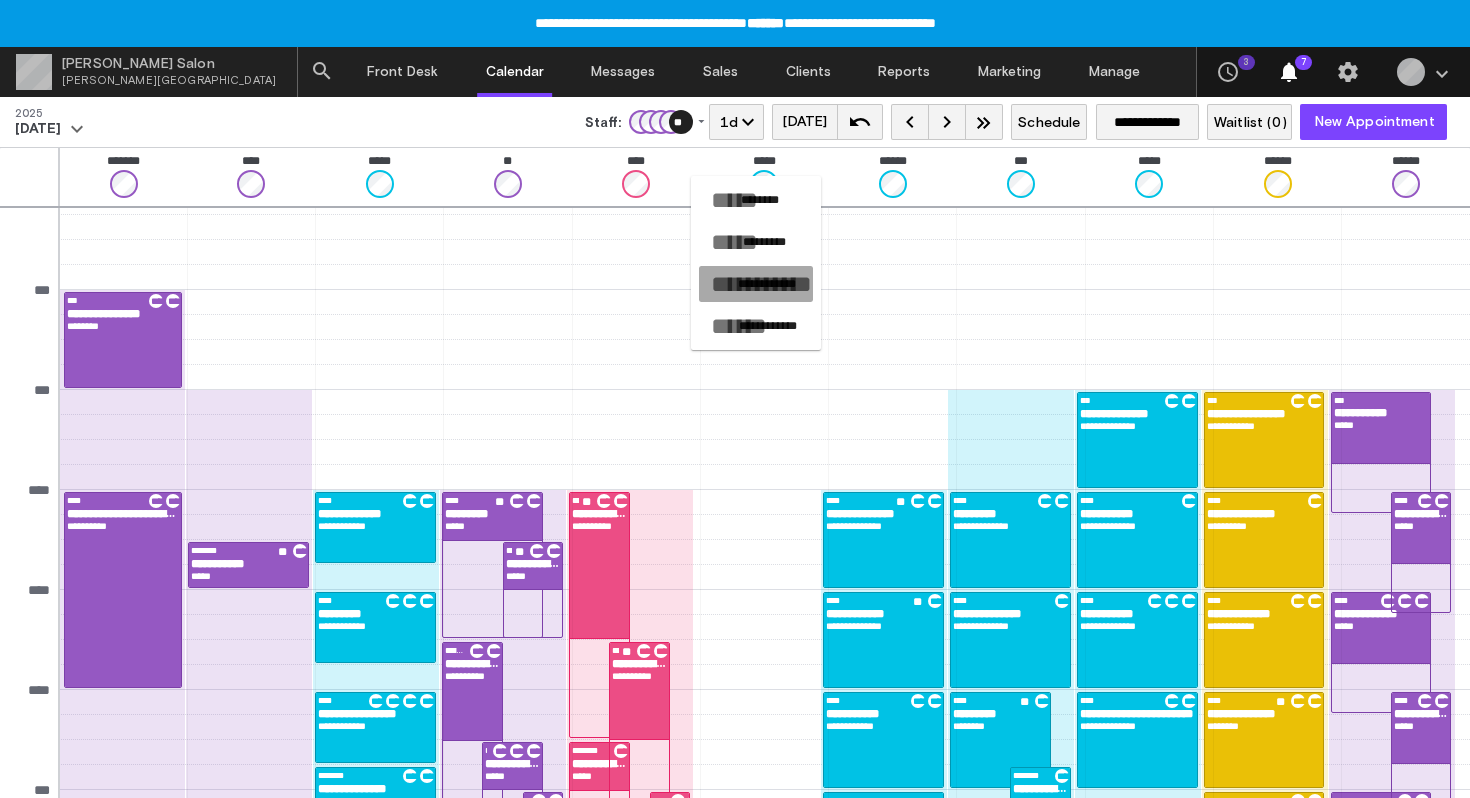 click on "**********" at bounding box center (767, 284) 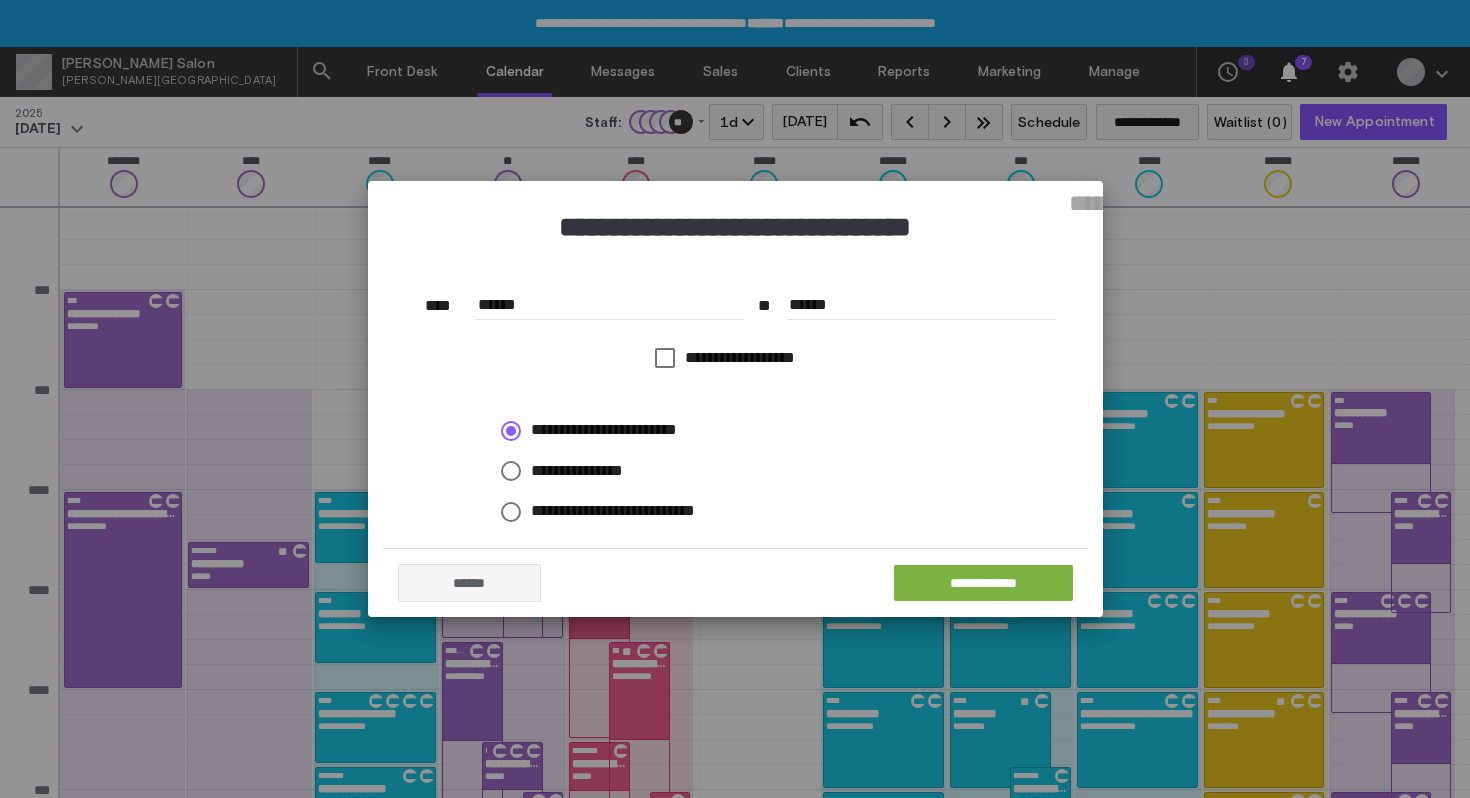 click on "******" at bounding box center [610, 305] 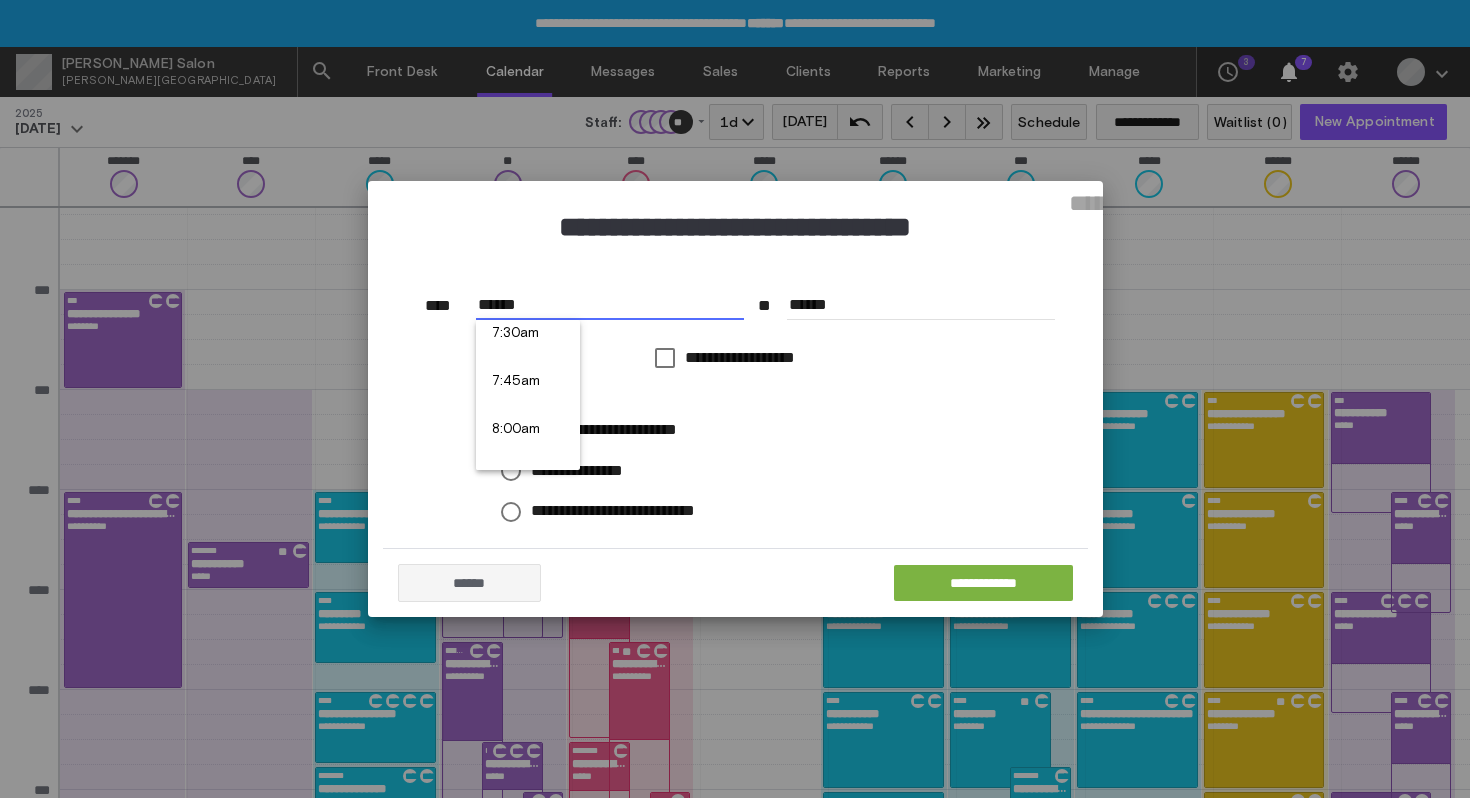 scroll, scrollTop: 1471, scrollLeft: 0, axis: vertical 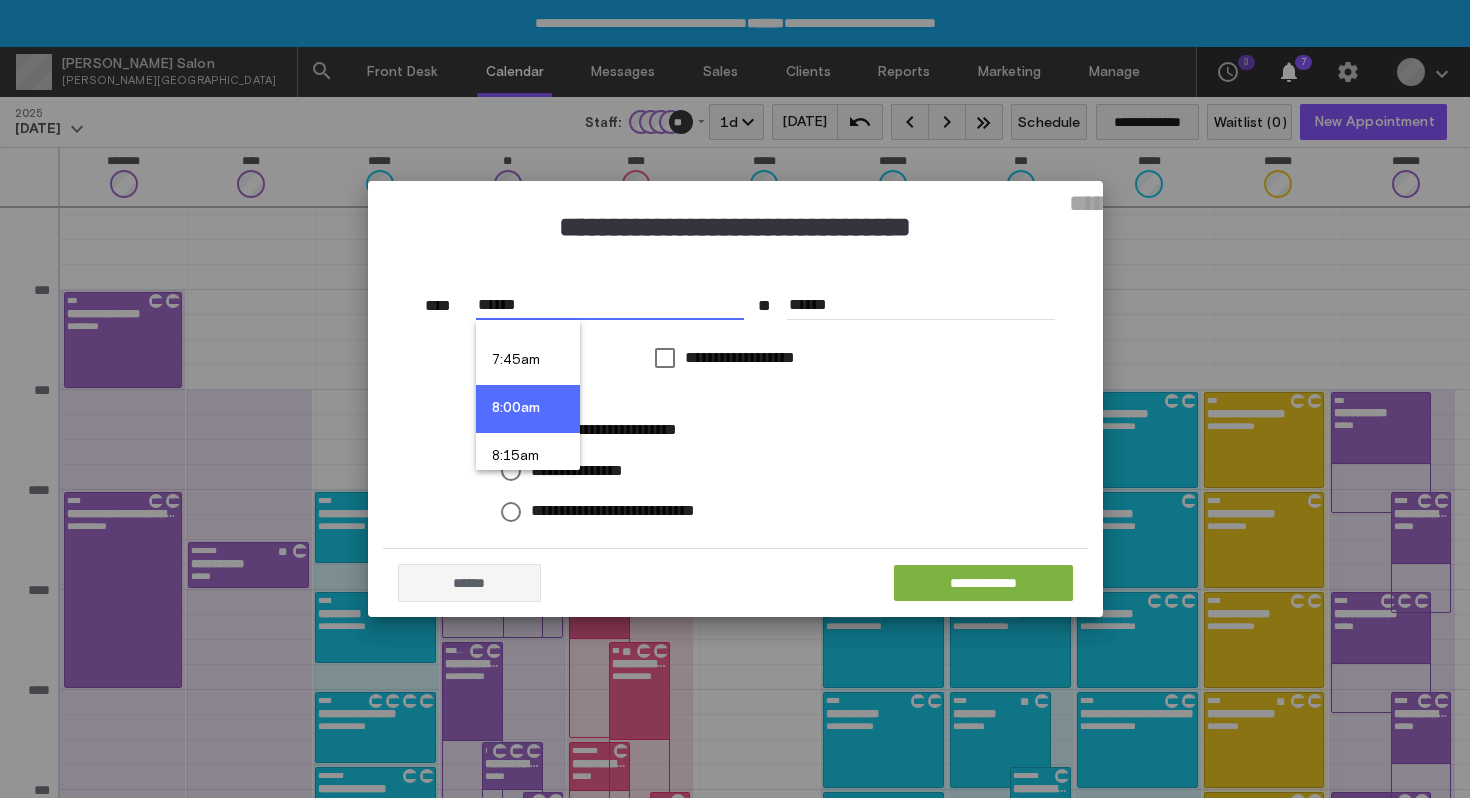 type on "******" 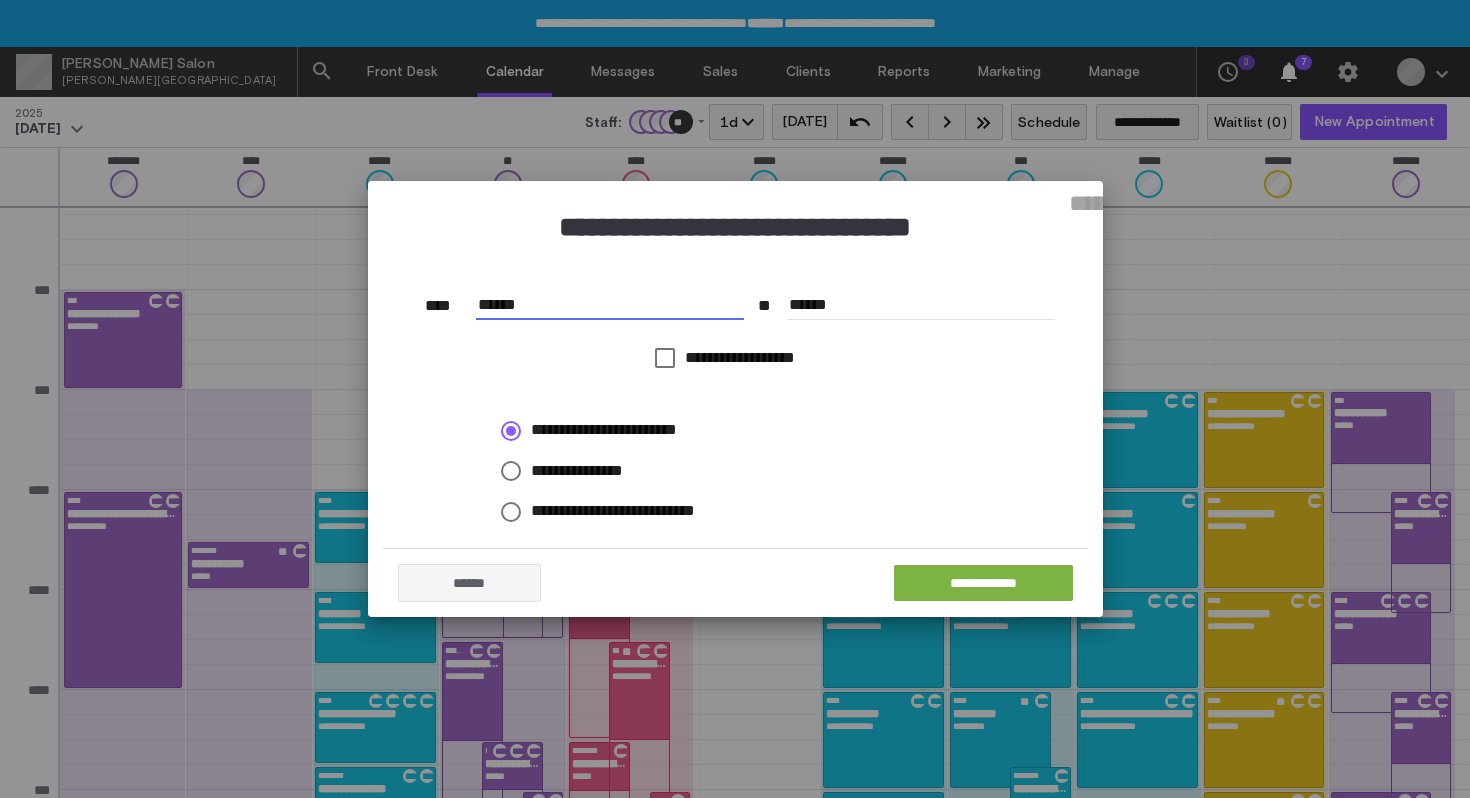 click on "******" at bounding box center (921, 305) 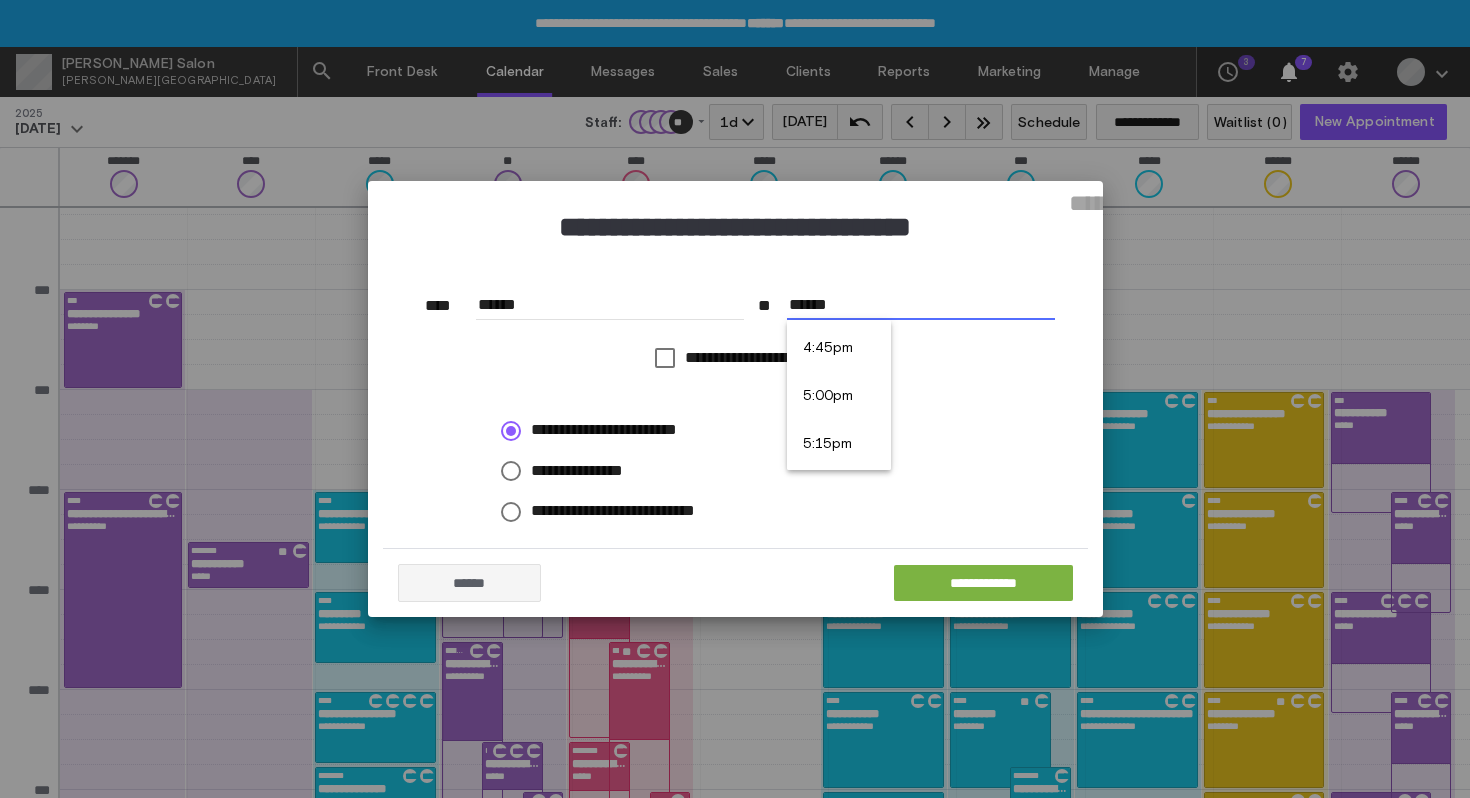 scroll, scrollTop: 3213, scrollLeft: 0, axis: vertical 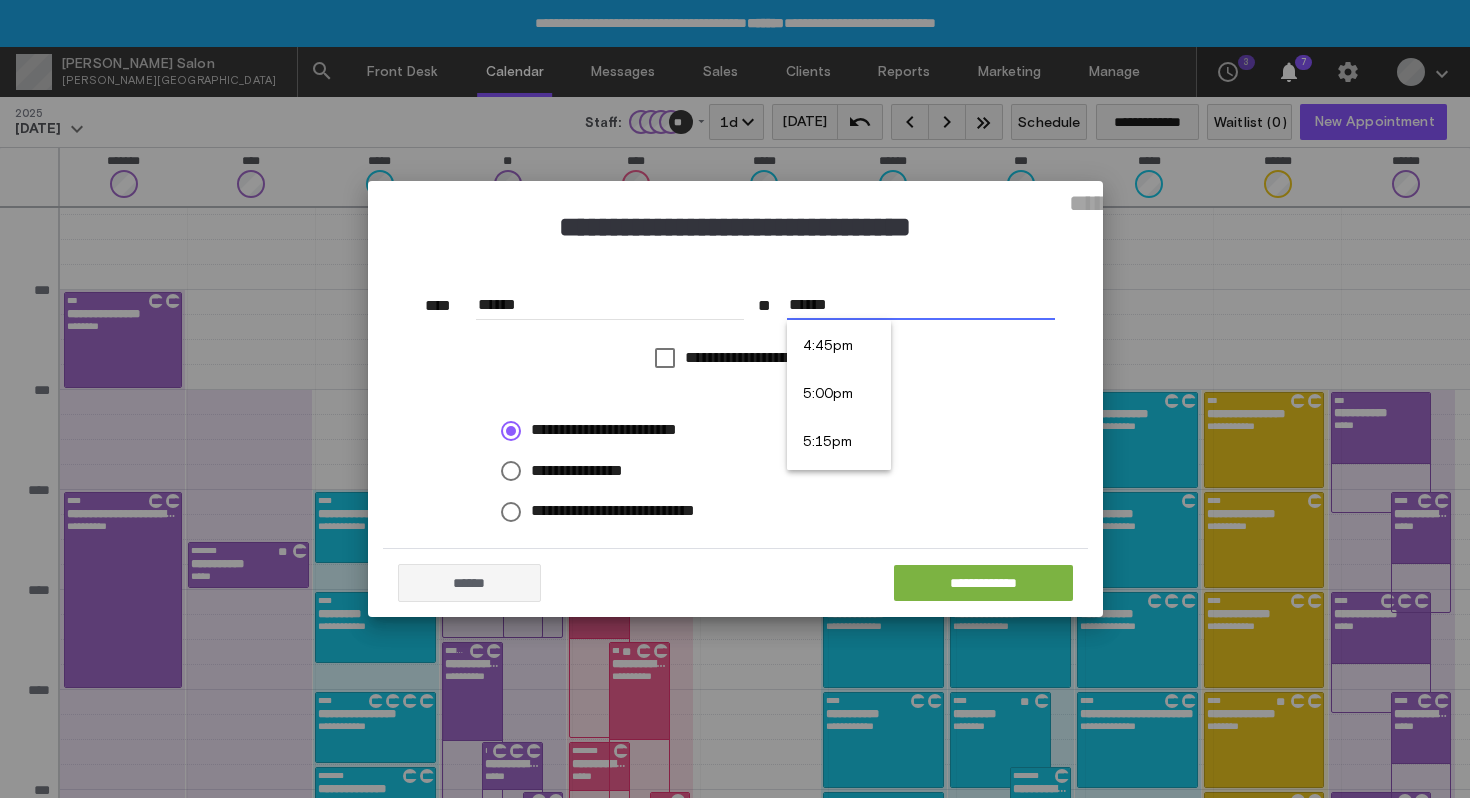 type on "******" 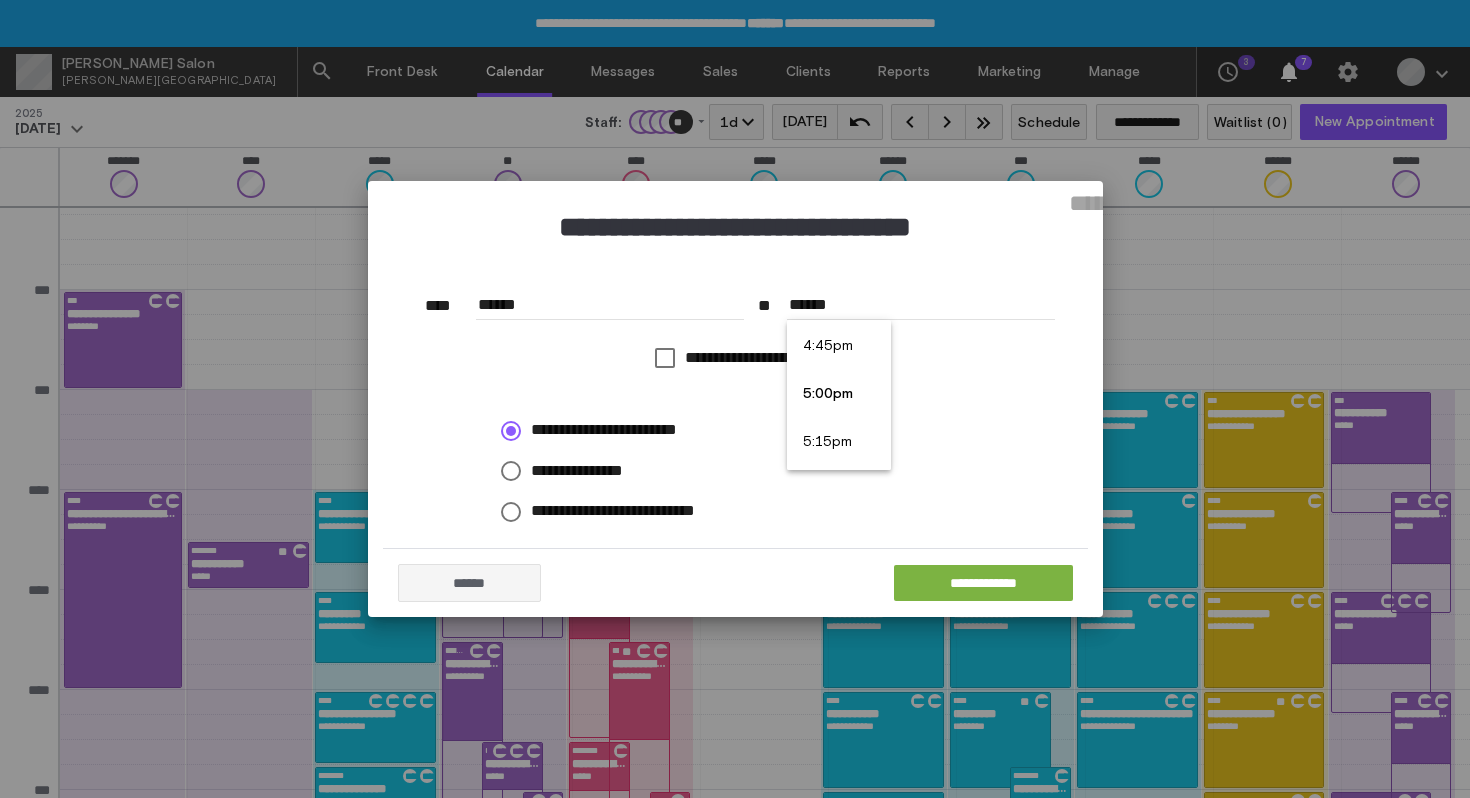 click on "5:00pm" at bounding box center [839, 395] 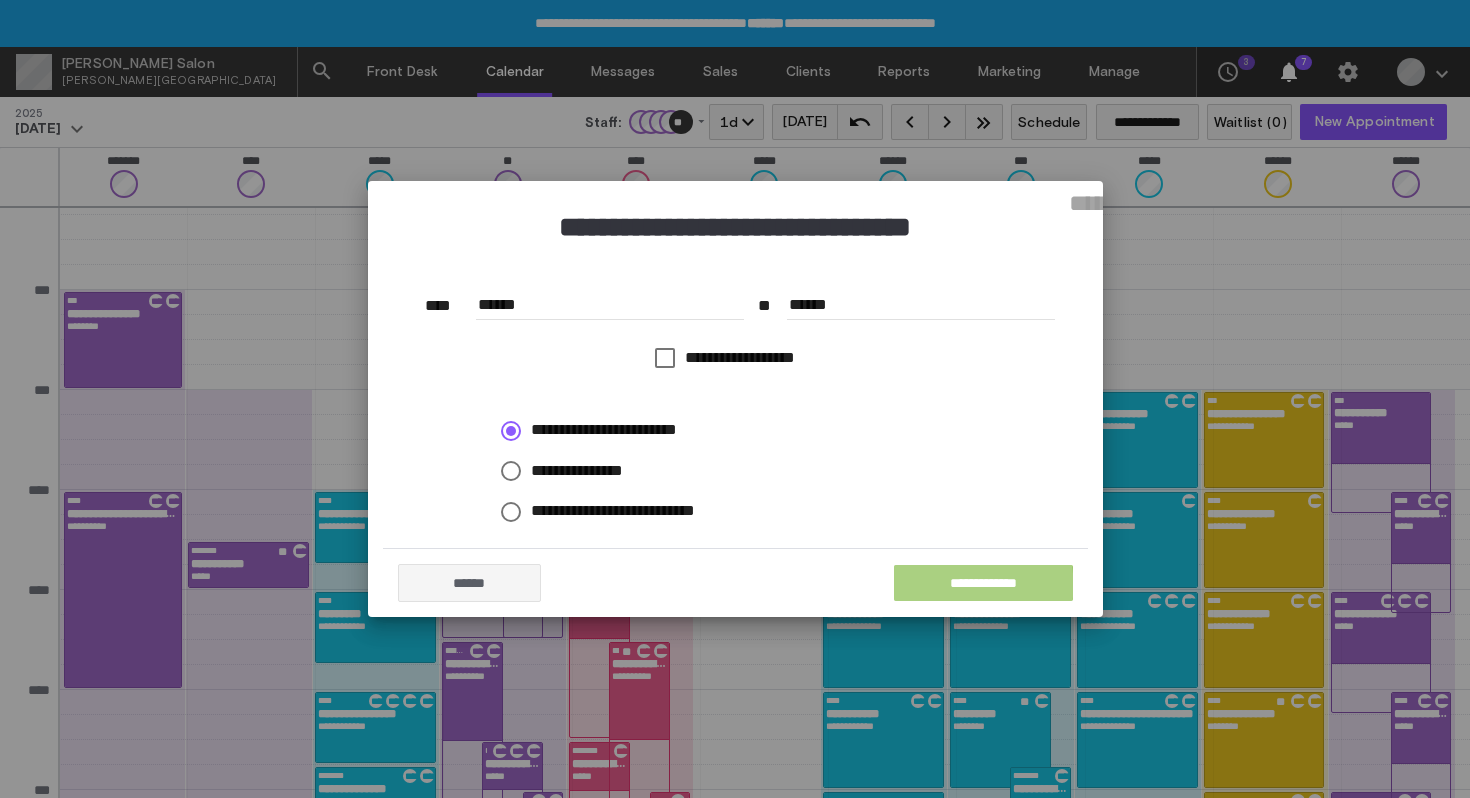 click on "**********" at bounding box center [983, 583] 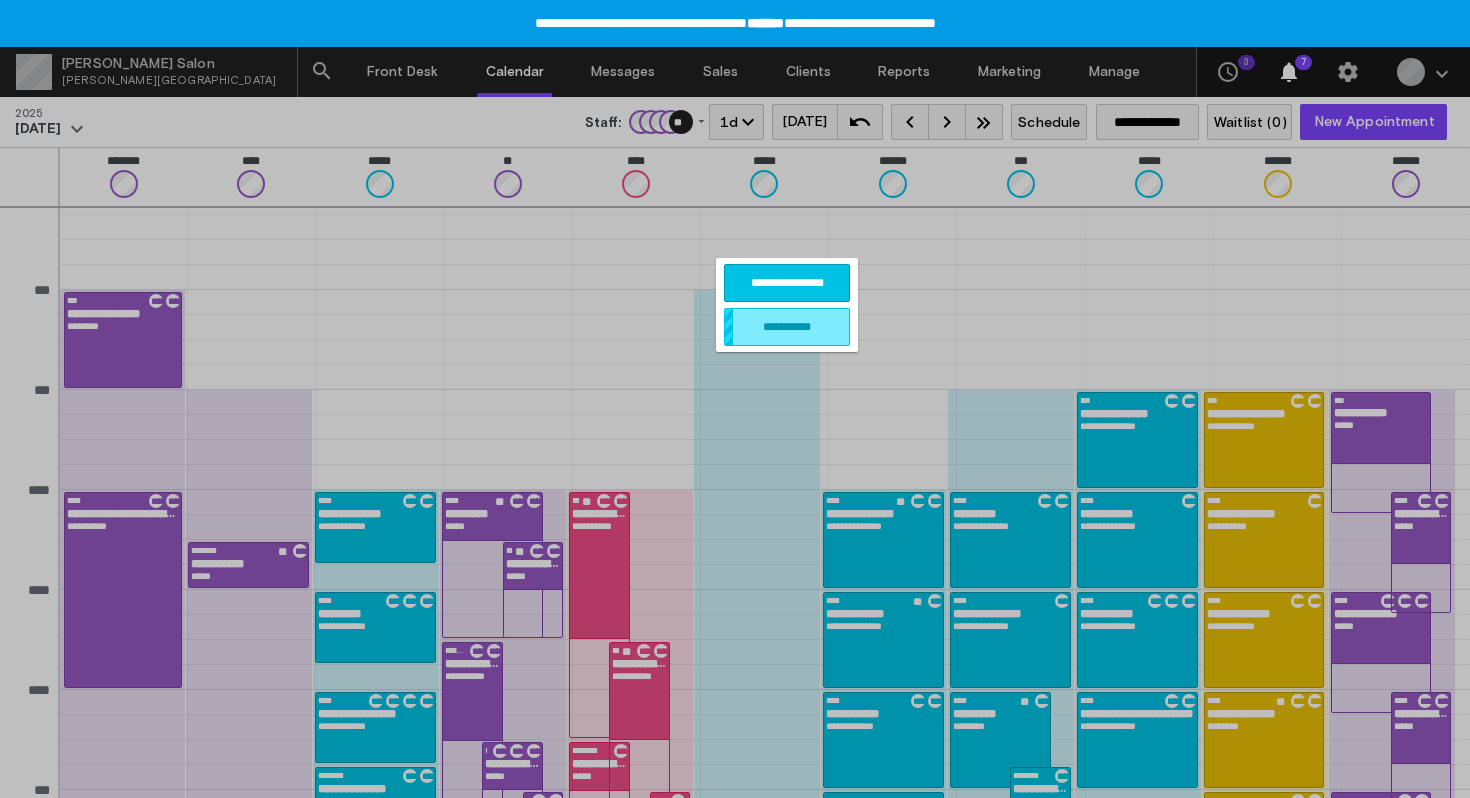 click on "**********" at bounding box center [787, 283] 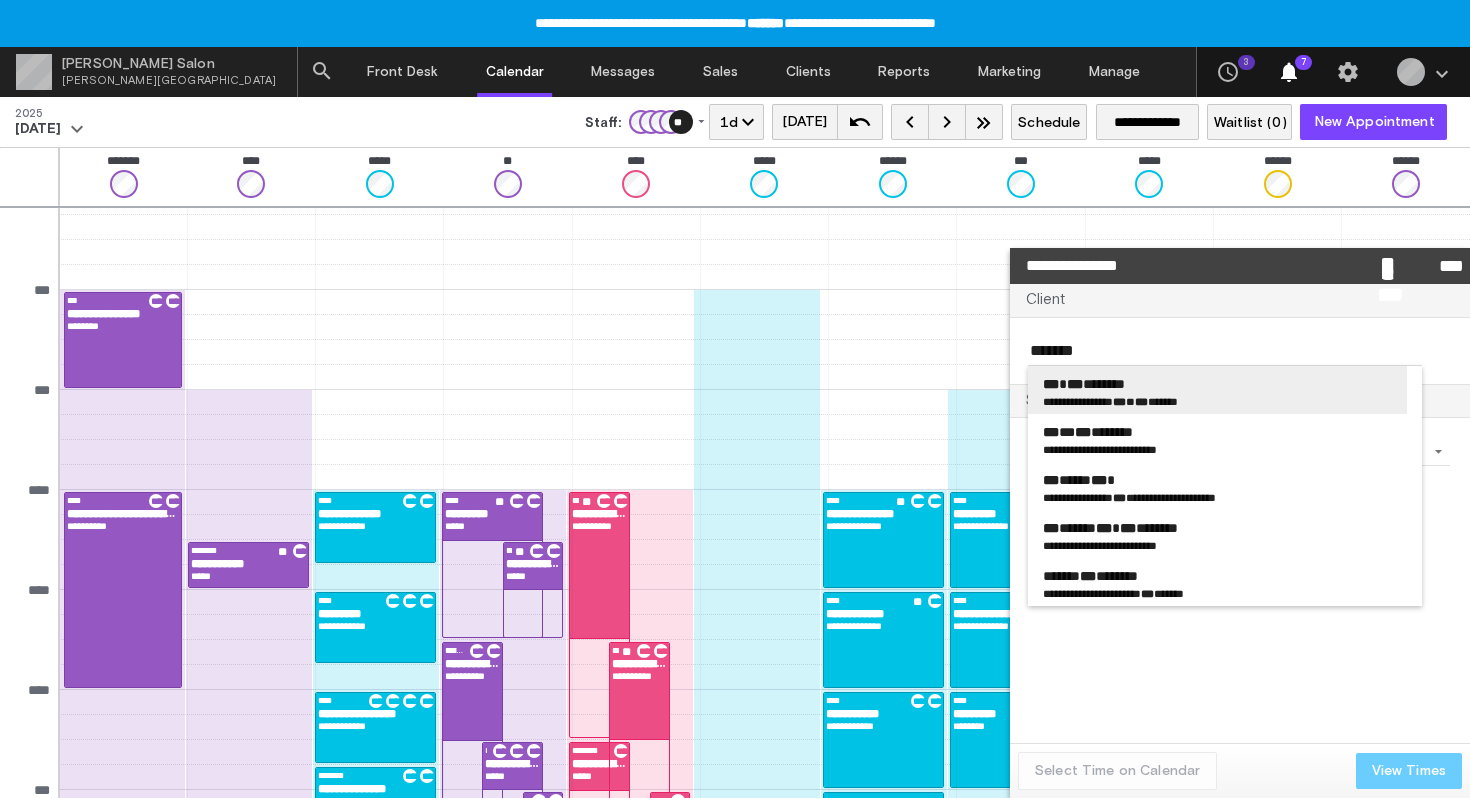 click on "***   *** ********" at bounding box center (1084, 384) 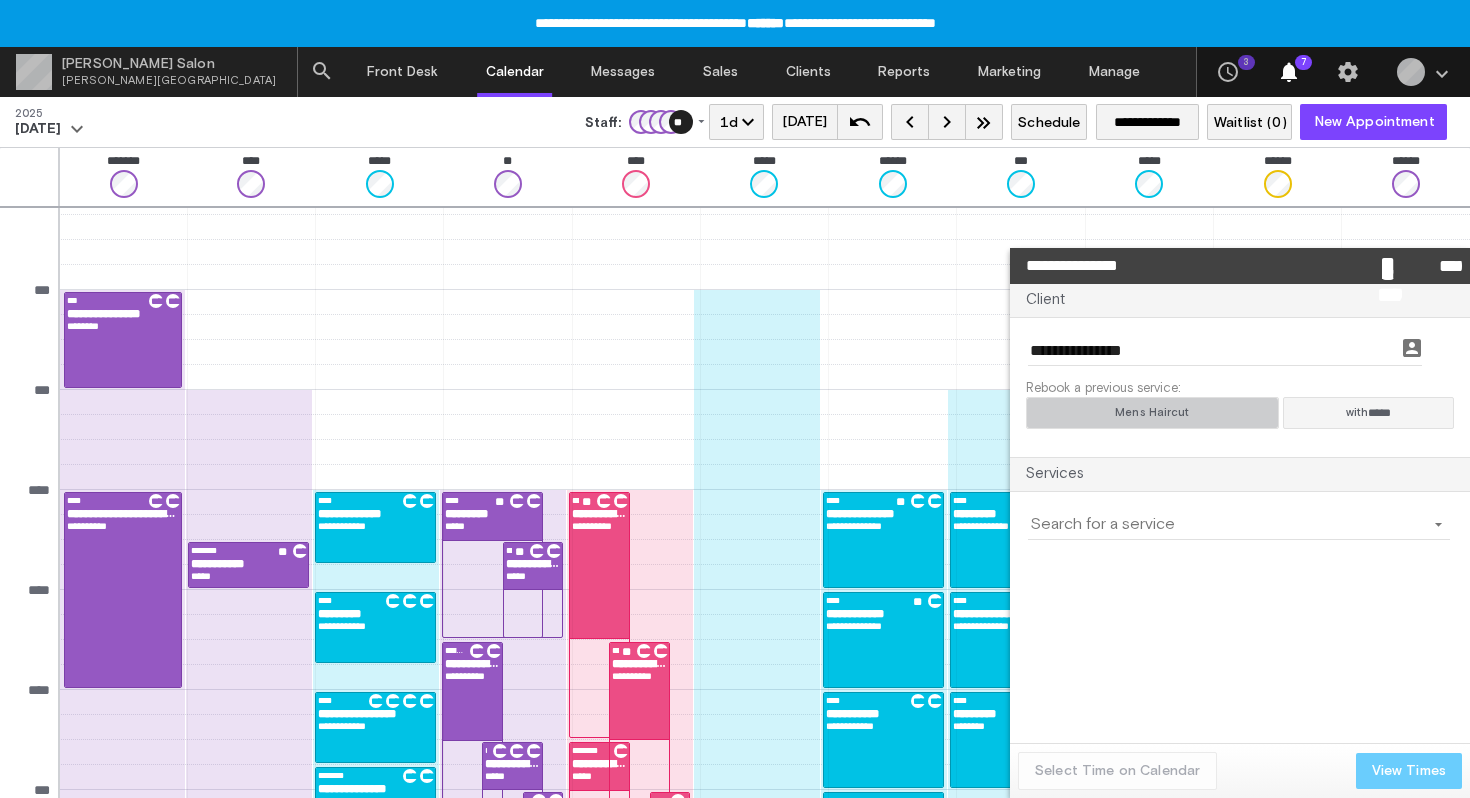 click on "Mens Haircut" 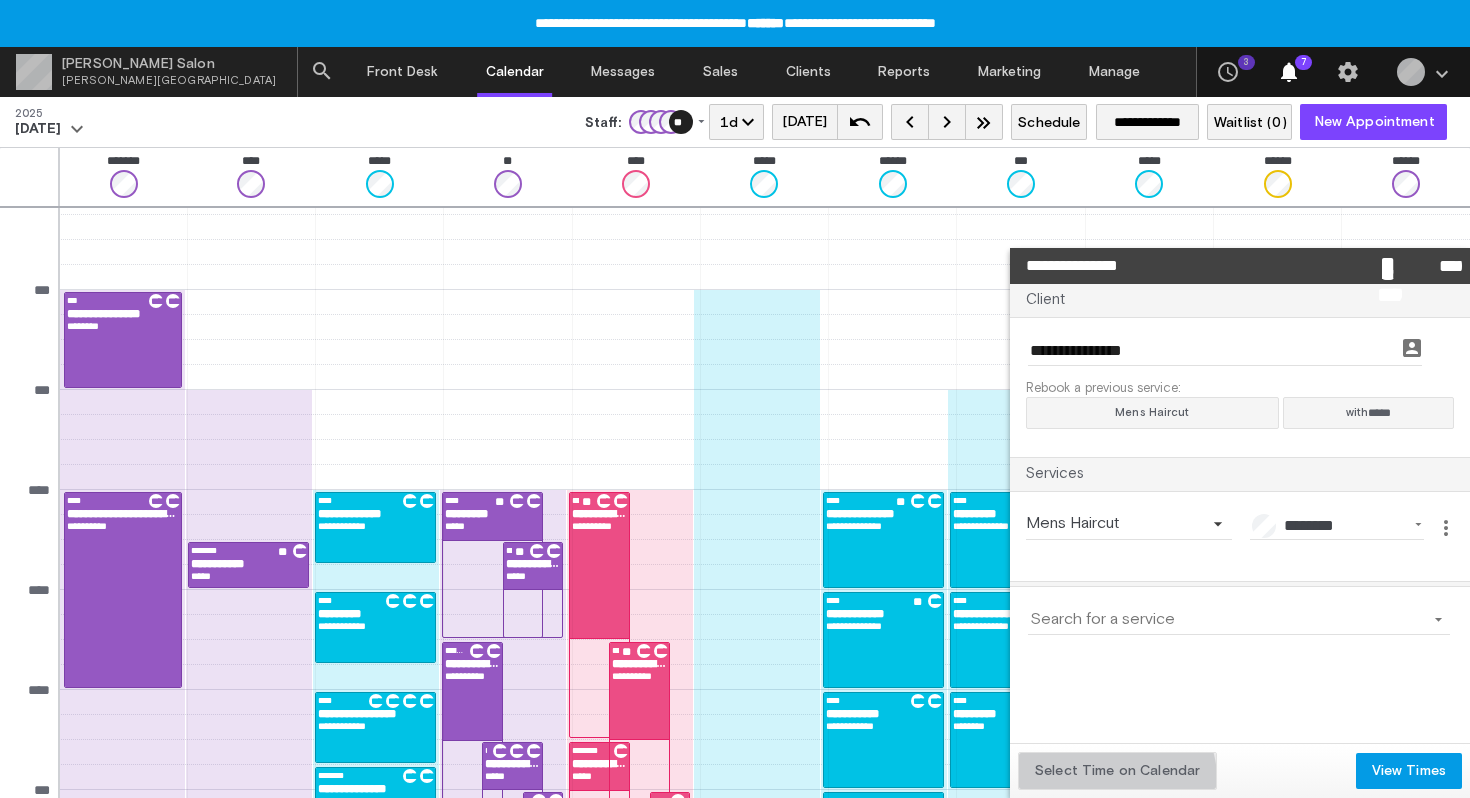 click on "Select Time on Calendar" 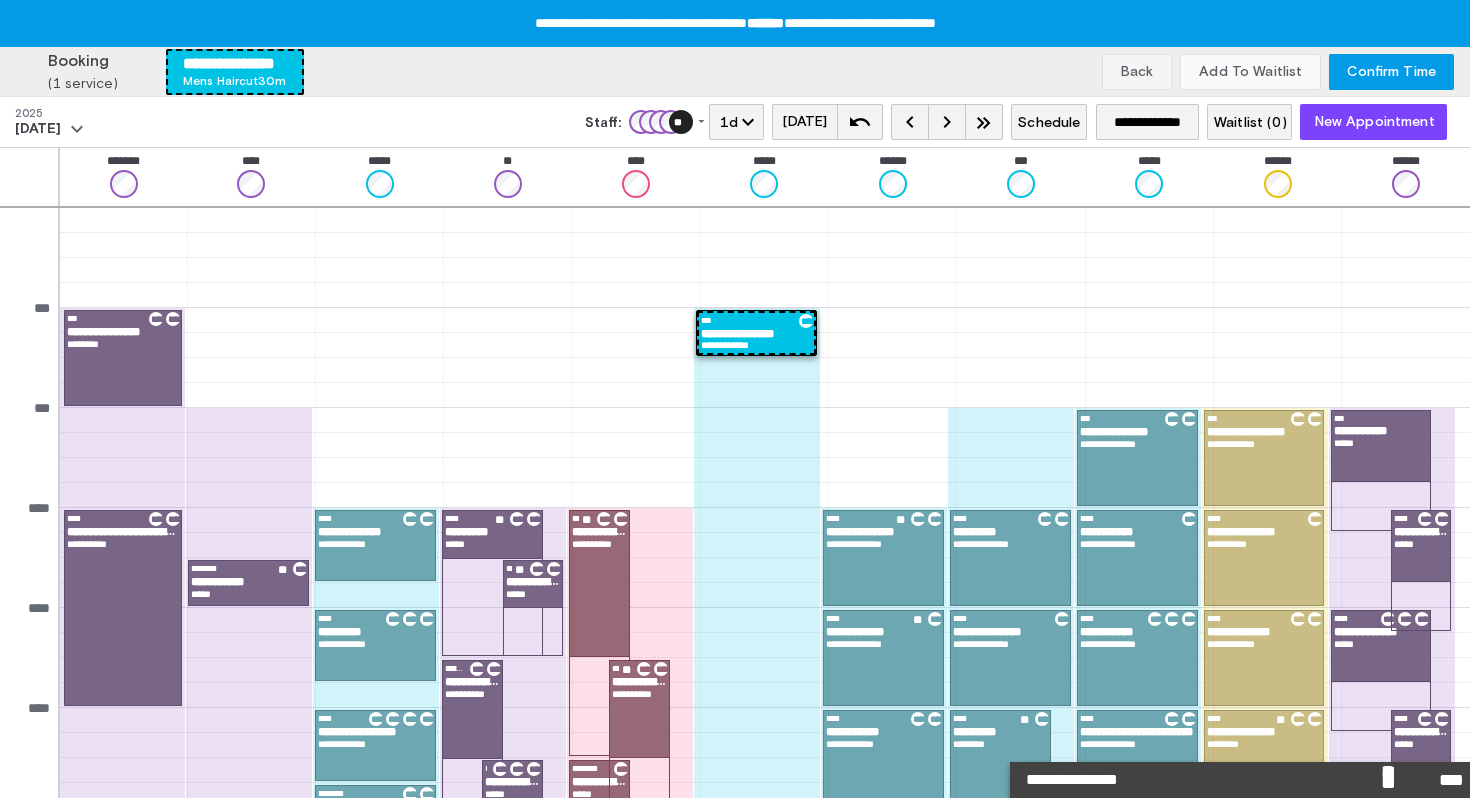 scroll, scrollTop: 18, scrollLeft: 0, axis: vertical 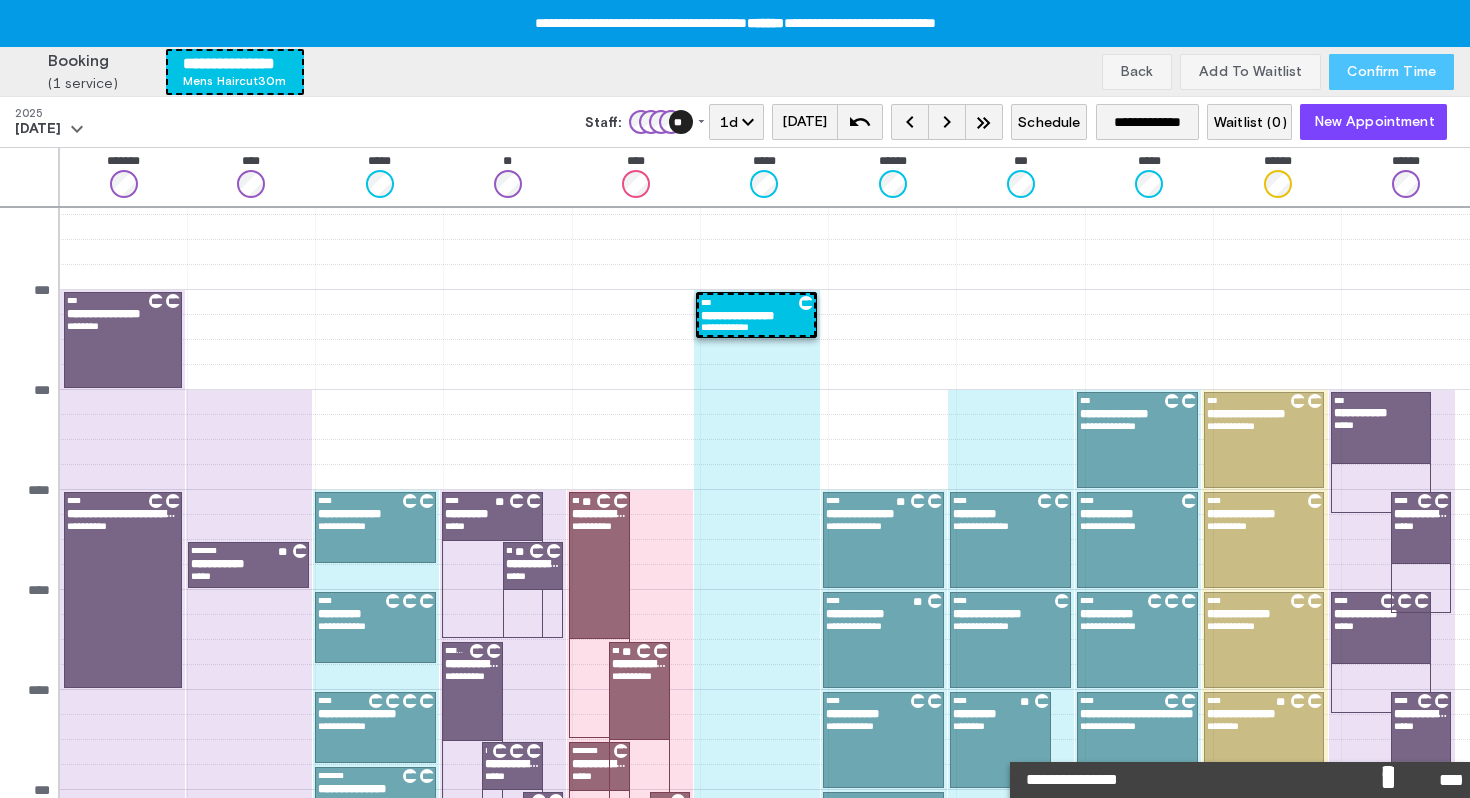 click on "Confirm Time" at bounding box center (1391, 72) 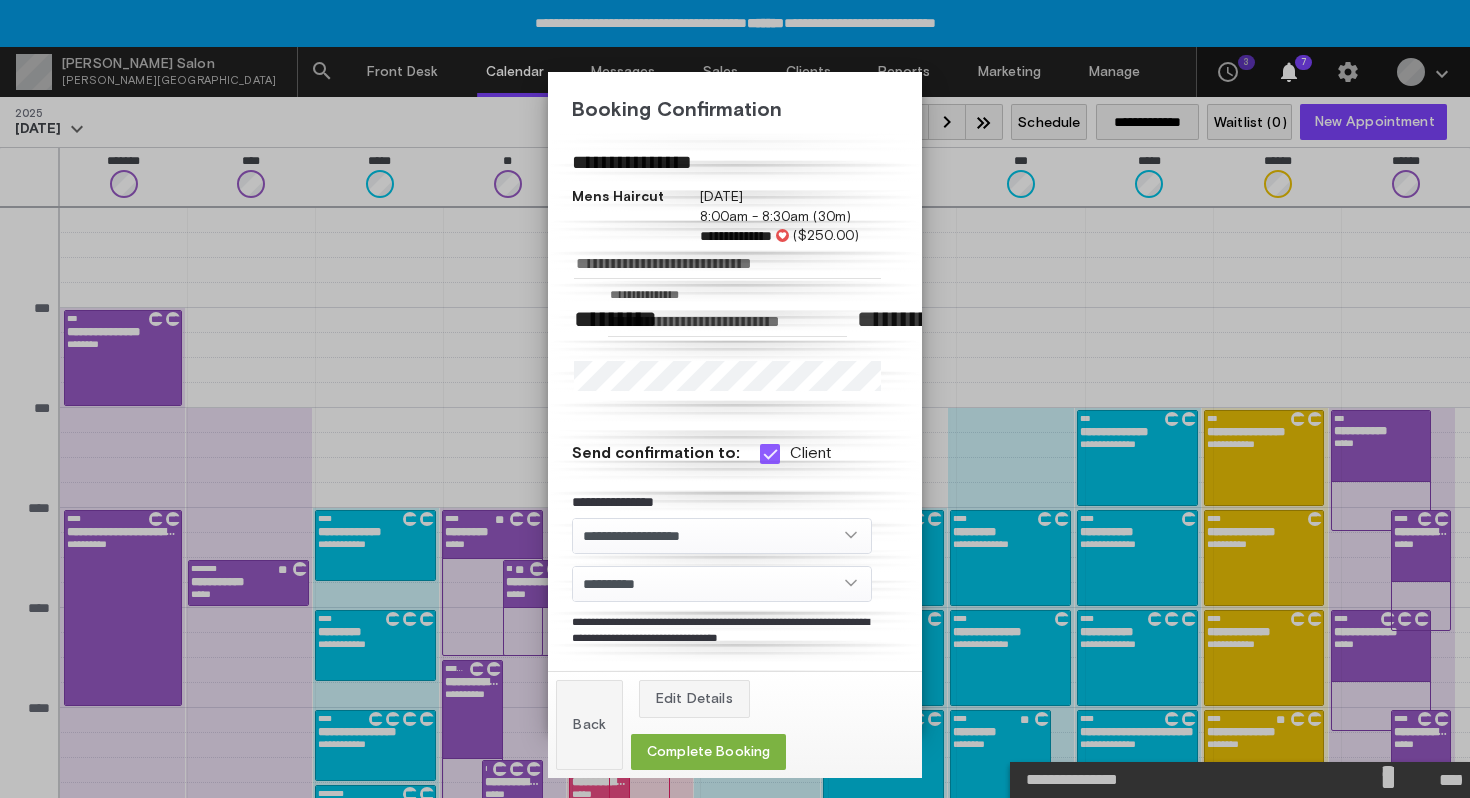 scroll, scrollTop: 18, scrollLeft: 0, axis: vertical 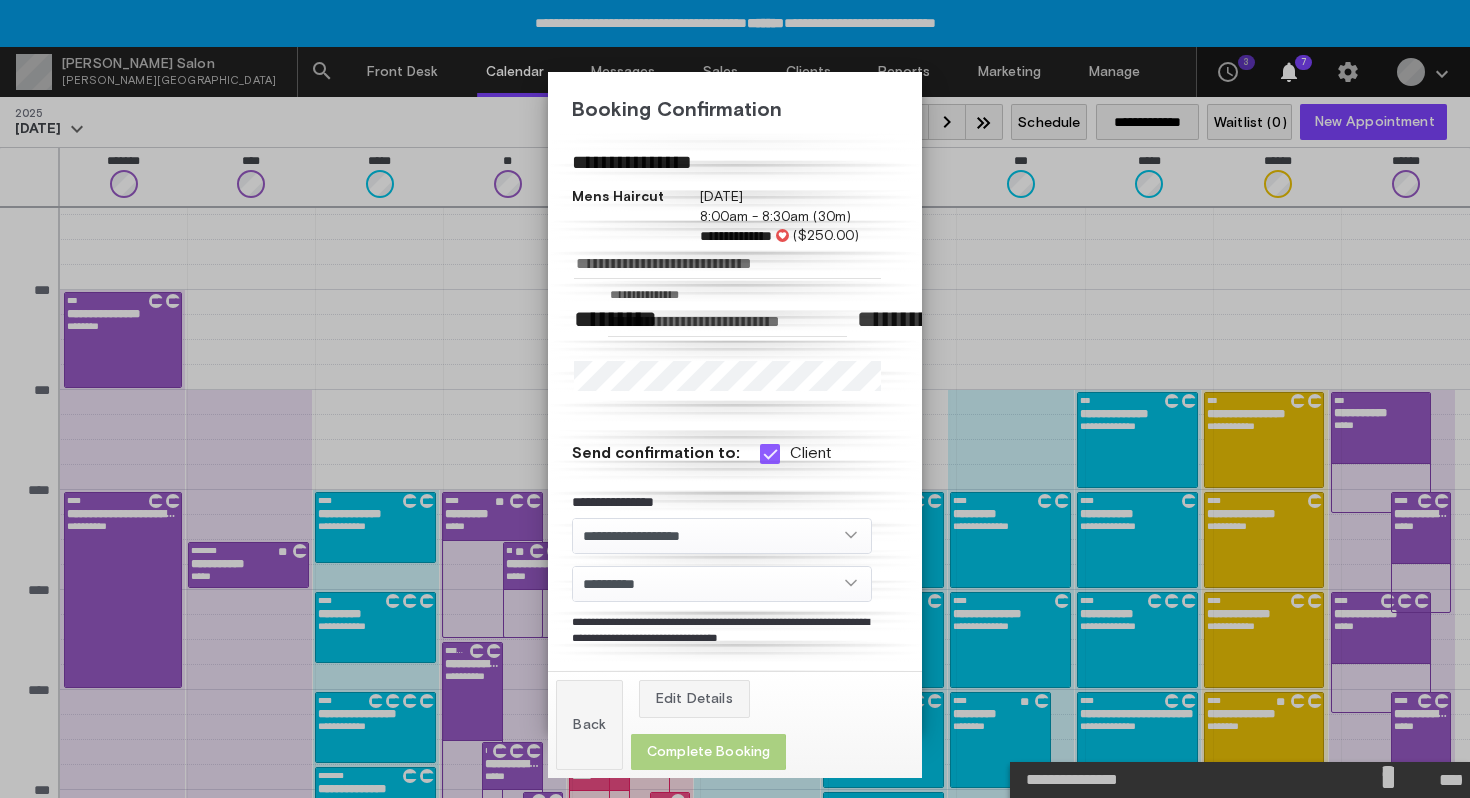 click on "Complete Booking" 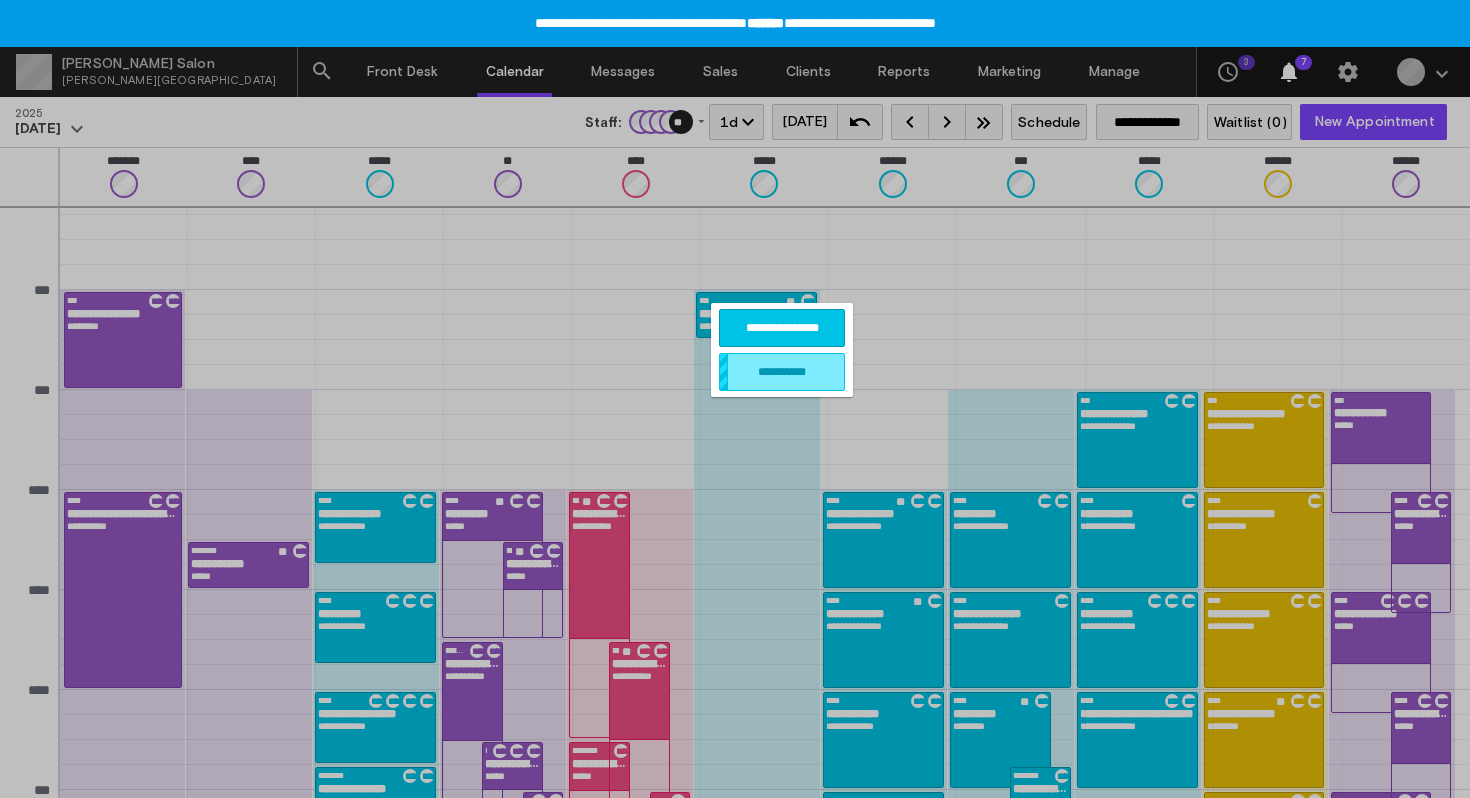 click on "**********" at bounding box center (782, 328) 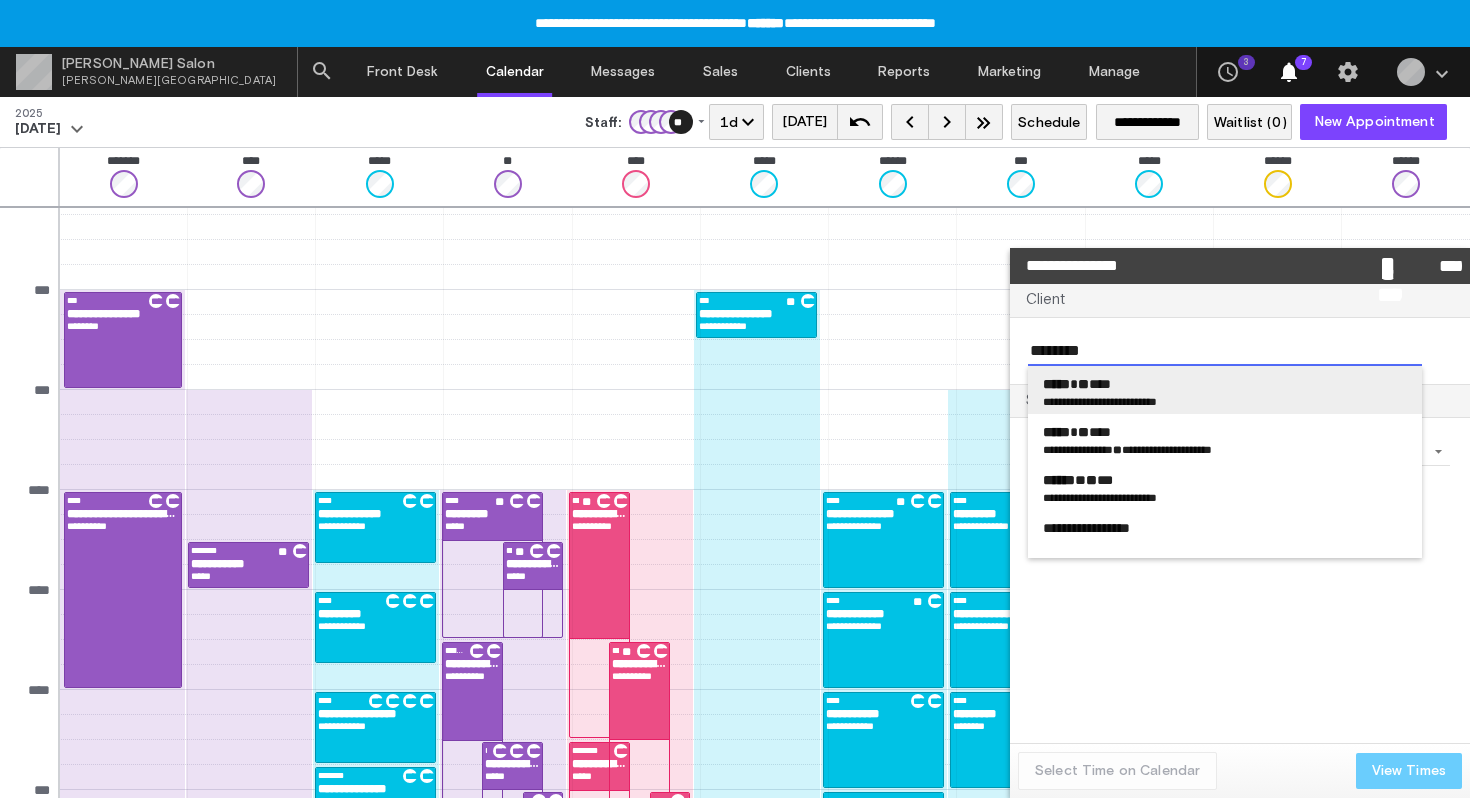 click on "*****   ** ****" at bounding box center [1077, 384] 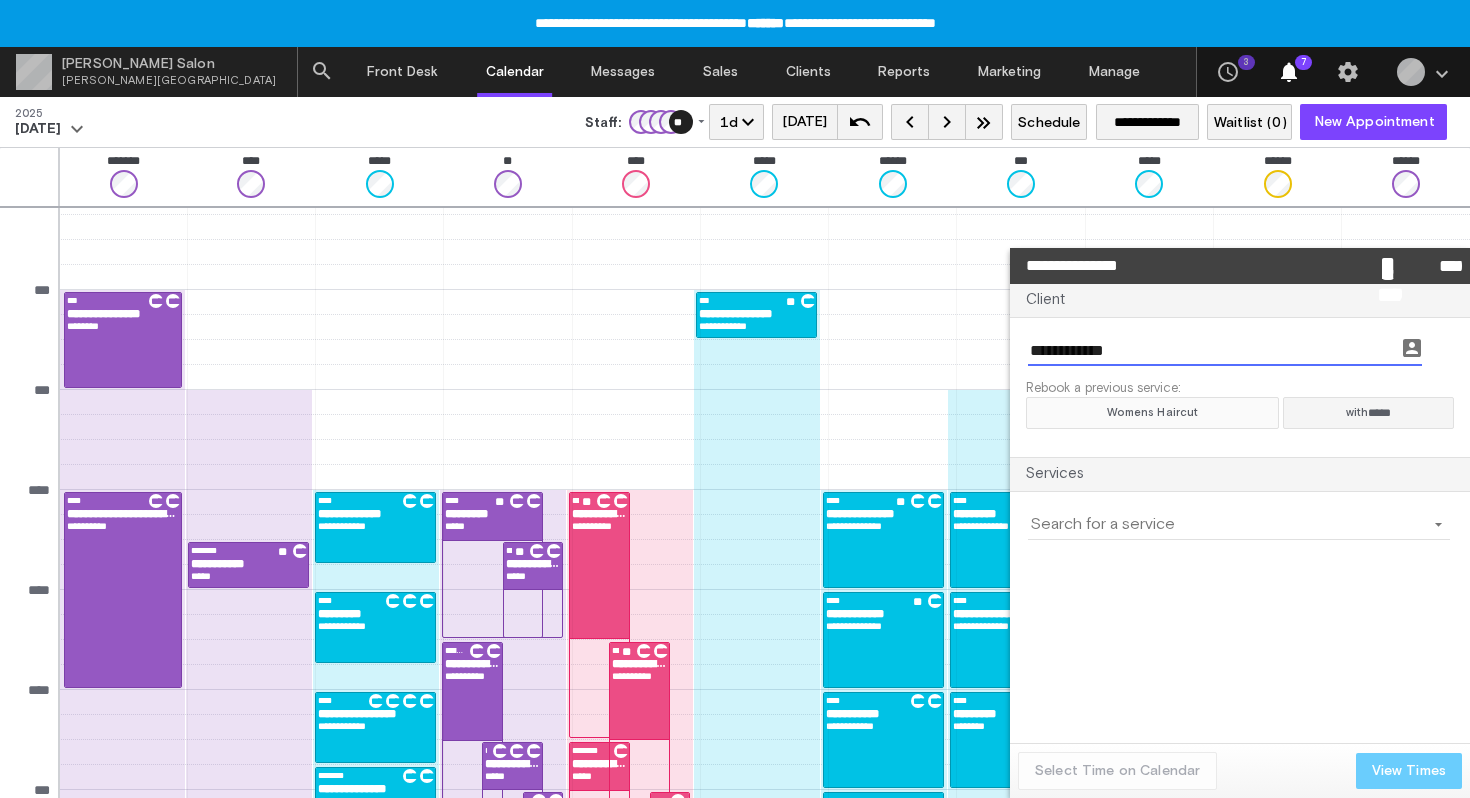 click on "Womens Haircut" 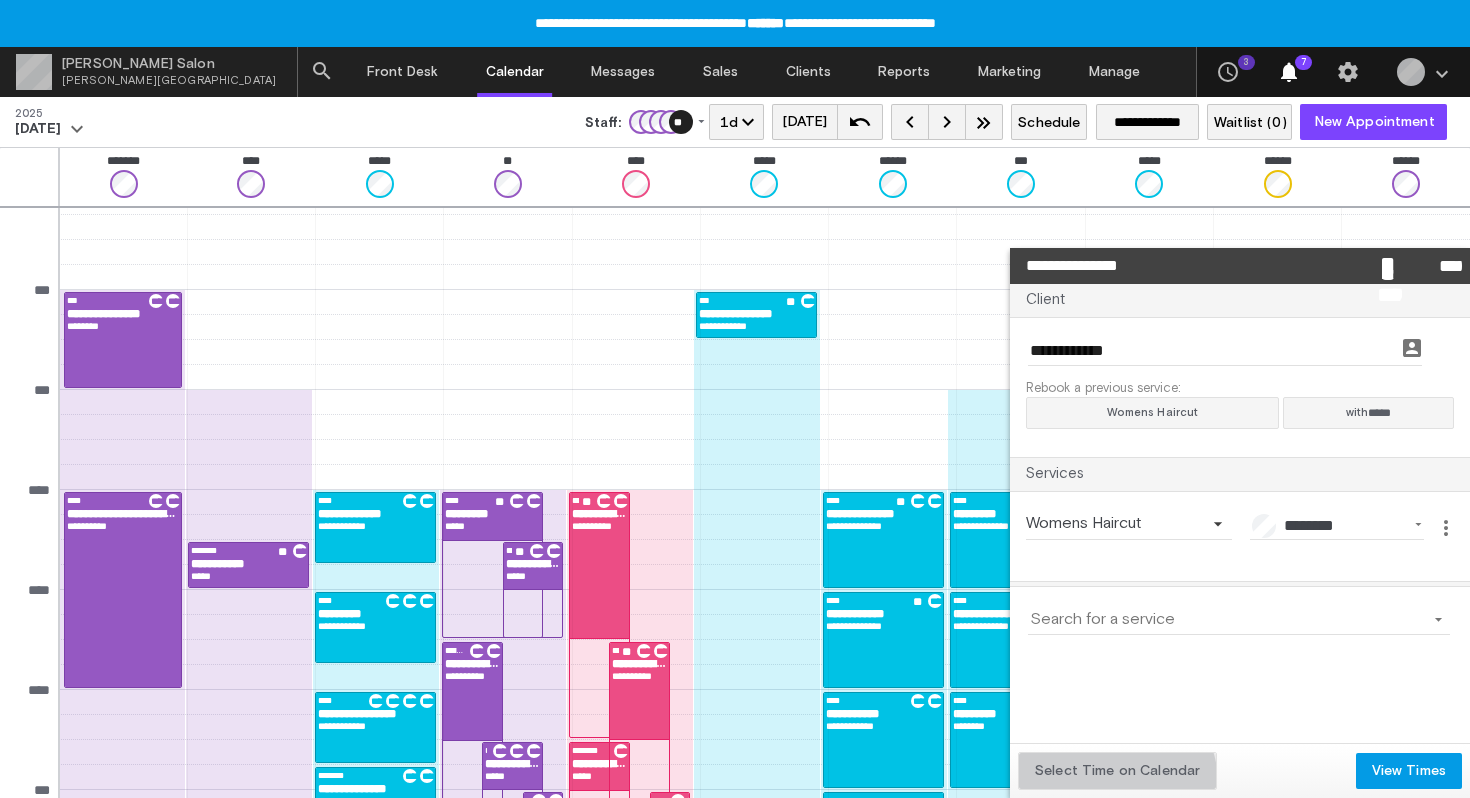 click on "Select Time on Calendar" 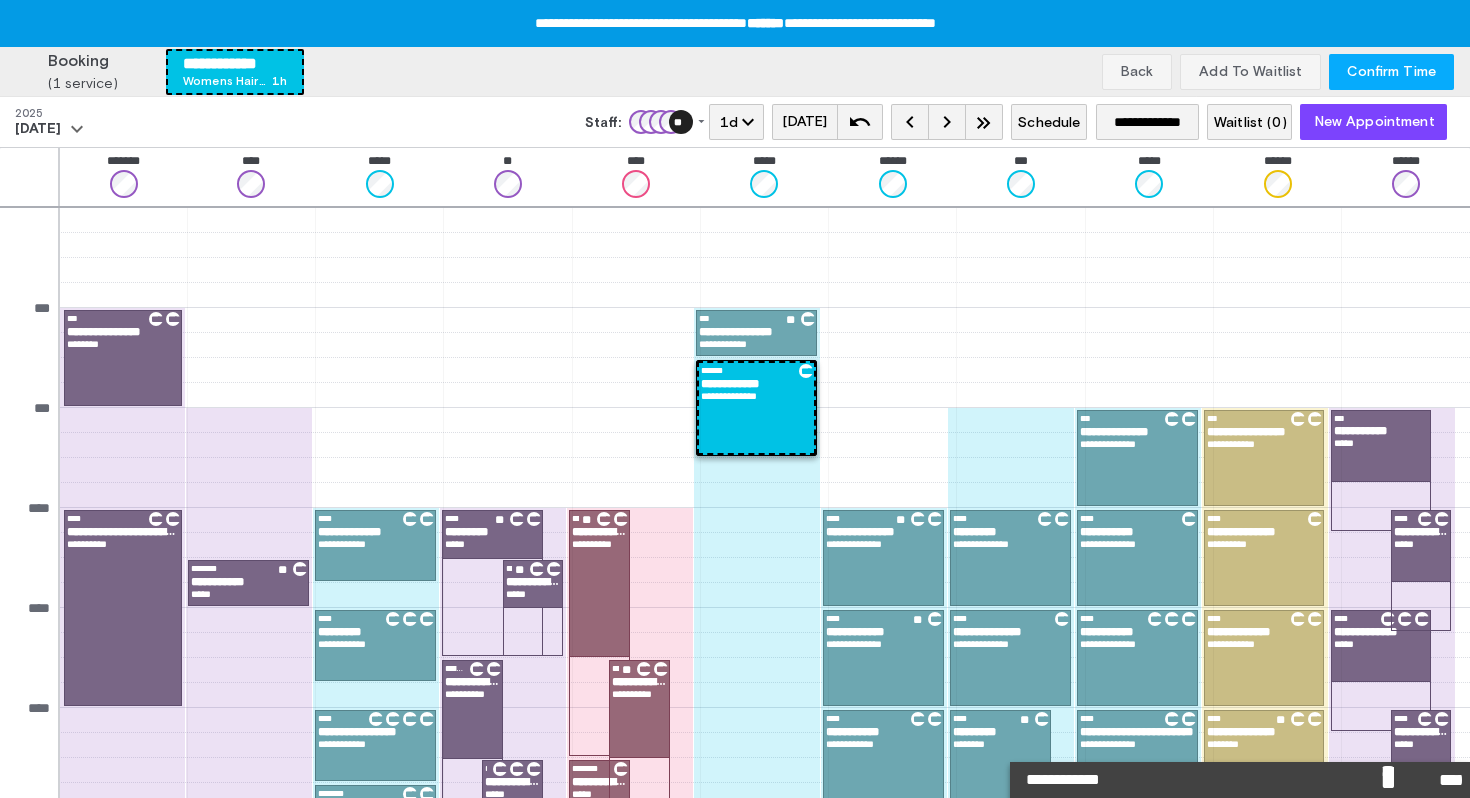 scroll, scrollTop: 18, scrollLeft: 0, axis: vertical 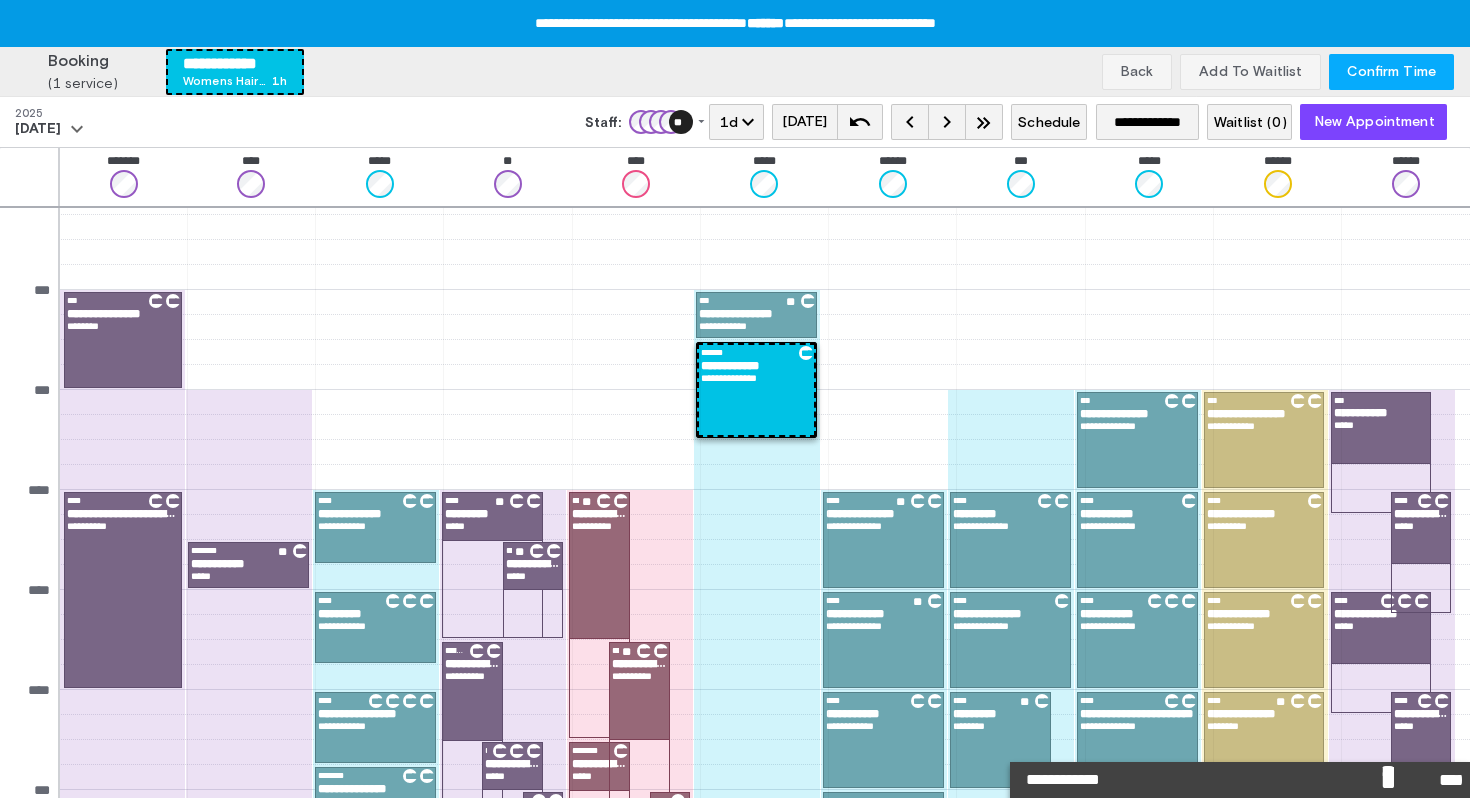 click on "Confirm Time" at bounding box center [1391, 72] 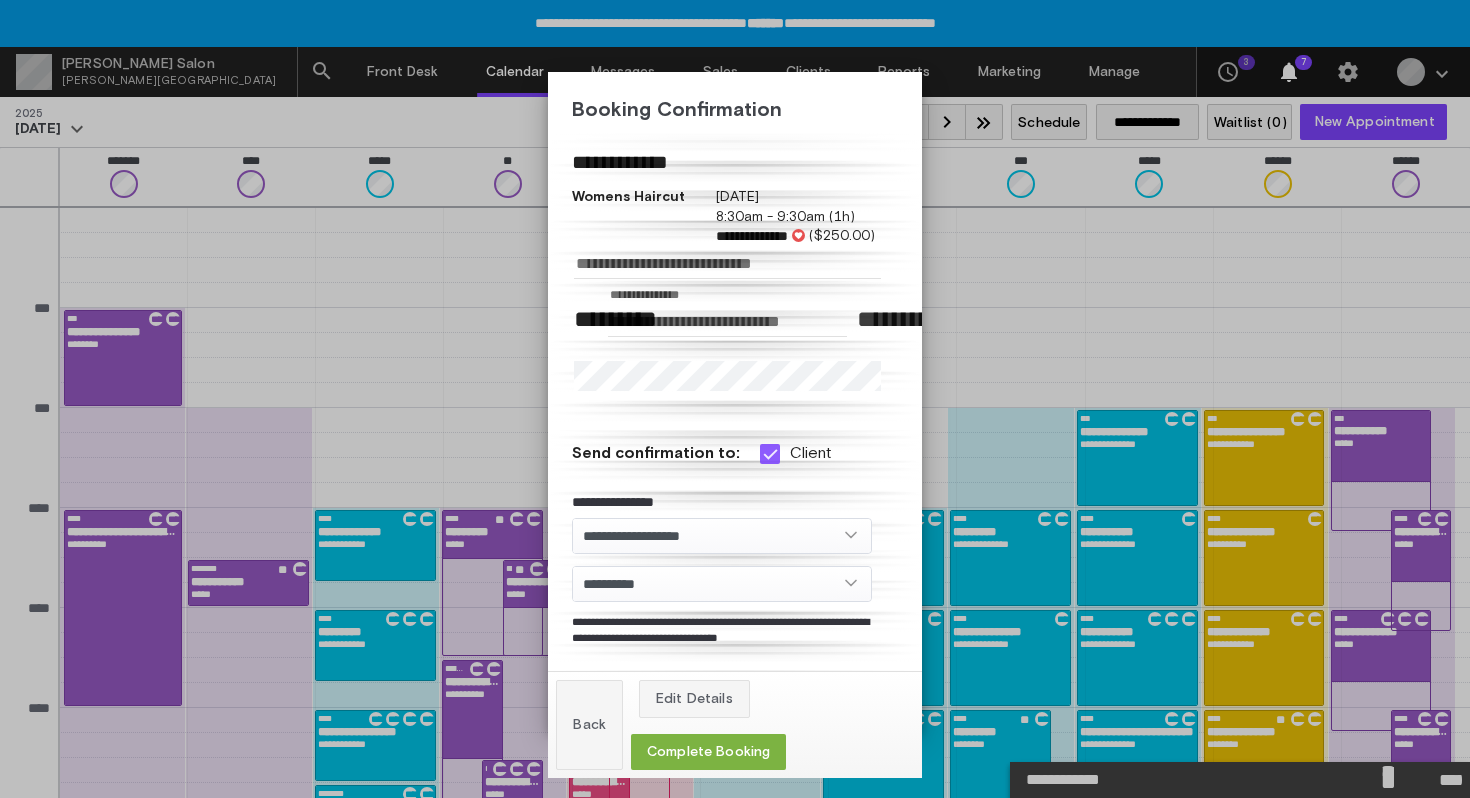 scroll, scrollTop: 18, scrollLeft: 0, axis: vertical 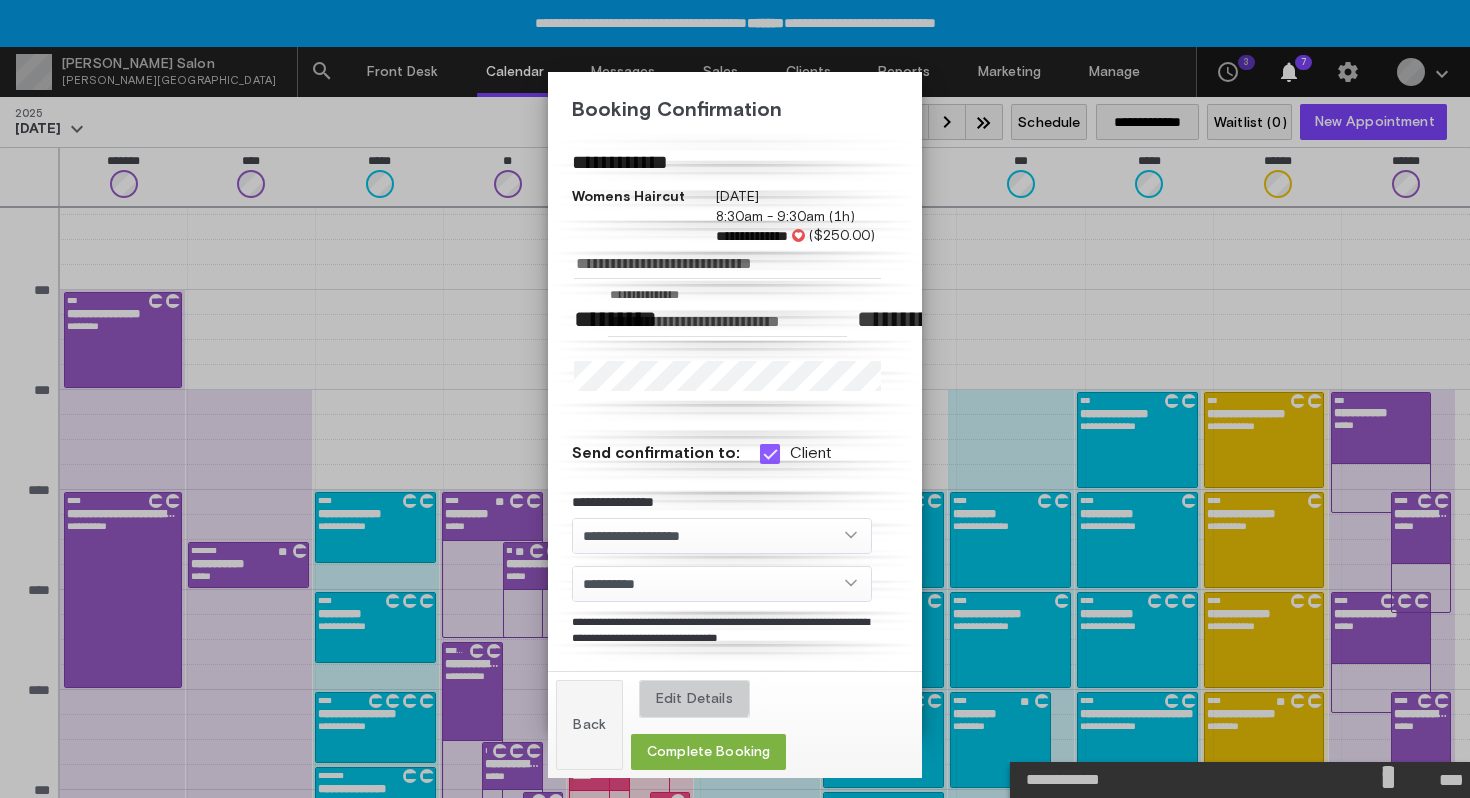 click on "Edit Details" 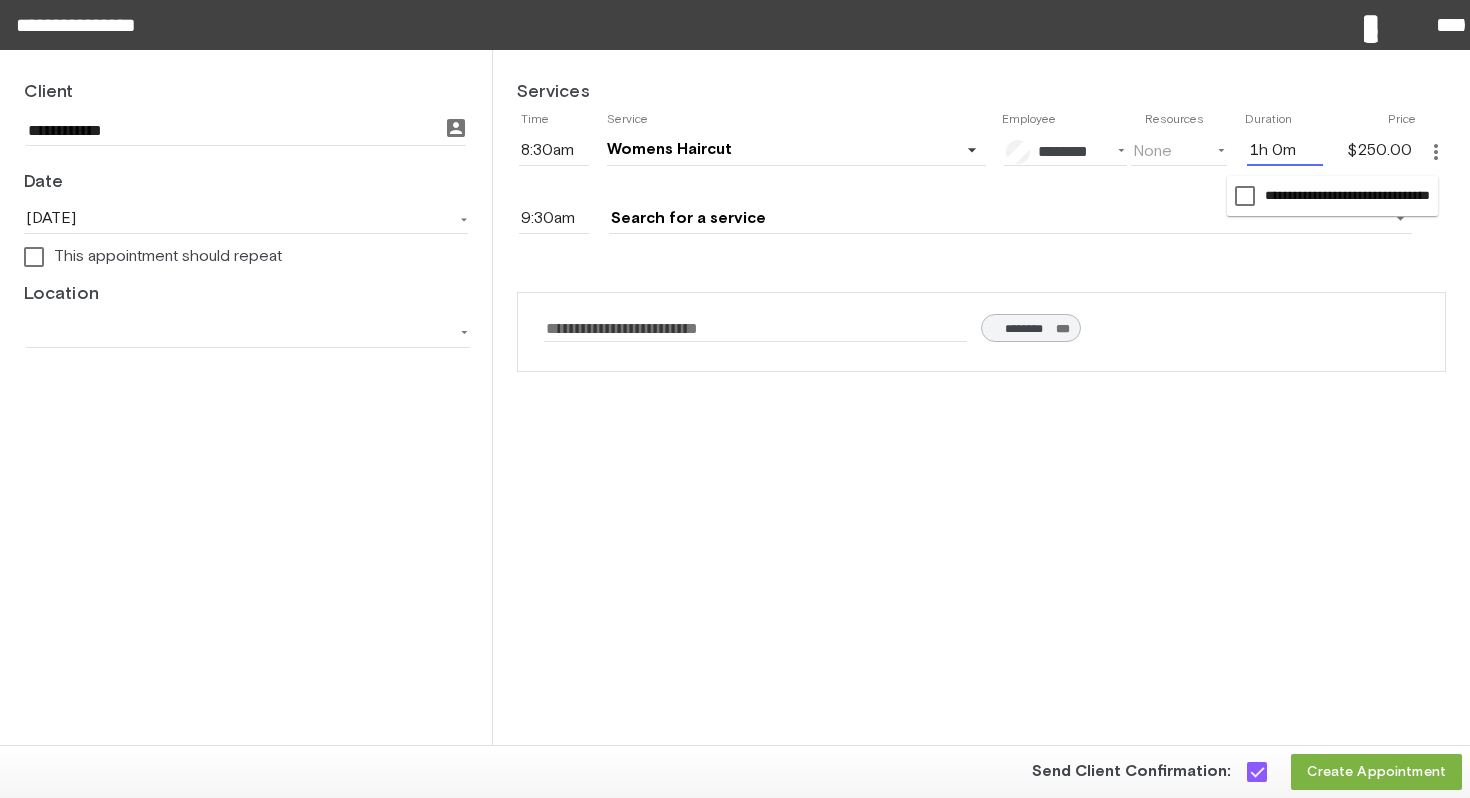 click on "1h 0m" at bounding box center [1285, 151] 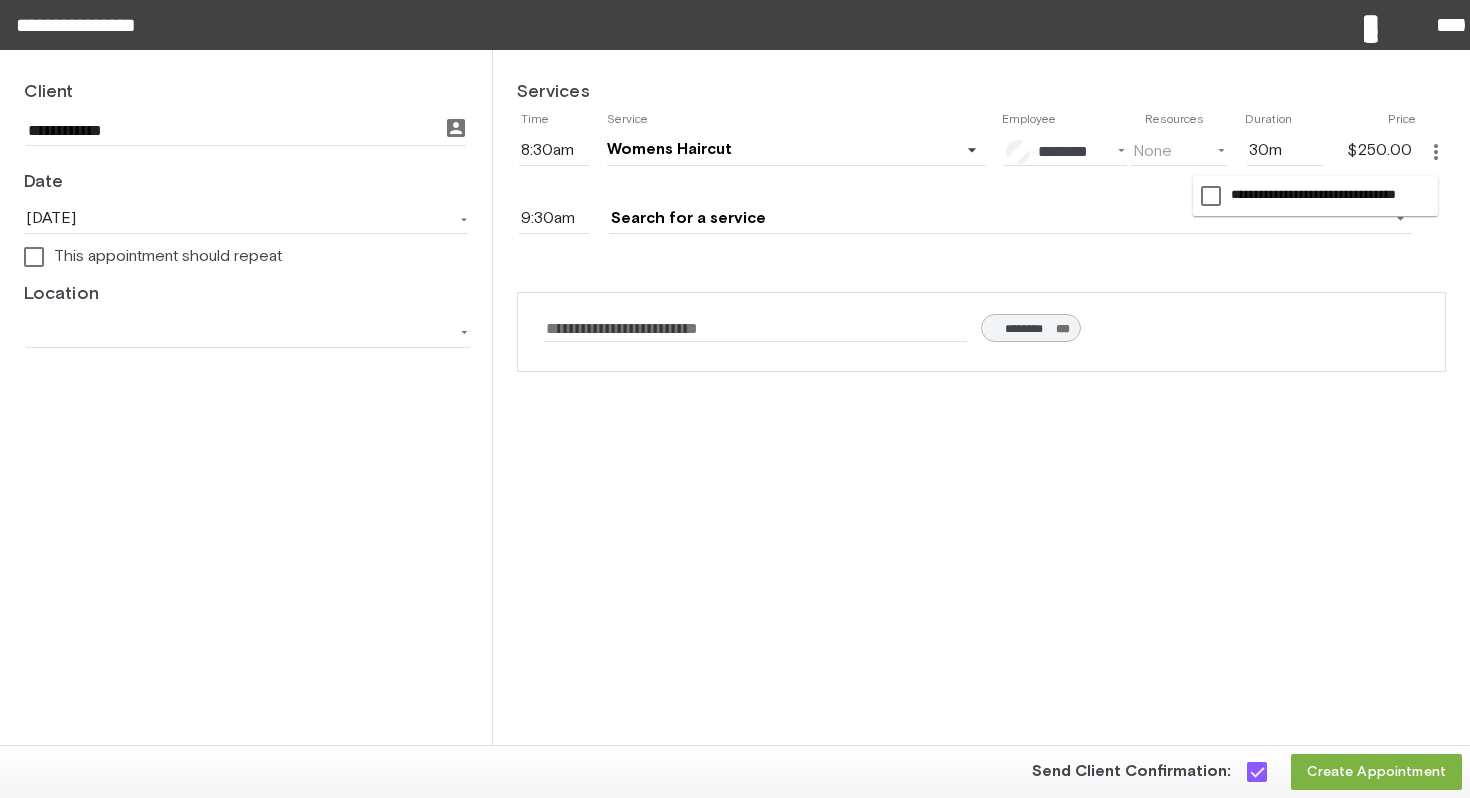 type on "0h 30m" 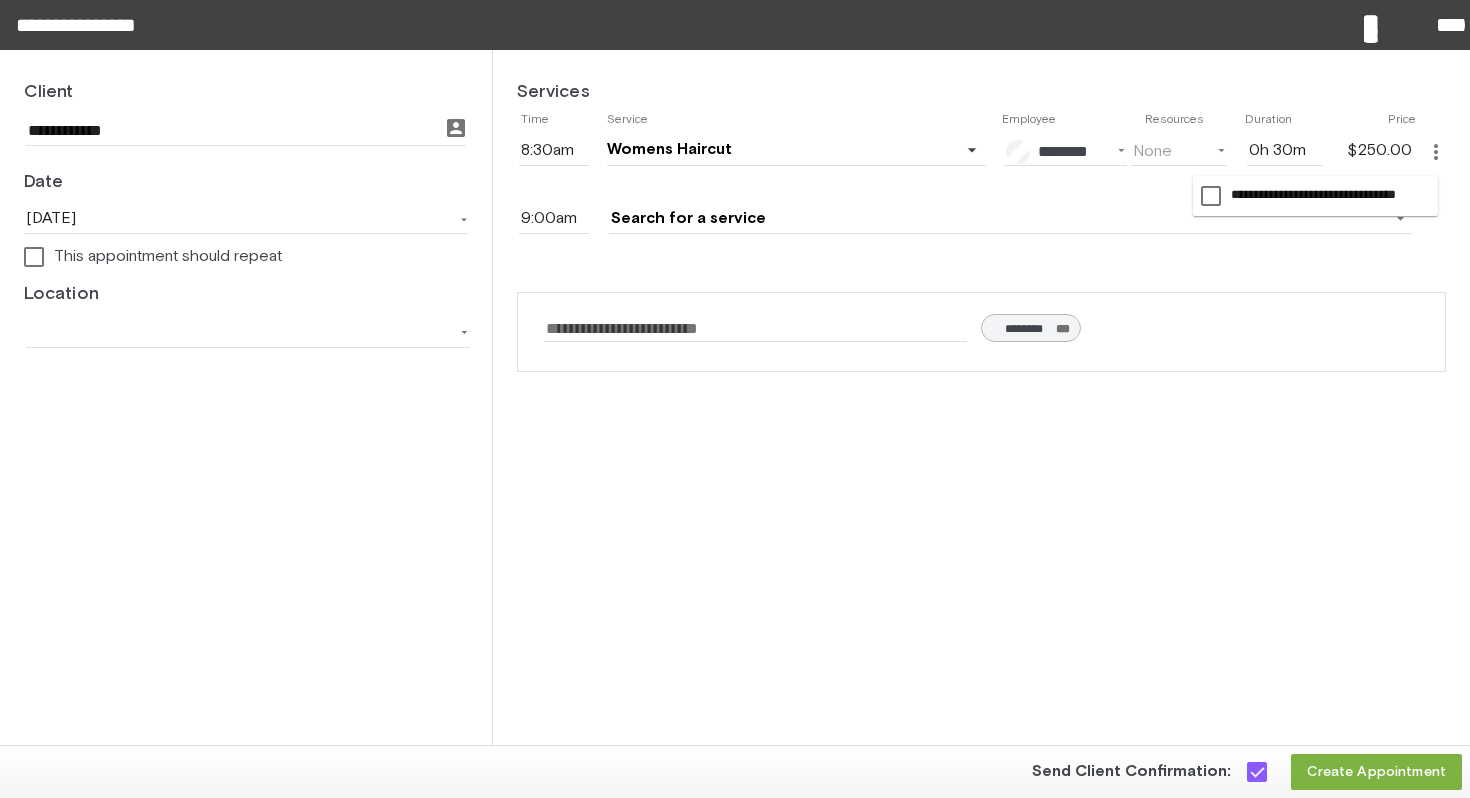 click on "Services         Time   Service   Employee    Resources    Duration   Price                 8:30am                             Womens Haircut     arrow_drop_down                                    favorite        ********        $250     (1h)           favorite               Filters:    All   Assignable                  Stylist              favorite        ******        $275     (1h)           favorite_border               favorite        ********        $200     (1h 30m)           favorite_border               favorite        ********        $250     (1h)           favorite               favorite        ********        $225     (1h 30m)           favorite_border               favorite        ********        $250     (1h)           favorite_border               favorite        *********        $325     (1h)           favorite_border               favorite        ********        $300     (1h 15m)           favorite_border               favorite        *********        $250     (1h)           favorite_border" 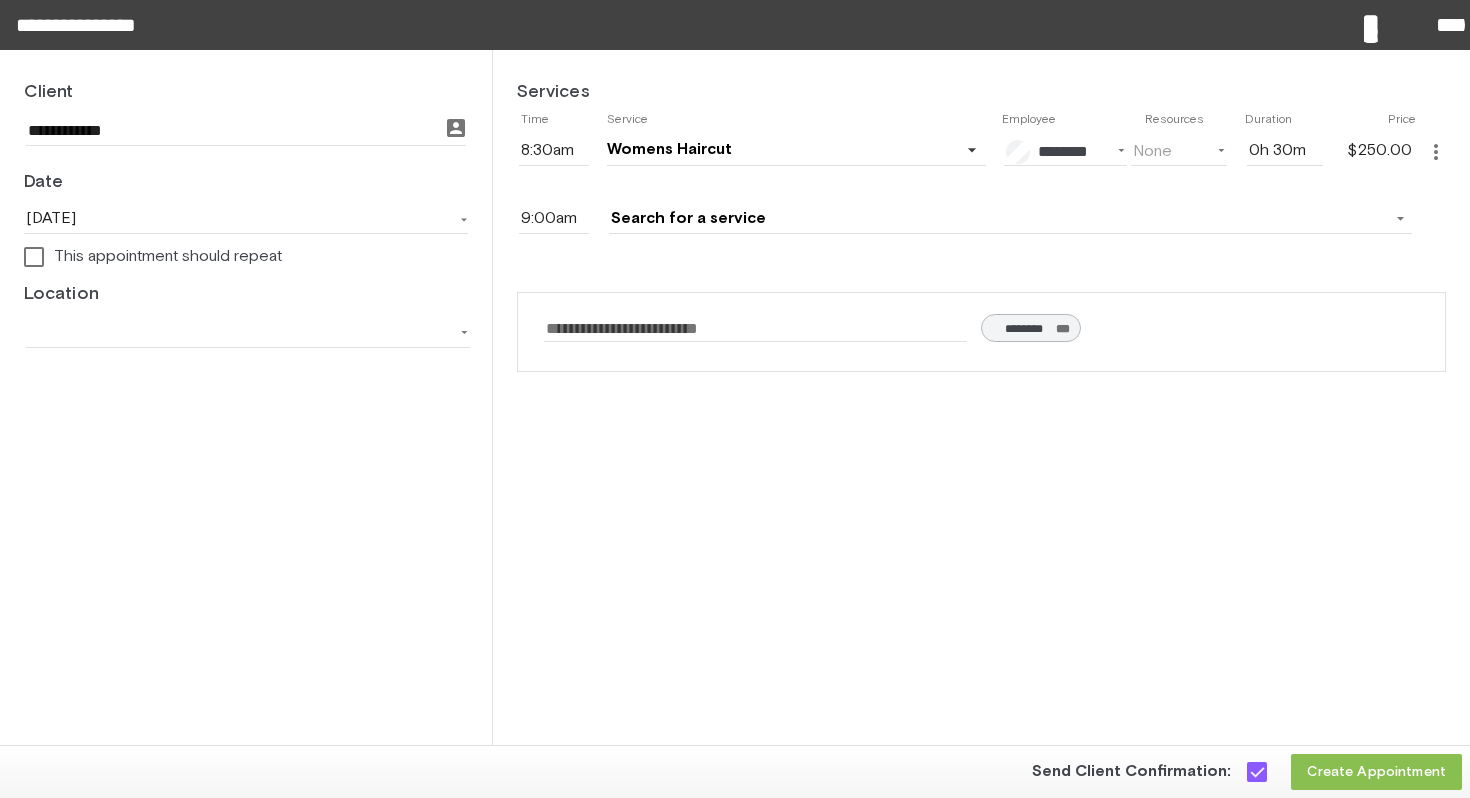click on "Create Appointment" 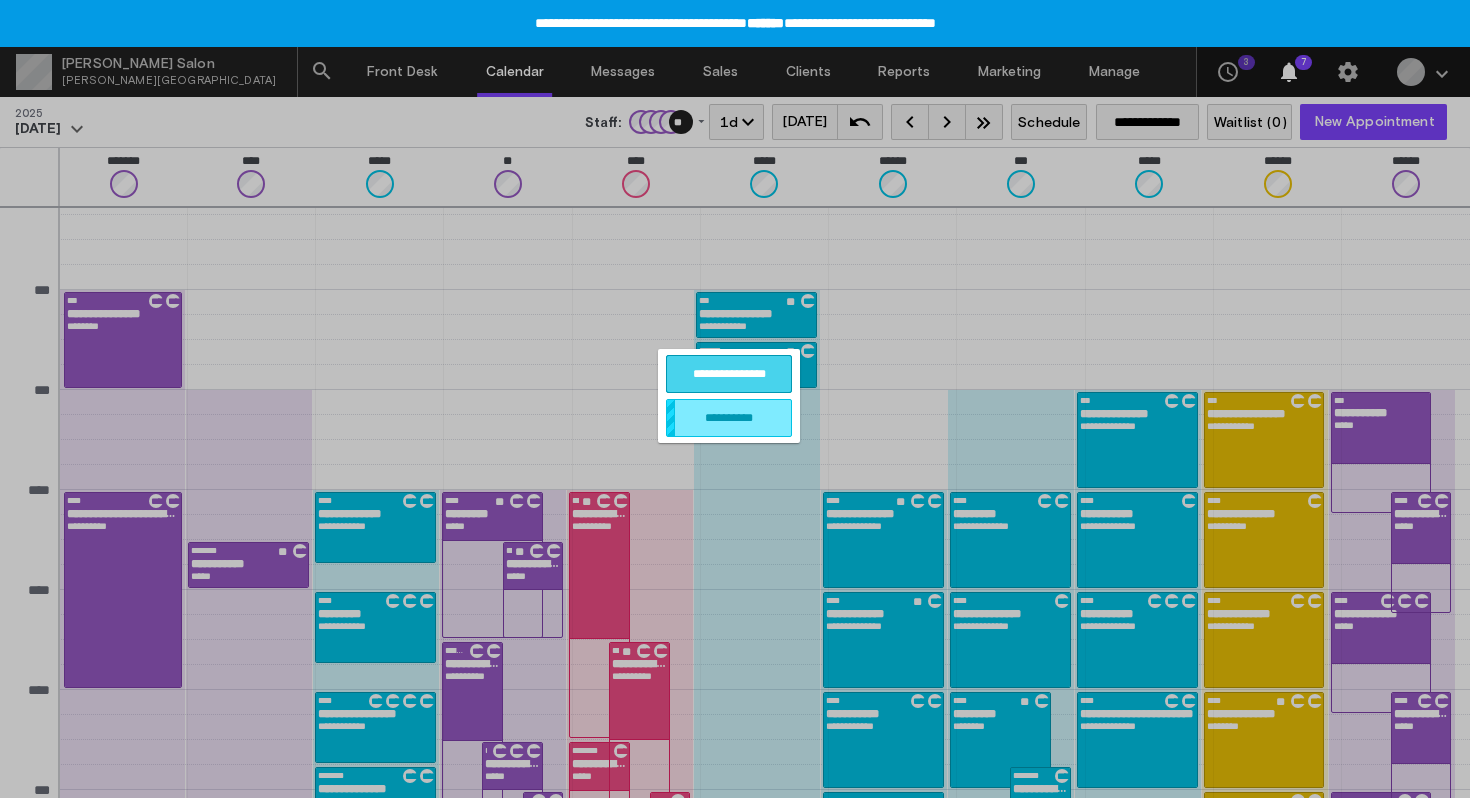 click on "**********" at bounding box center [729, 374] 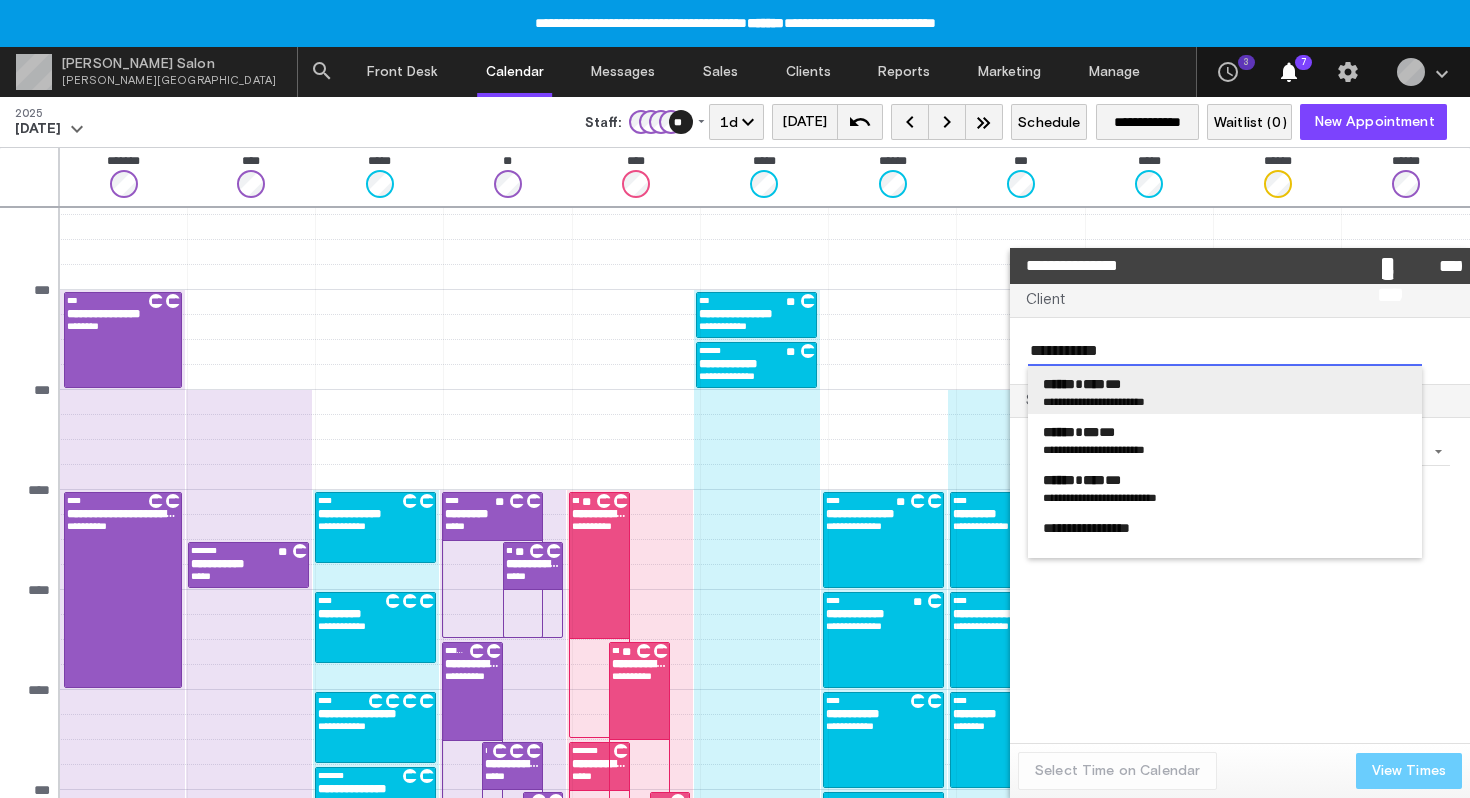 click on "******   **** ***" at bounding box center [1225, 384] 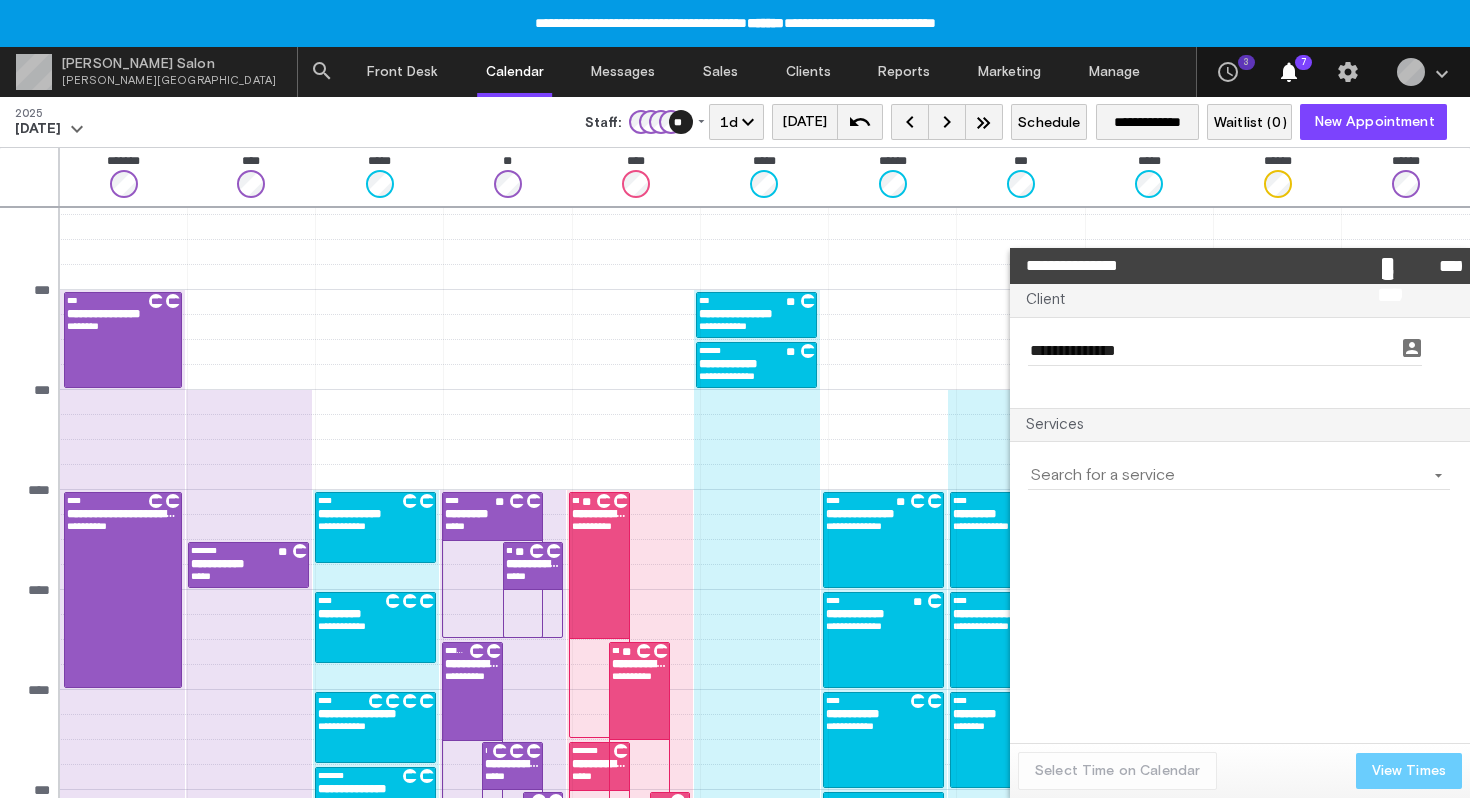 click on "arrow_drop_down" 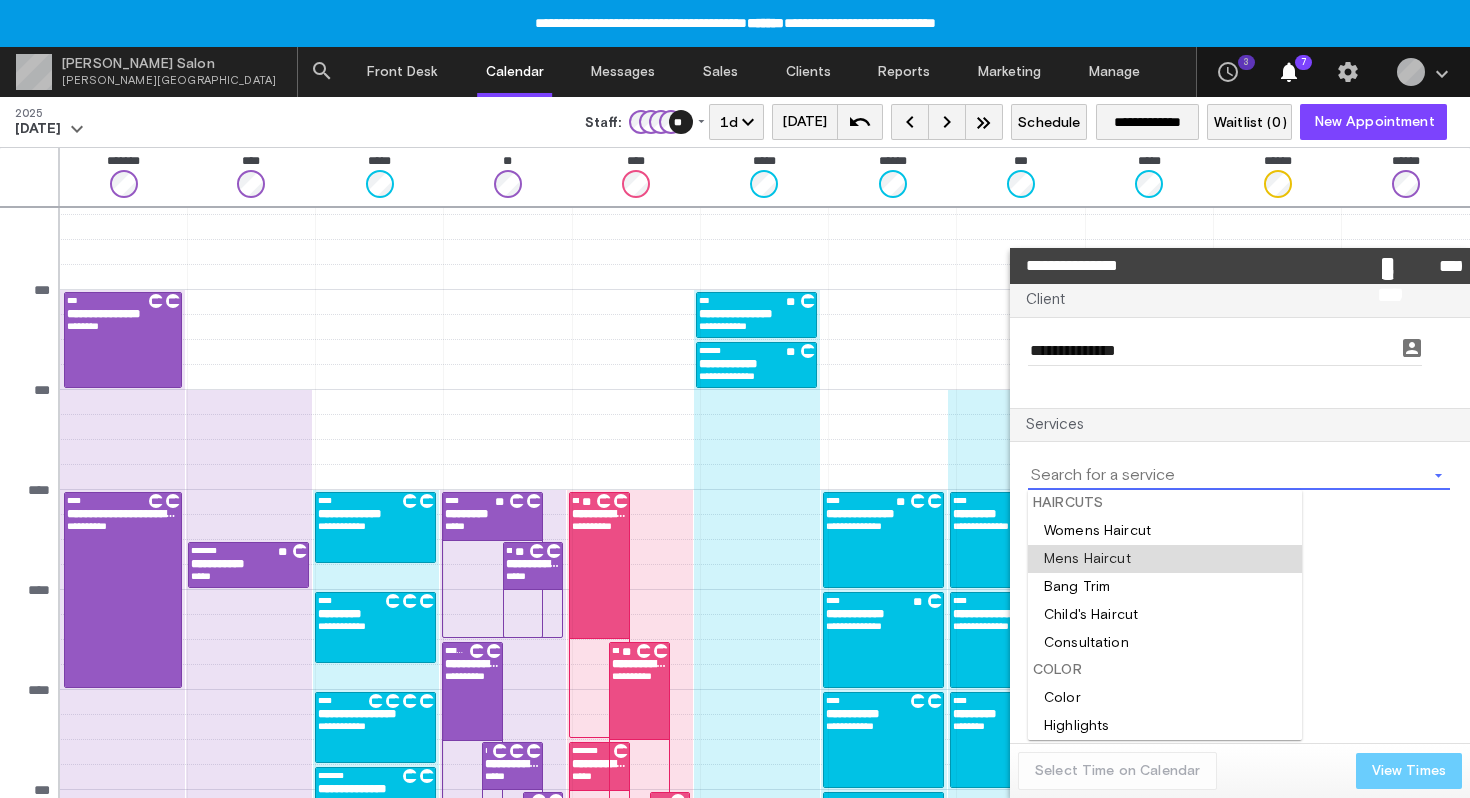click at bounding box center [1165, 559] 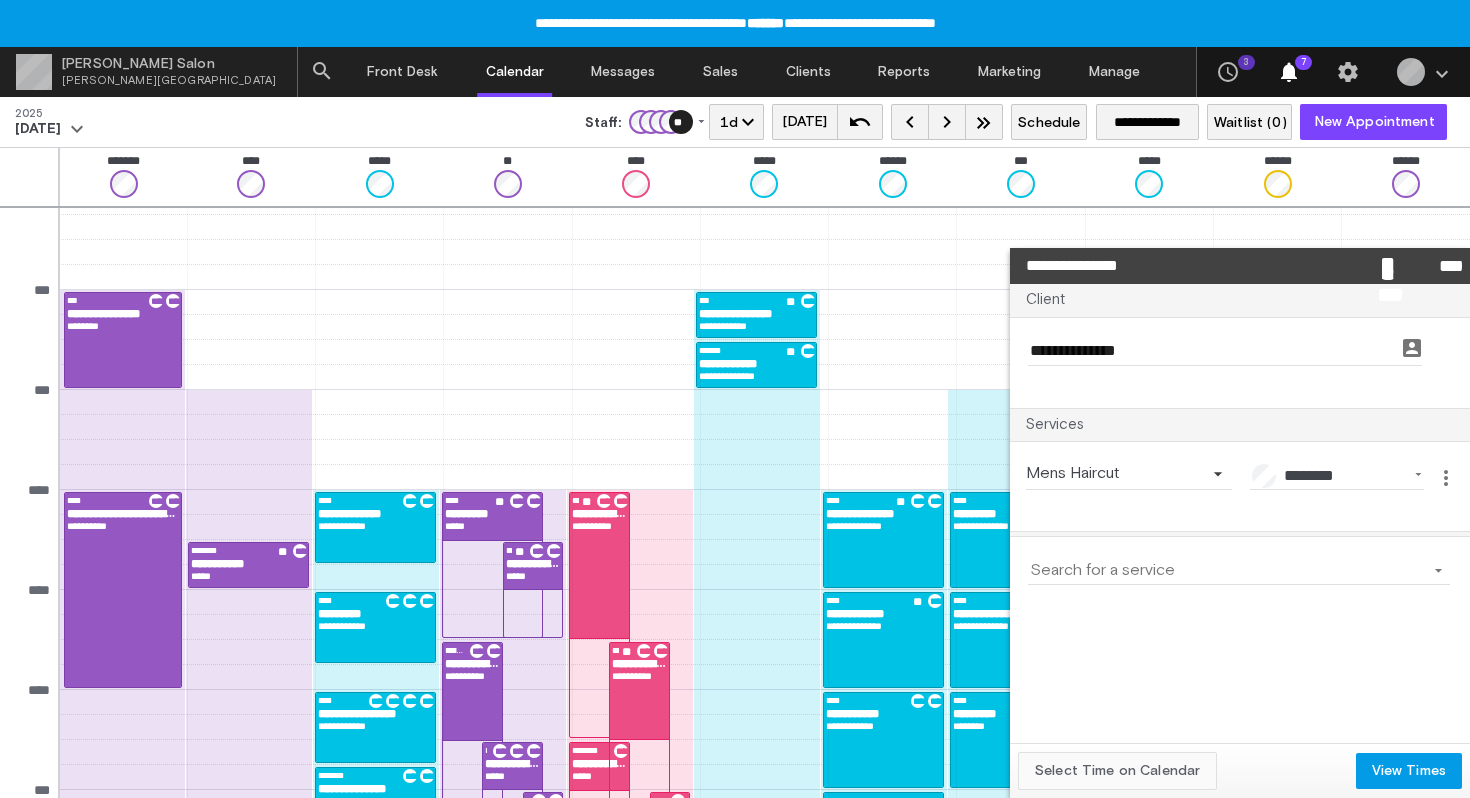 click on "Select Time on Calendar" 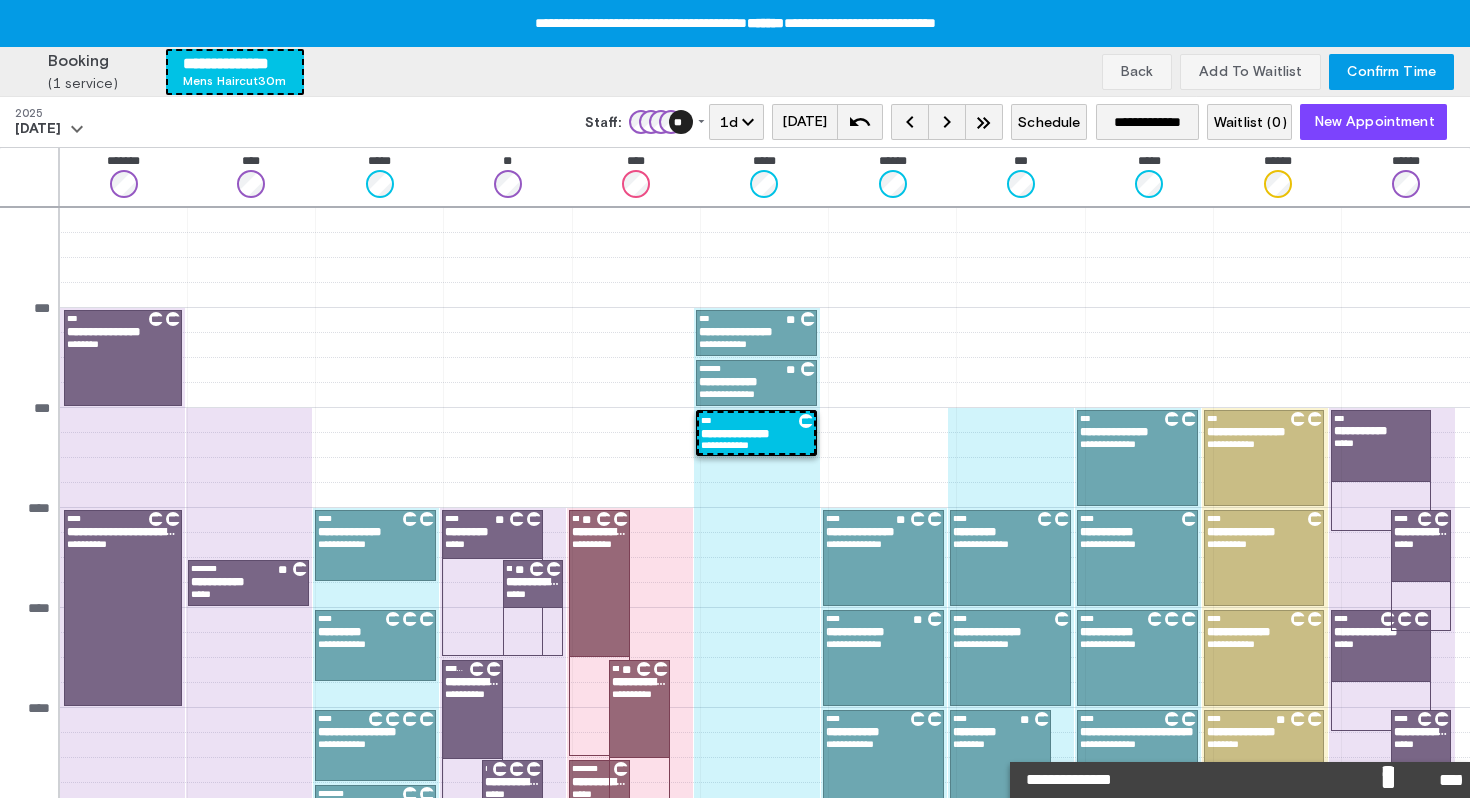 scroll, scrollTop: 18, scrollLeft: 0, axis: vertical 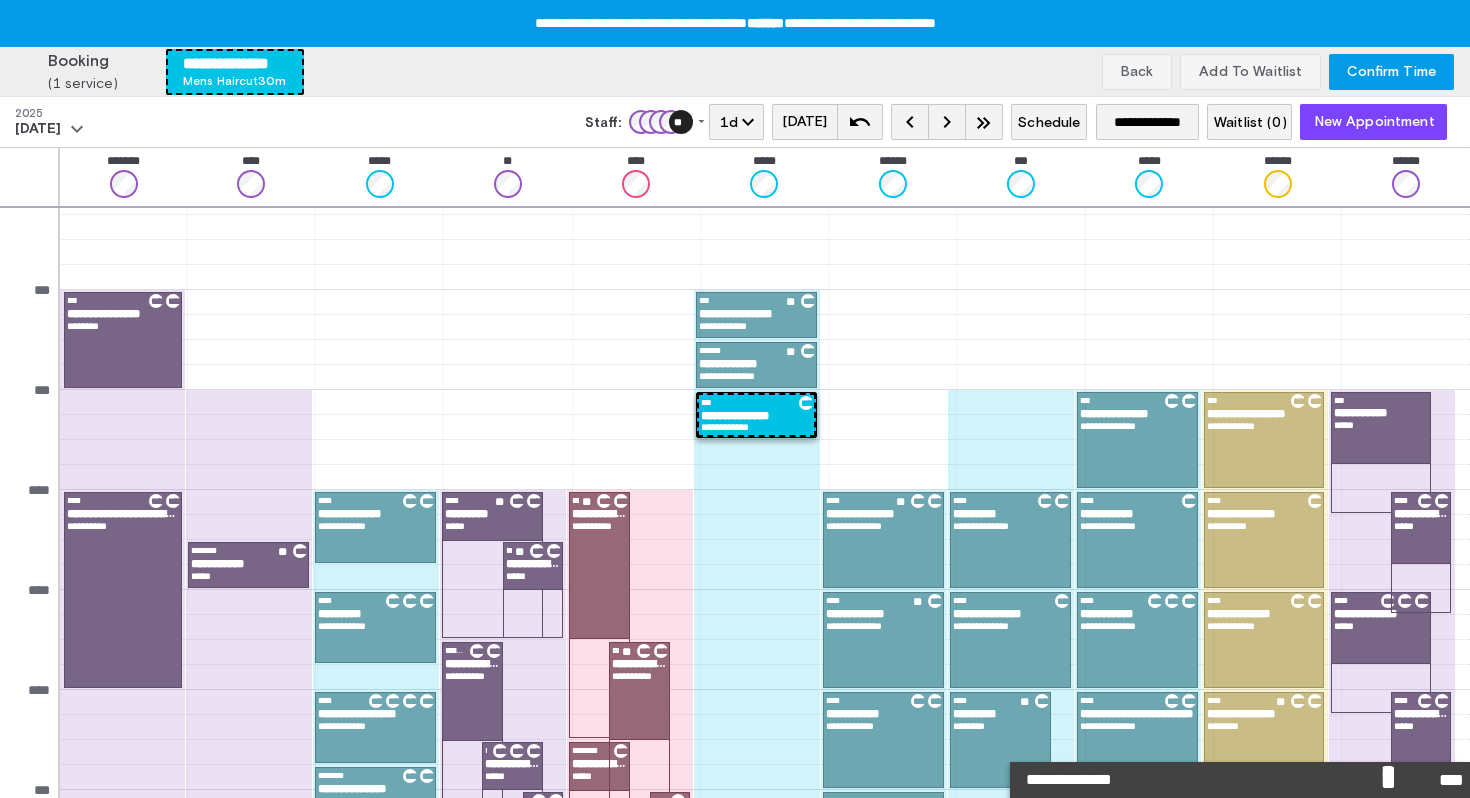 click on "**********" 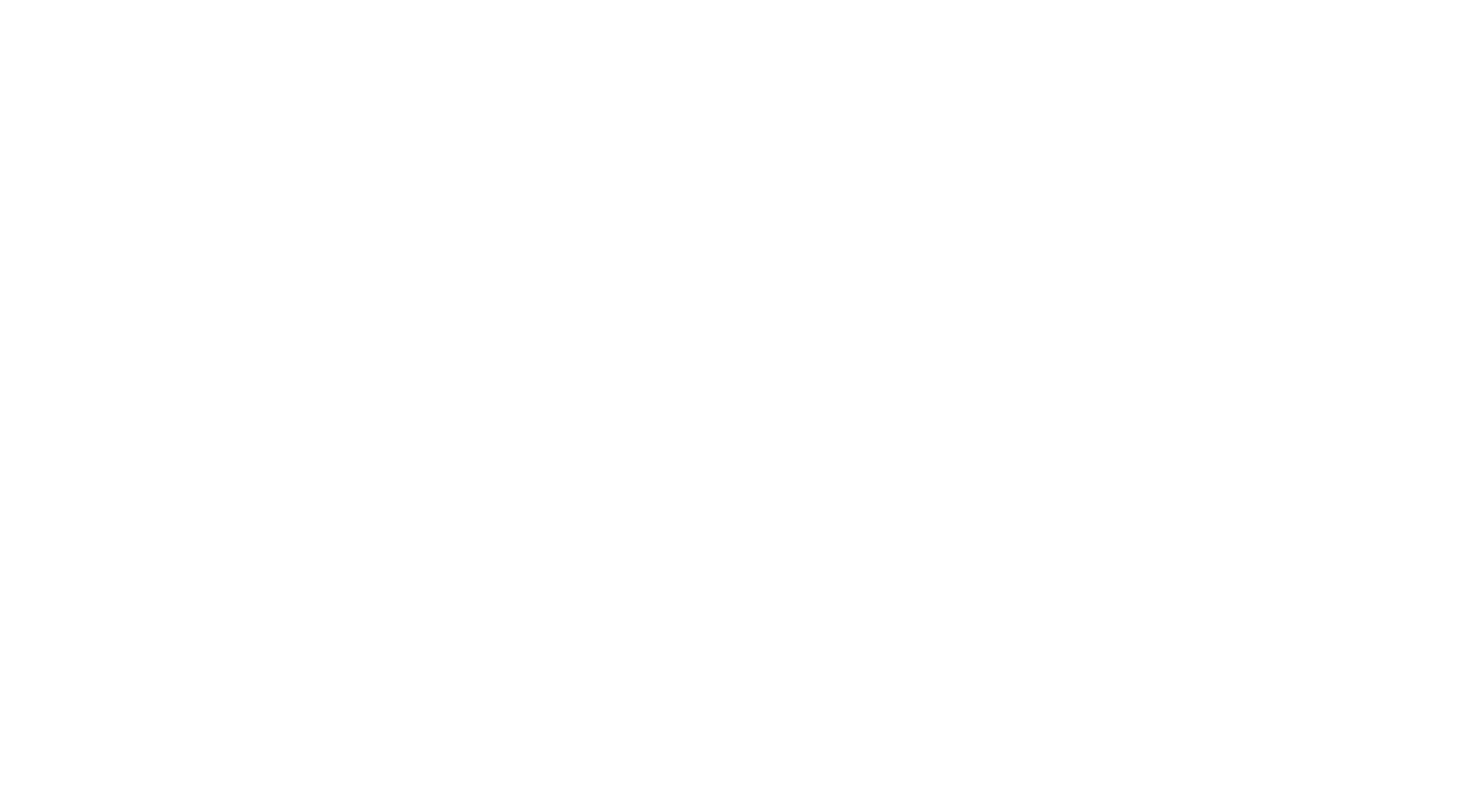 scroll, scrollTop: 0, scrollLeft: 0, axis: both 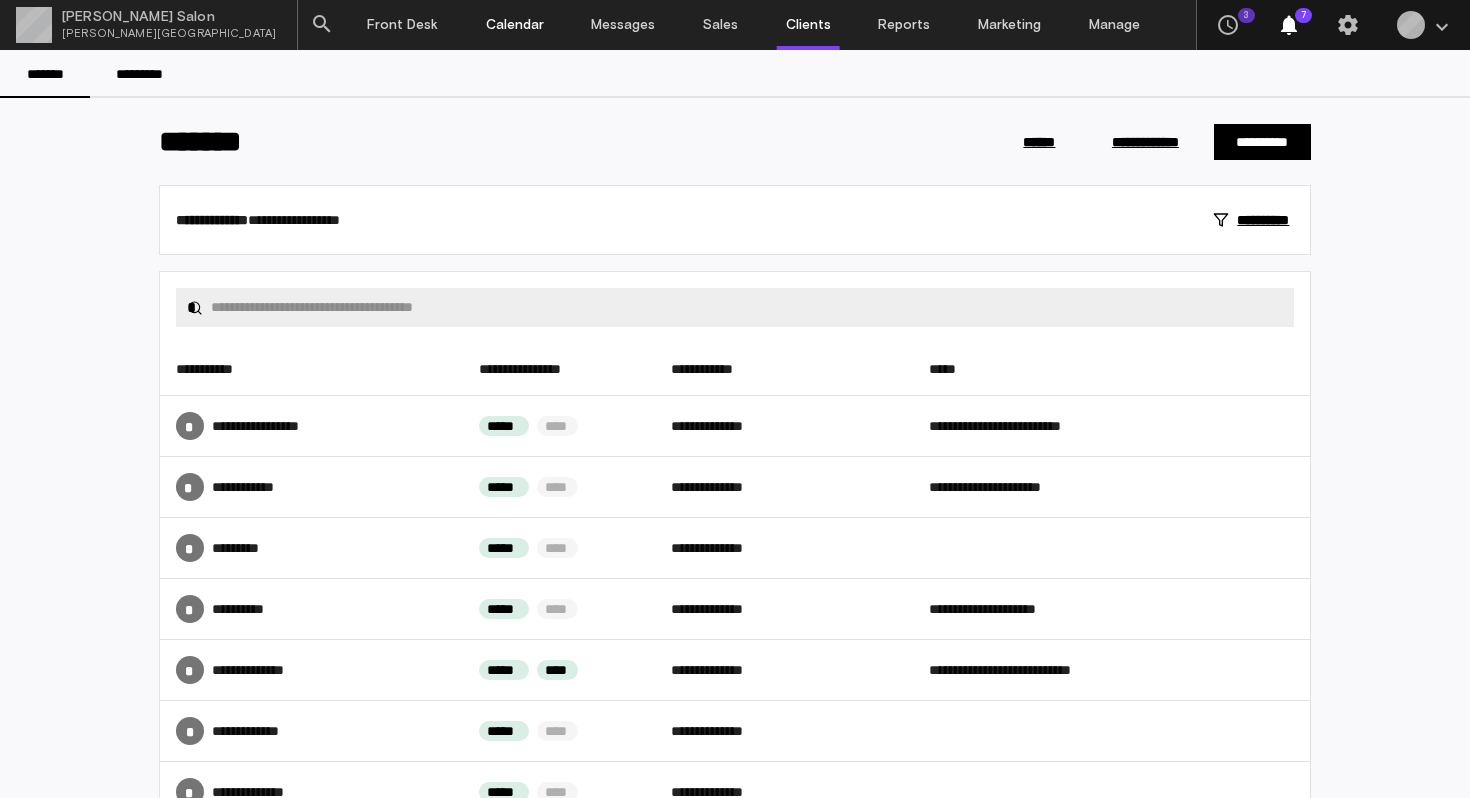 click on "Calendar" at bounding box center (515, 25) 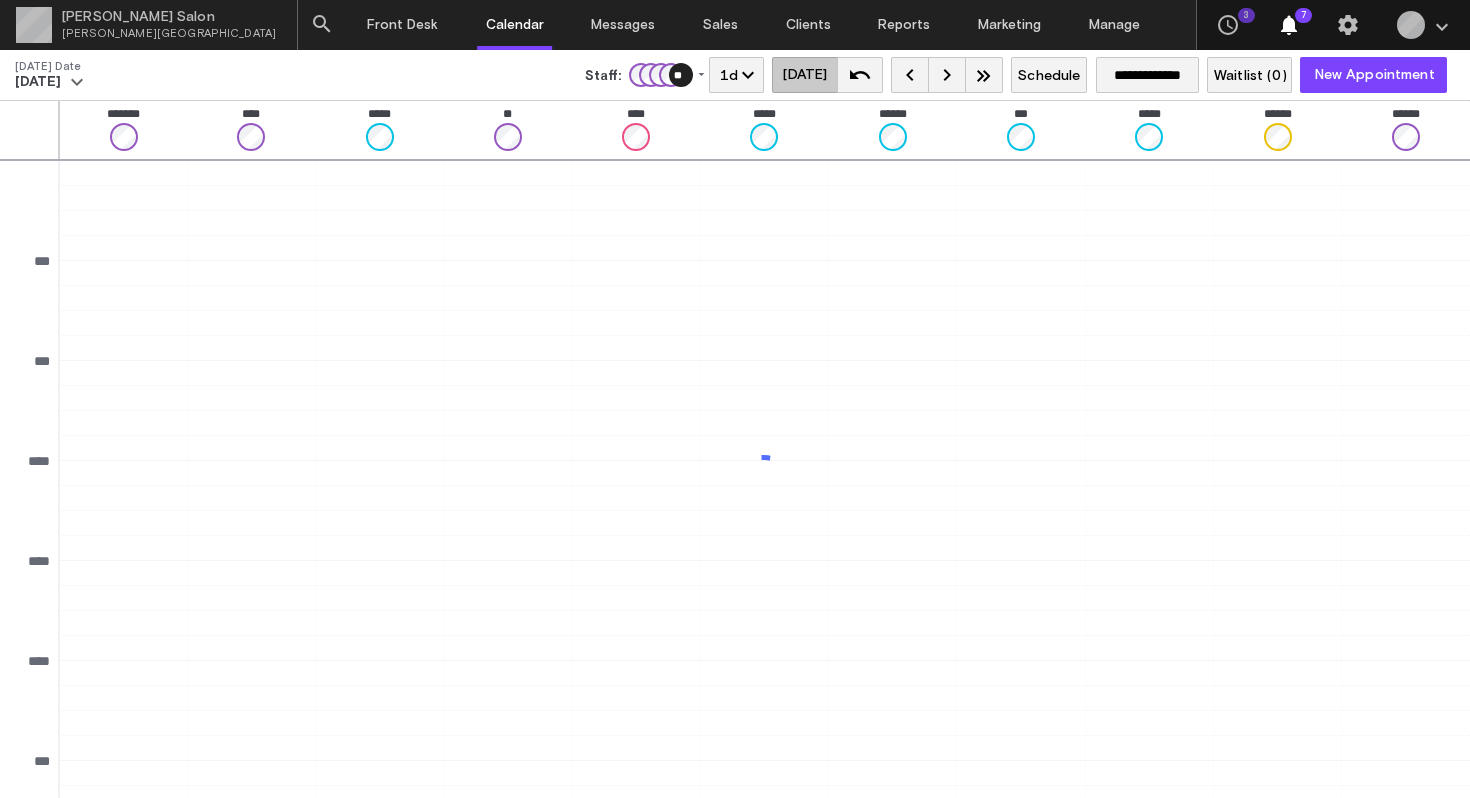 scroll, scrollTop: 755, scrollLeft: 0, axis: vertical 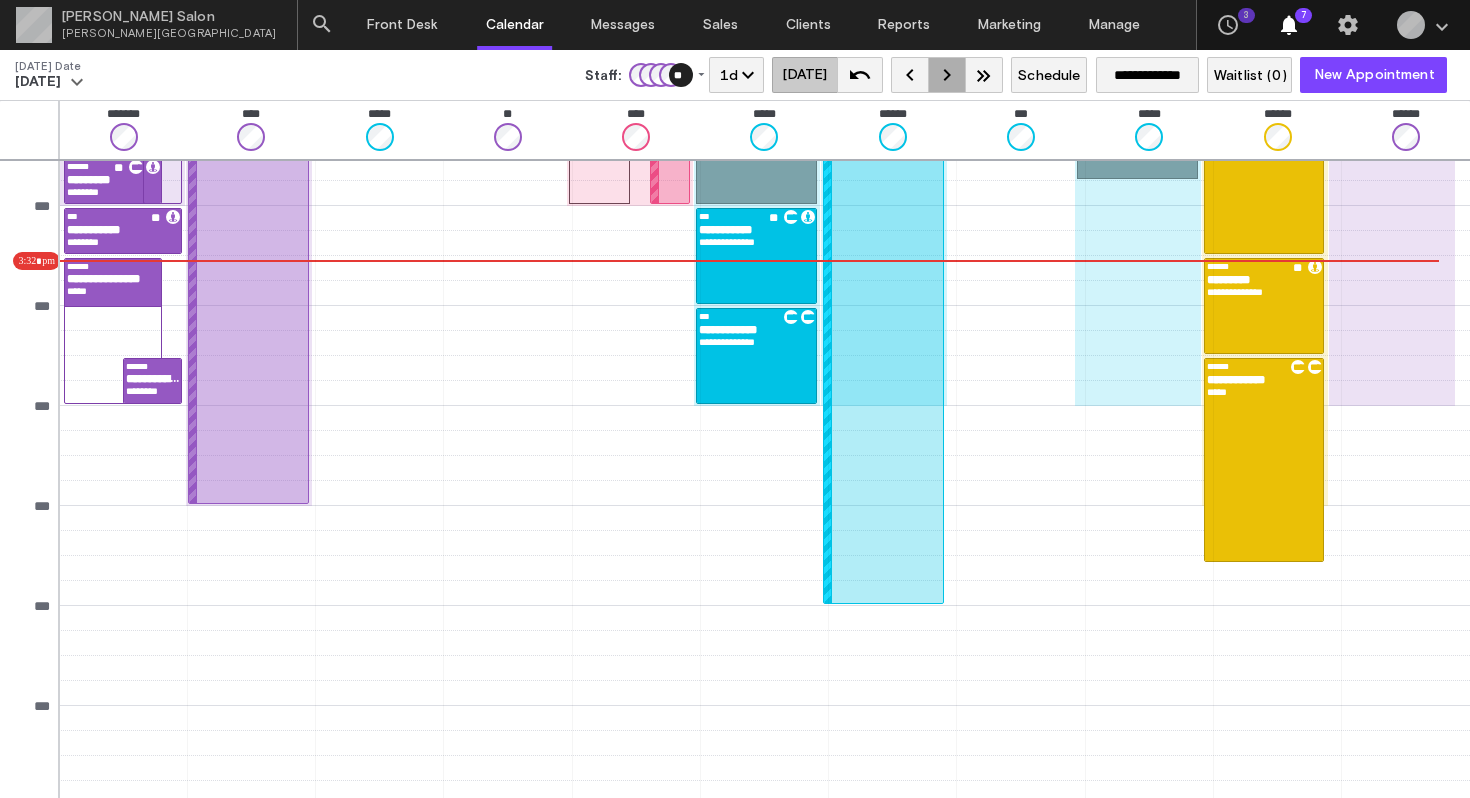 click on "keyboard_arrow_right" at bounding box center (947, 75) 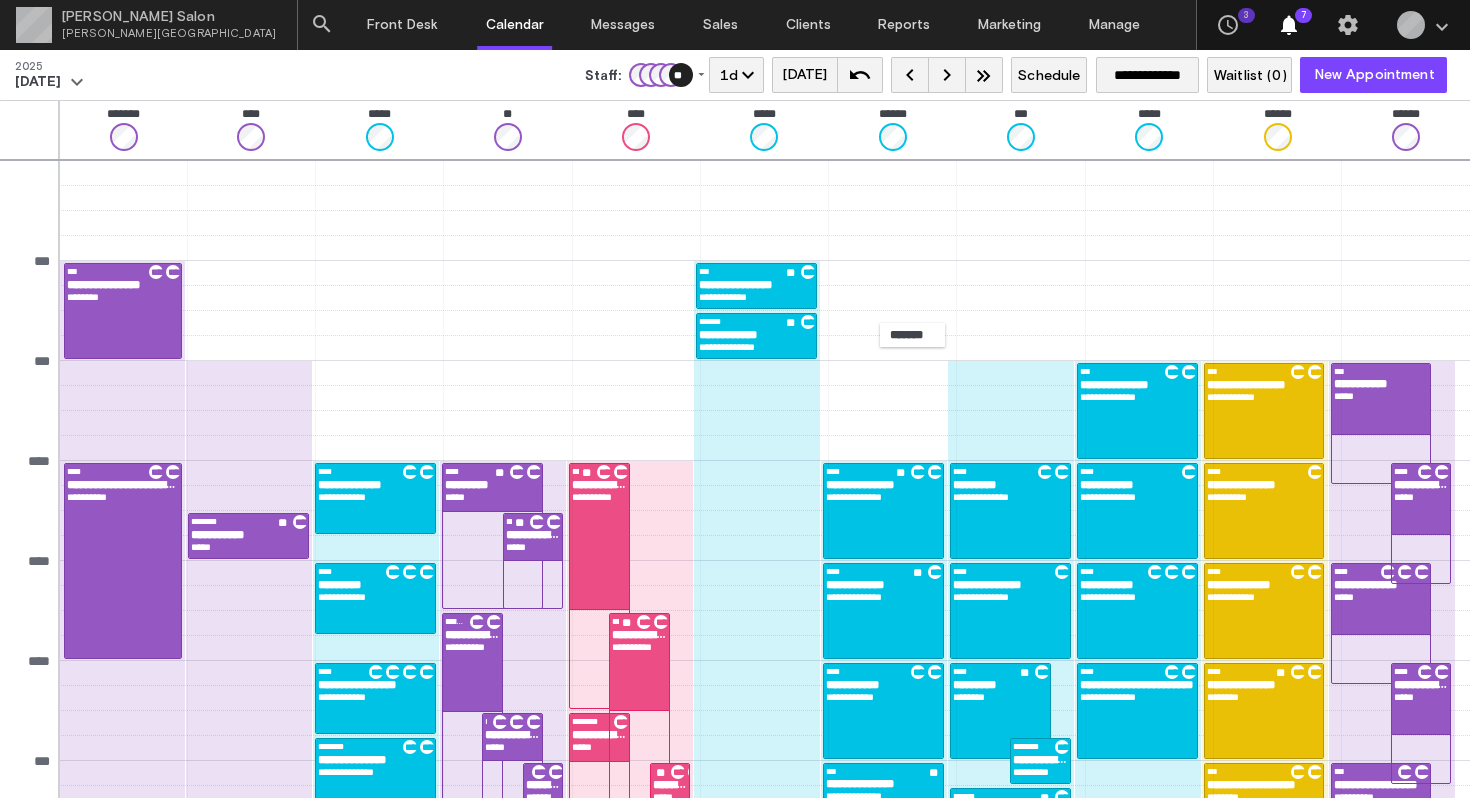 scroll, scrollTop: 8, scrollLeft: 0, axis: vertical 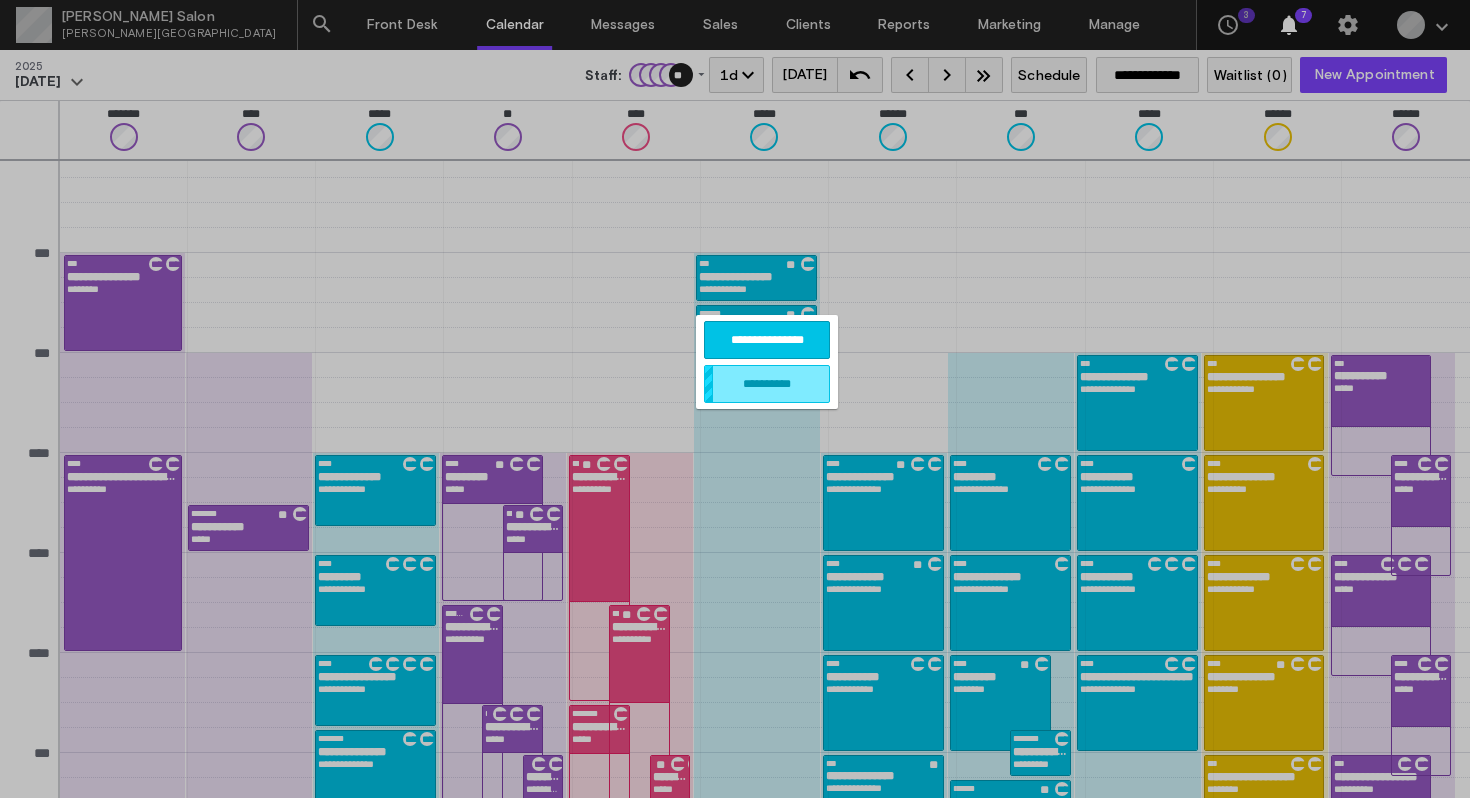 click on "**********" at bounding box center (767, 340) 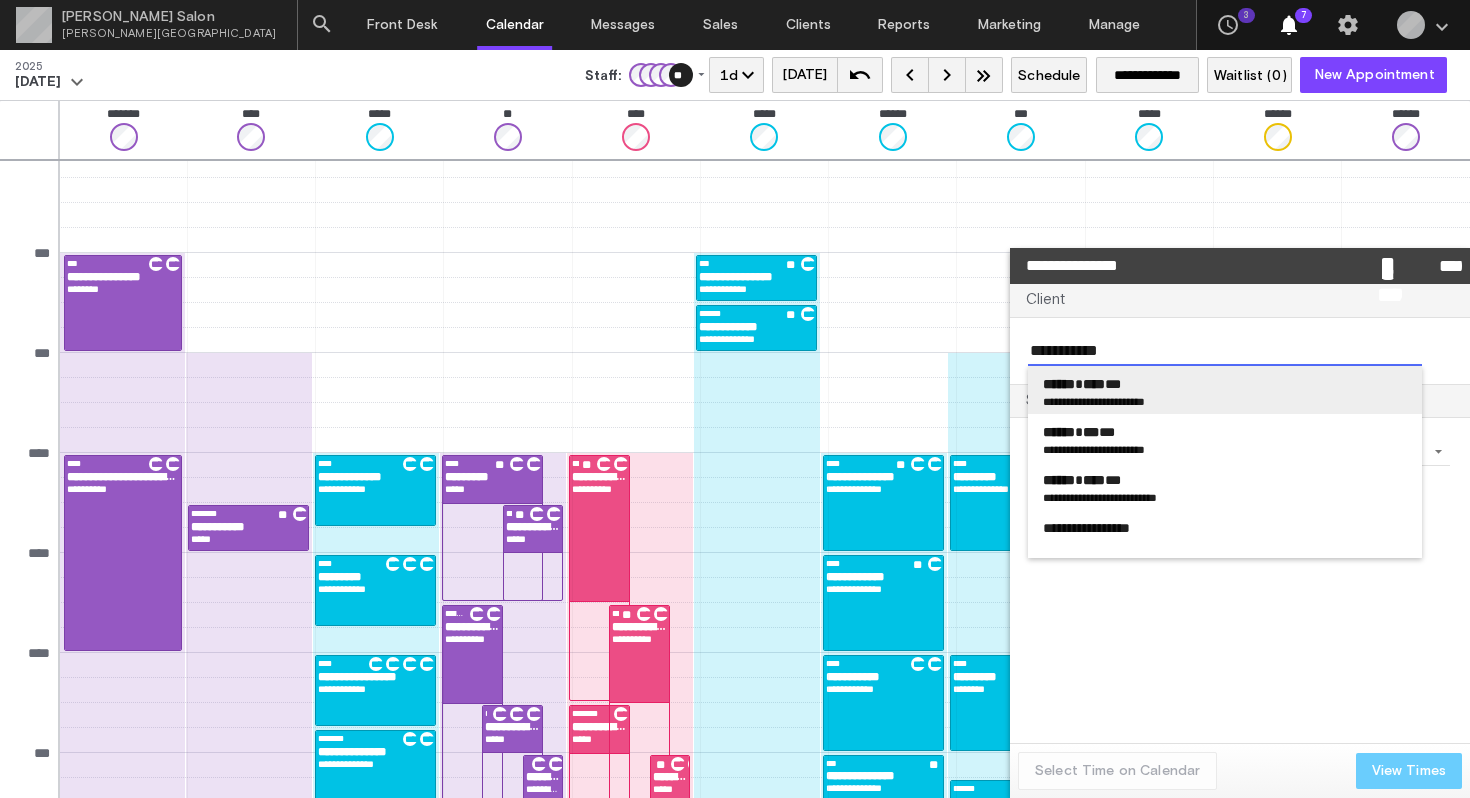 click on "******   **** ***" at bounding box center (1225, 384) 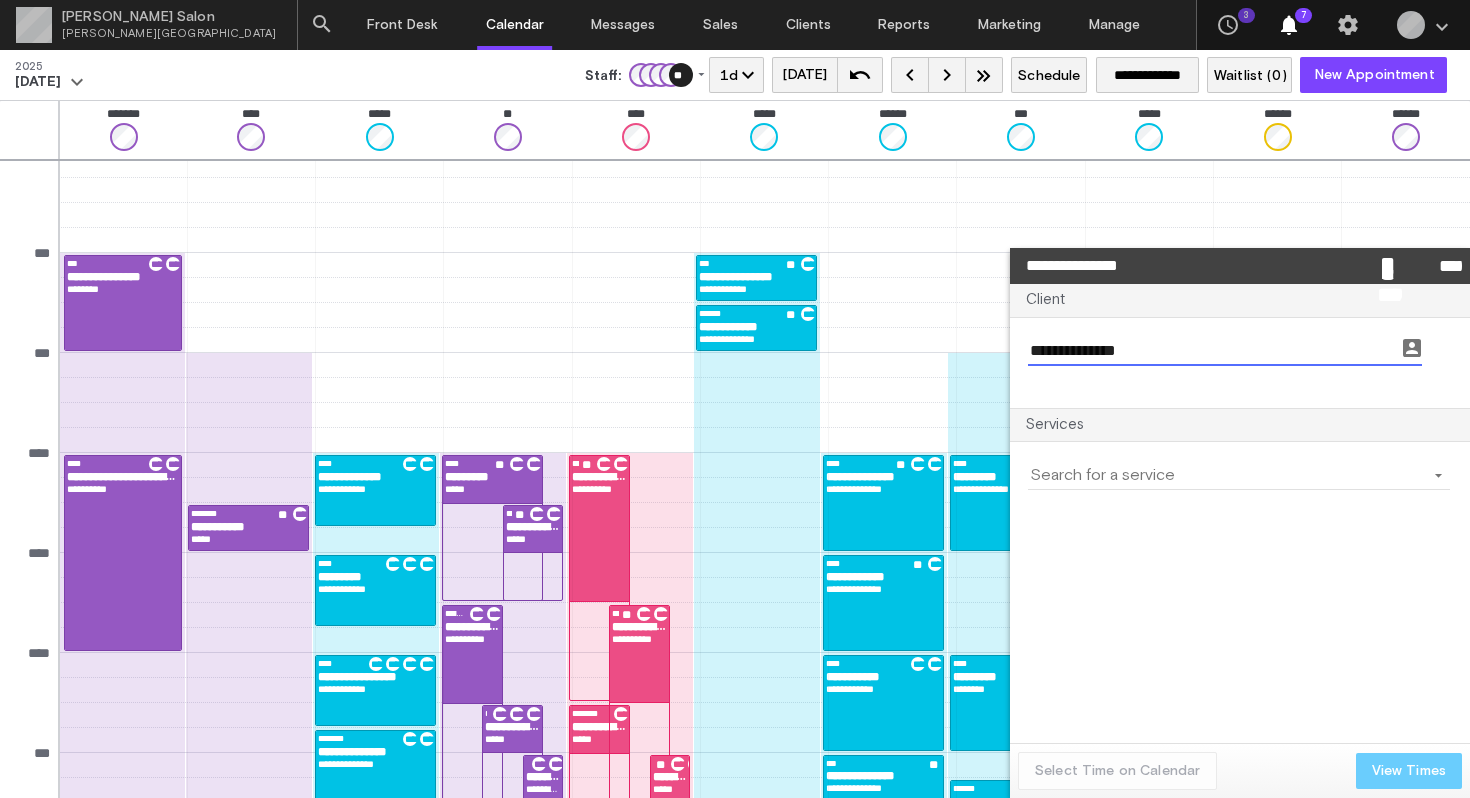 click at bounding box center [1227, 475] 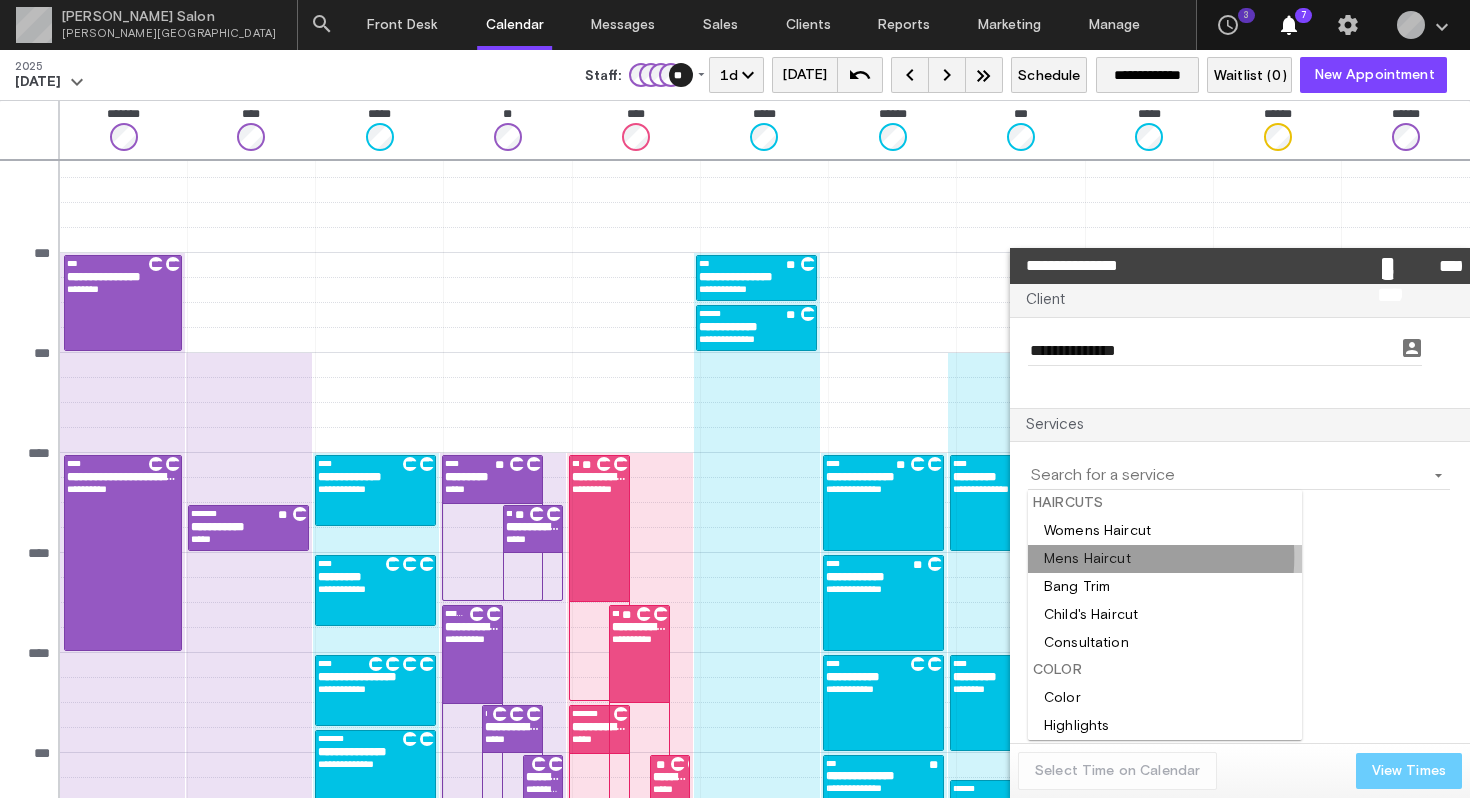click at bounding box center (1165, 559) 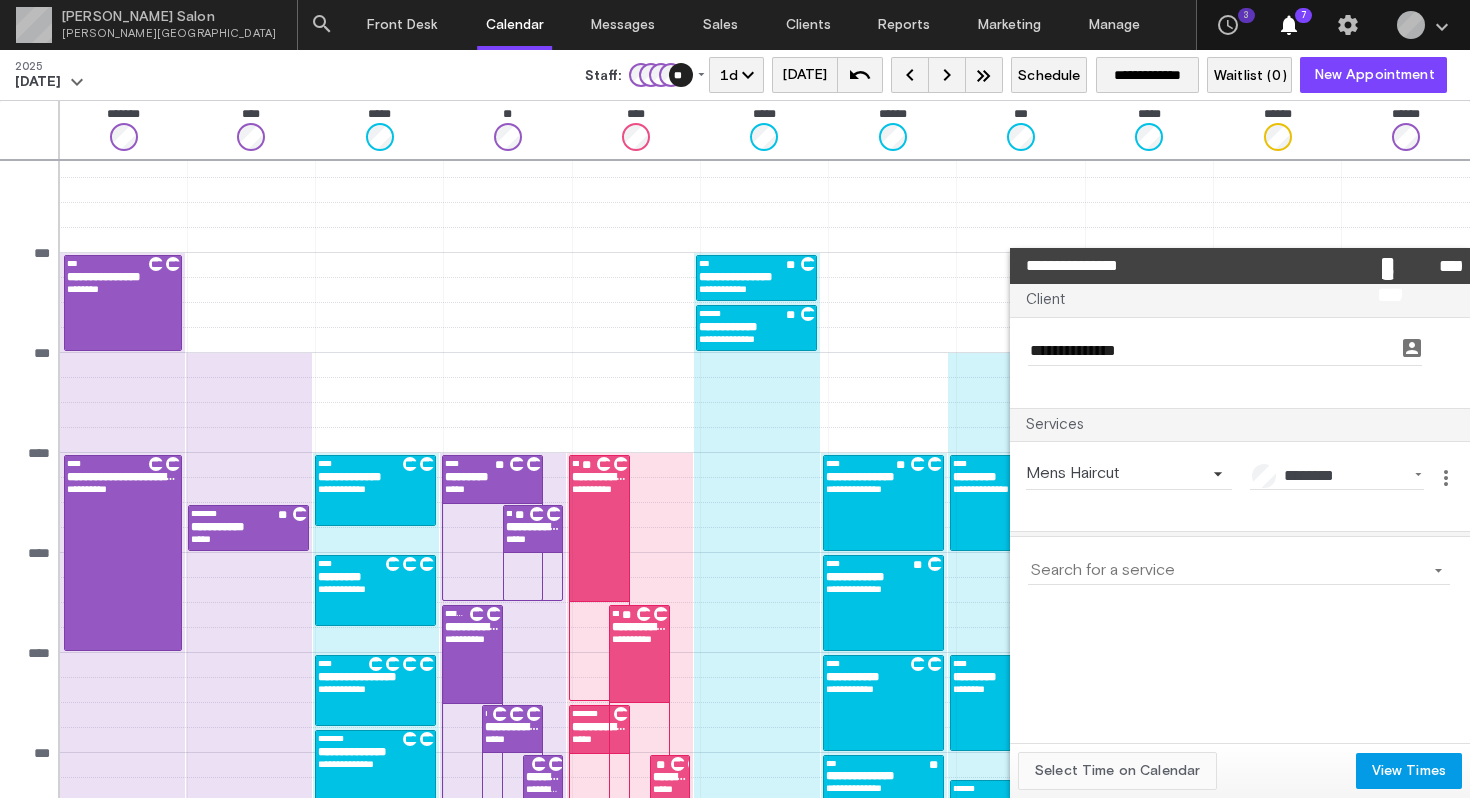 click on "Select Time on Calendar" 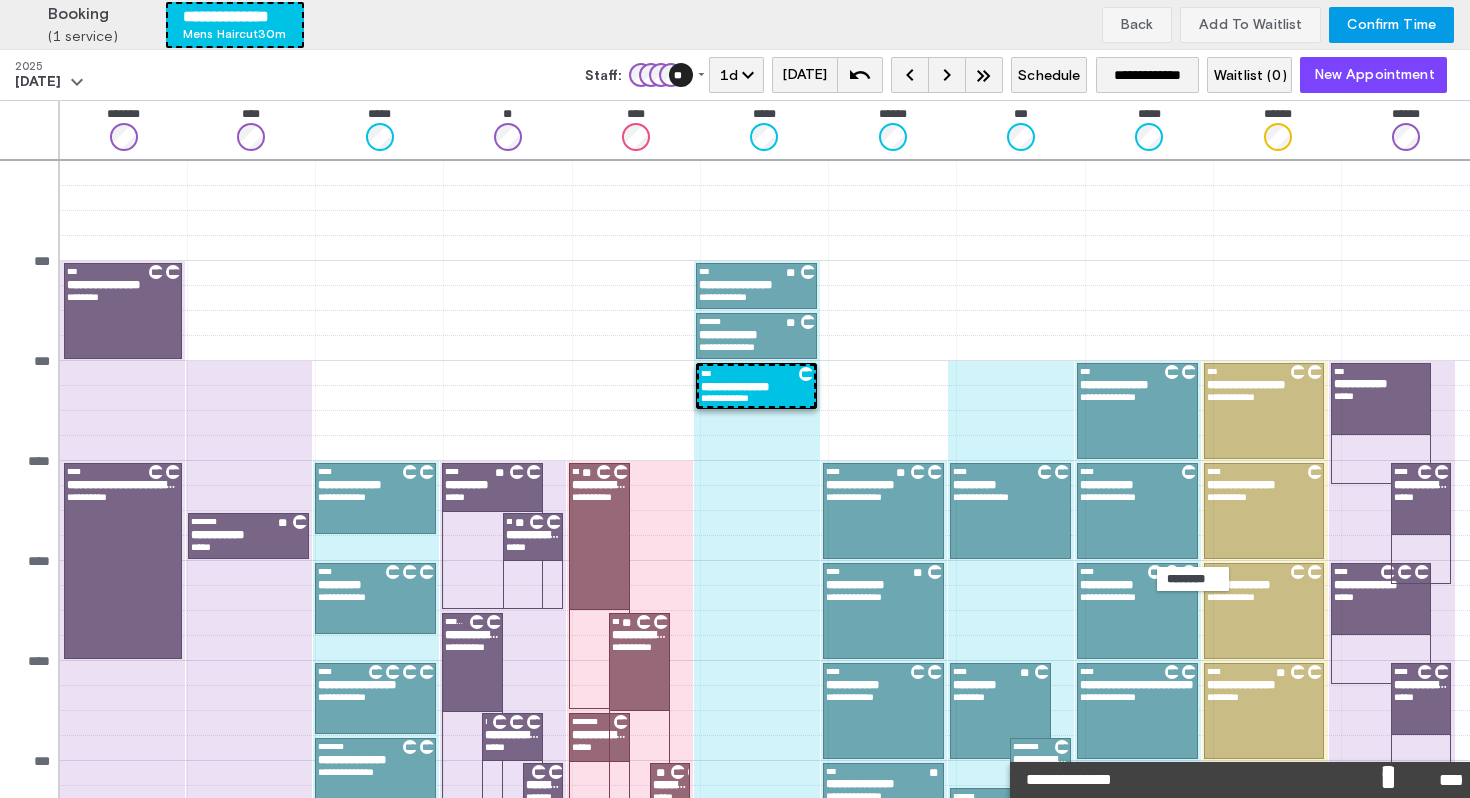scroll, scrollTop: 8, scrollLeft: 0, axis: vertical 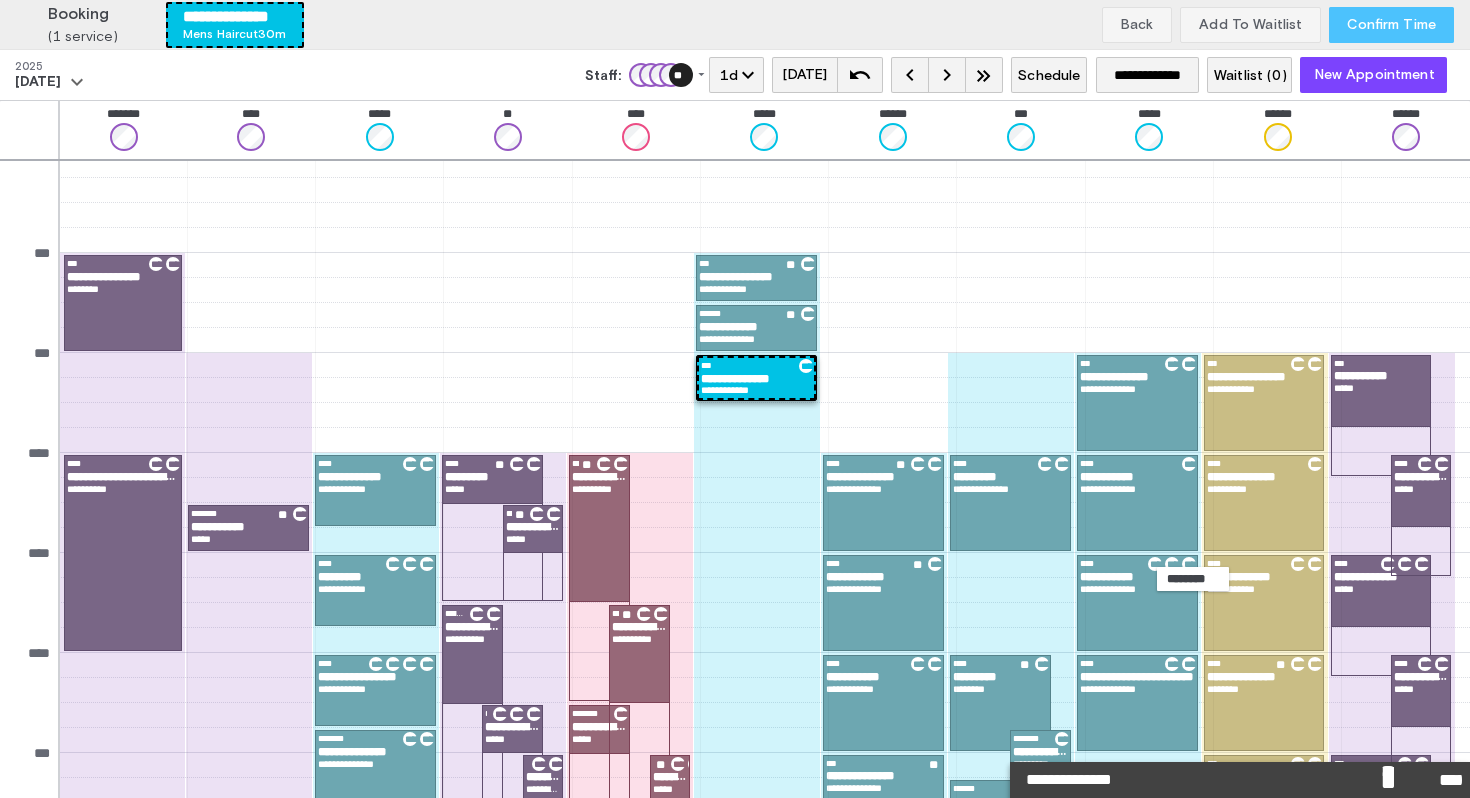 click on "Confirm Time" at bounding box center (1391, 25) 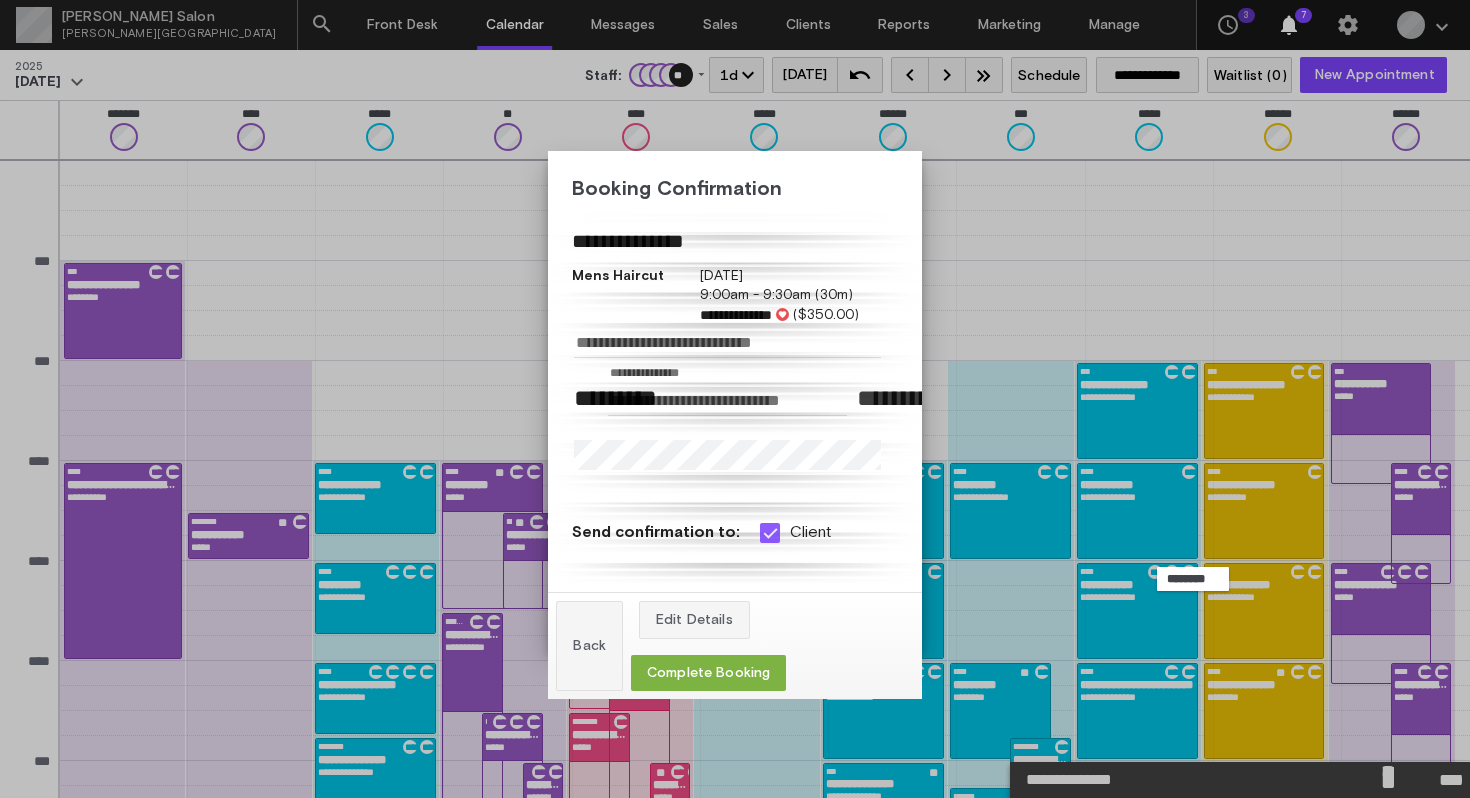 scroll, scrollTop: 8, scrollLeft: 0, axis: vertical 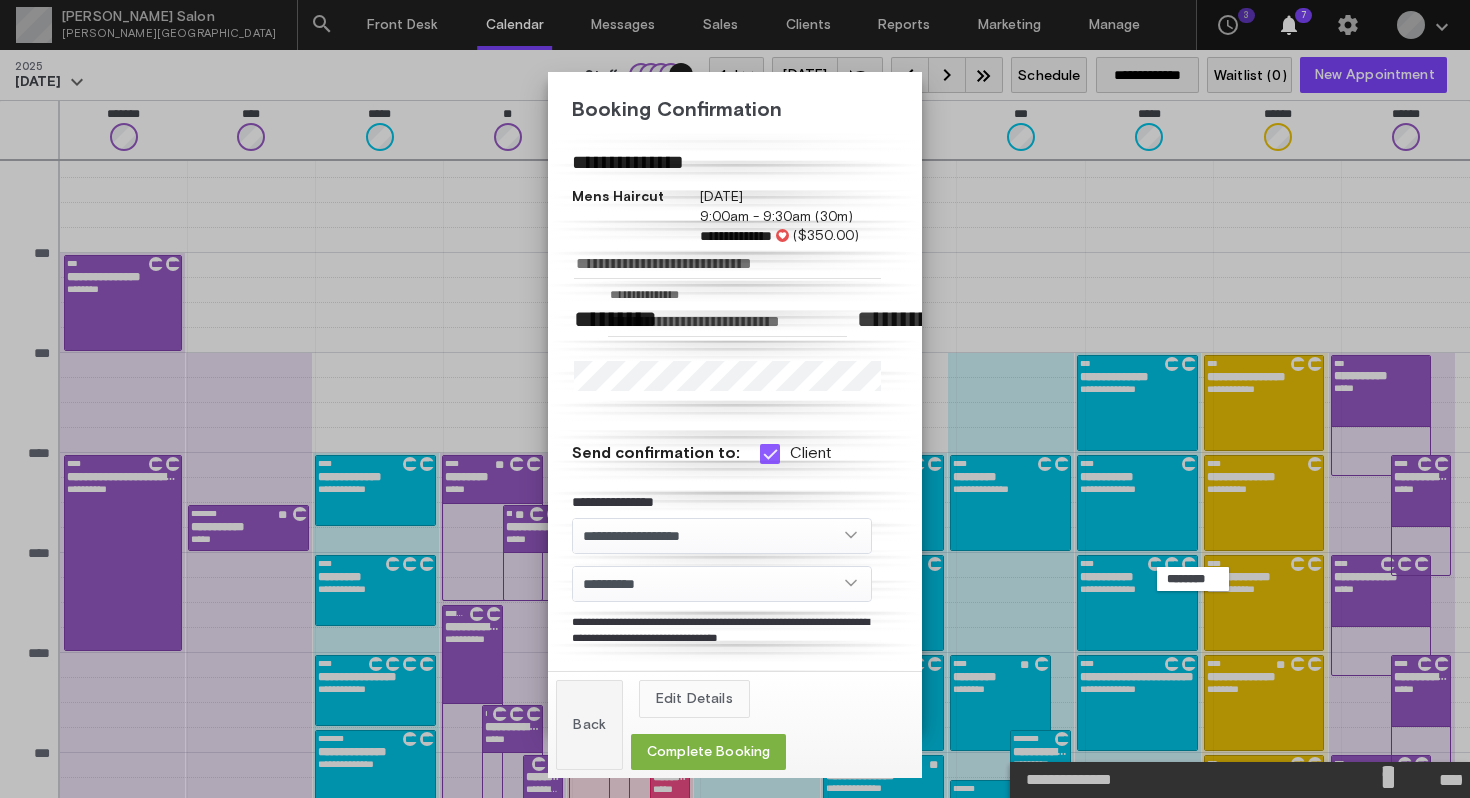 click on "Edit Details" 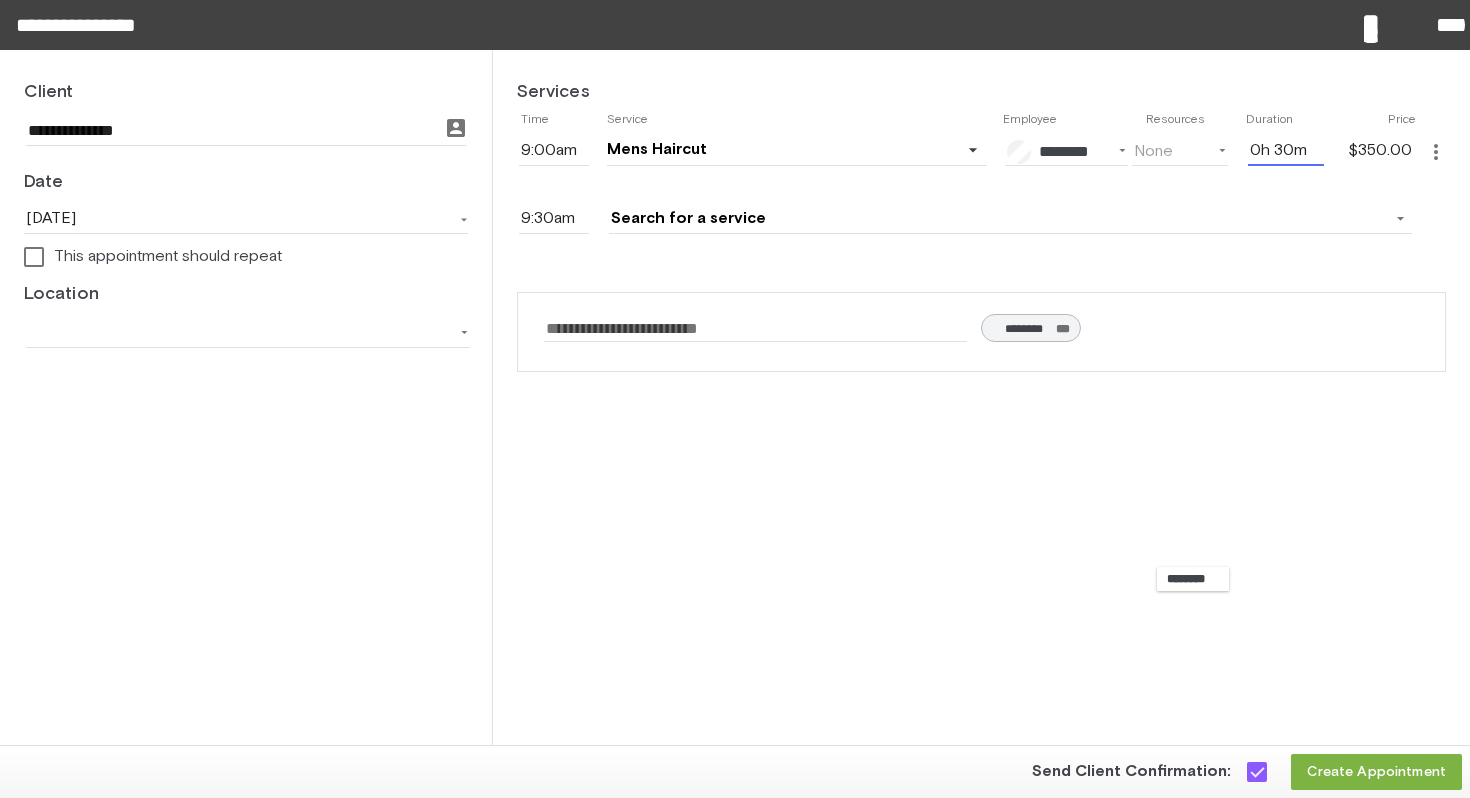click on "0h 30m" at bounding box center [1286, 151] 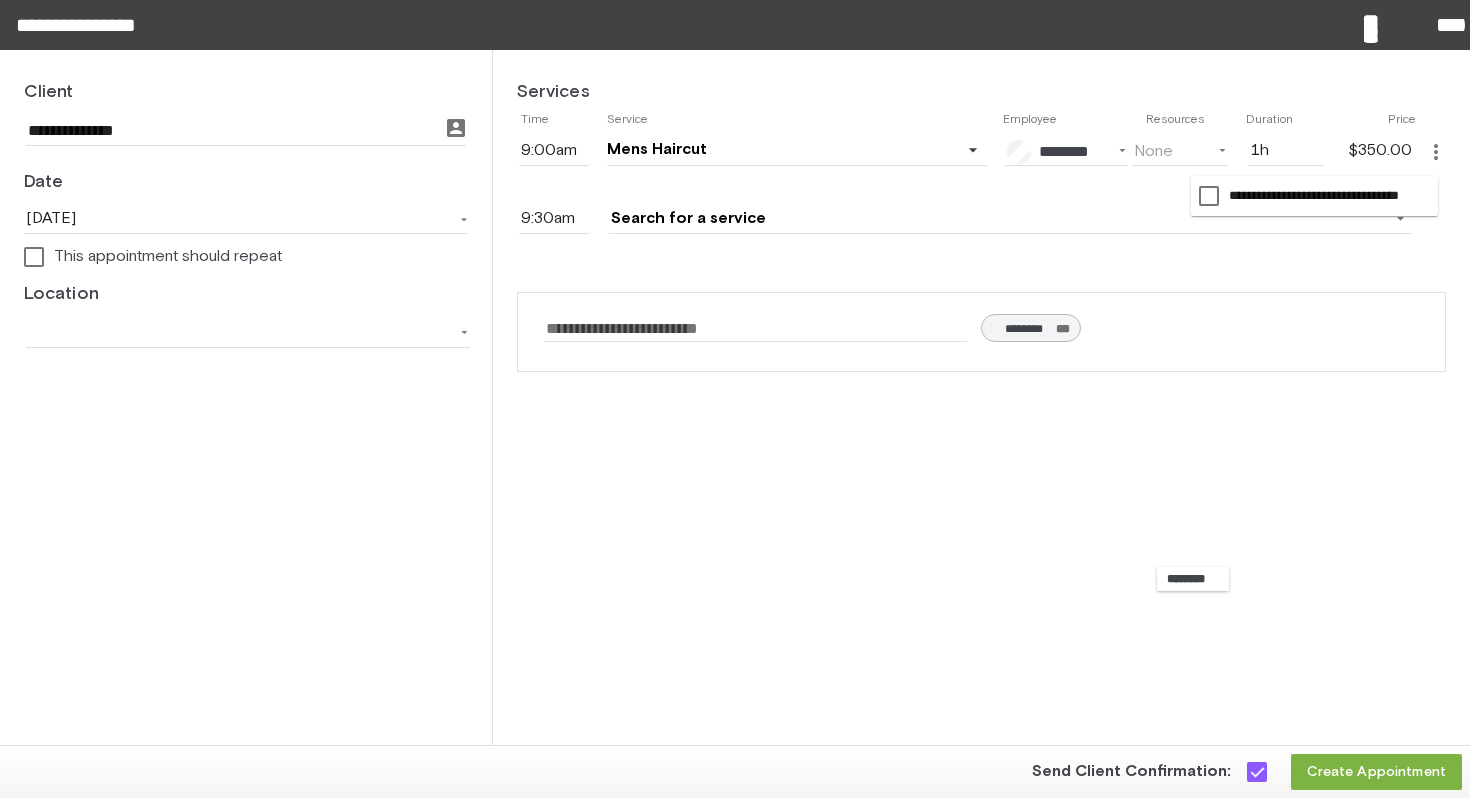 type on "1h 0m" 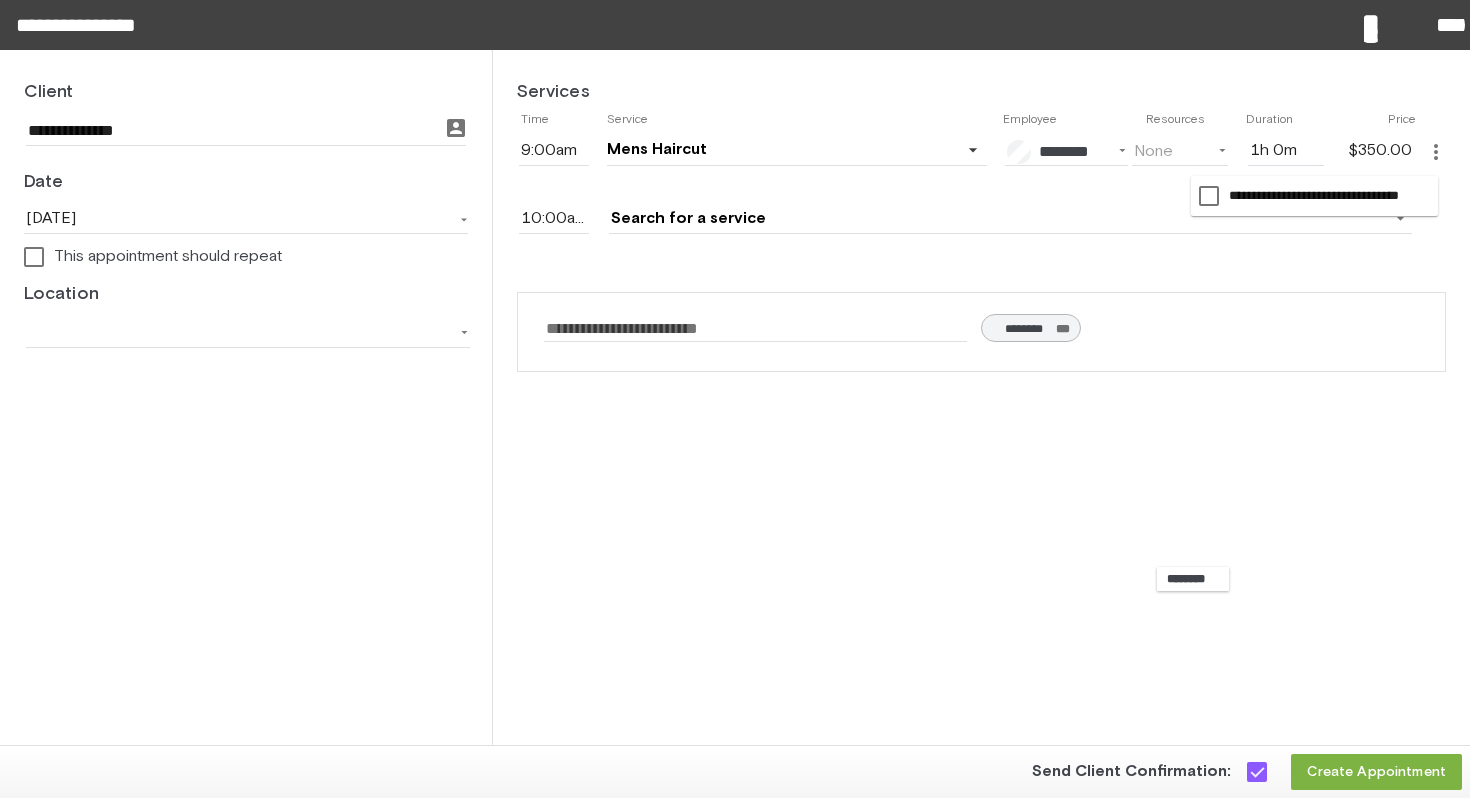 click on "Services         Time   Service   Employee    Resources    Duration   Price                 9:00am                             Mens Haircut     arrow_drop_down                                    favorite        ********        $350     (30m)           favorite               Filters:    All   Assignable                  Stylist              favorite        ******        $150     (1h)           favorite_border               favorite        ********        $100     (1h)           favorite_border               favorite        ********        $350     (30m)           favorite               favorite        ********        $125     (1h)           favorite_border               favorite        ********        $100     (30m)           favorite_border               favorite        *********        $200     (1h)           favorite_border               favorite        ********        $150     (45m)           favorite_border               favorite        *********        $125     (1h)           favorite_border" 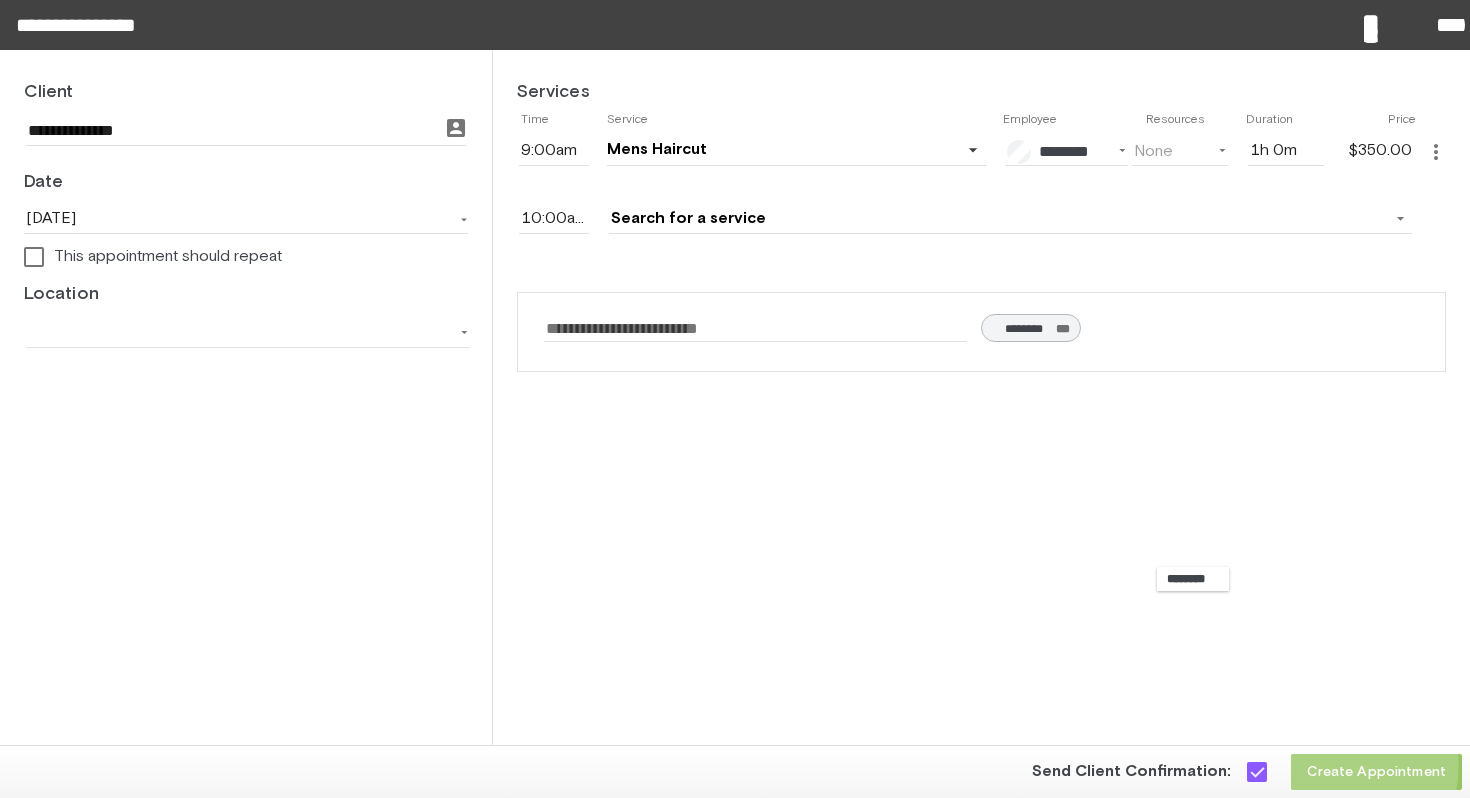 click on "Create Appointment" 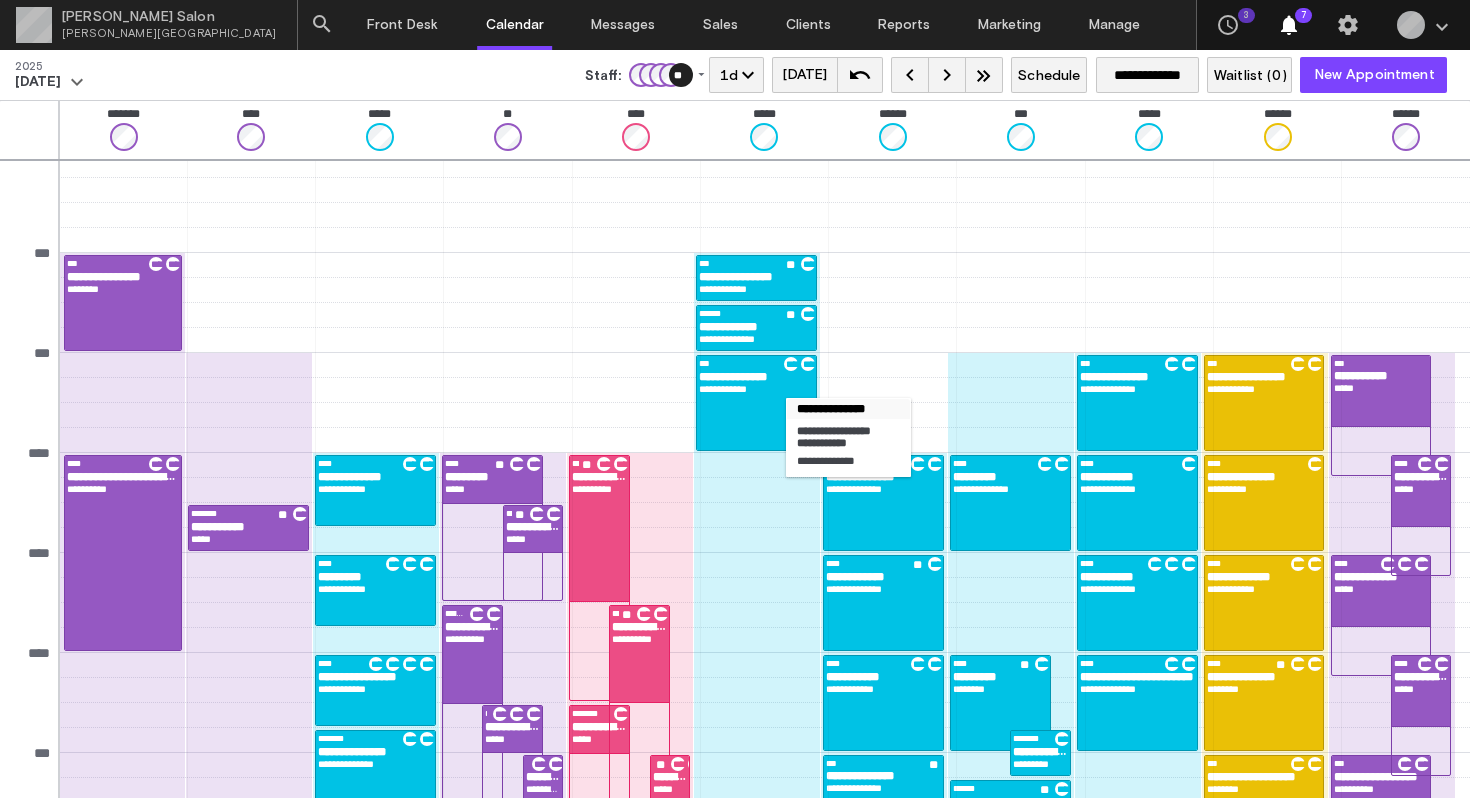 click on "**********" at bounding box center [756, 403] 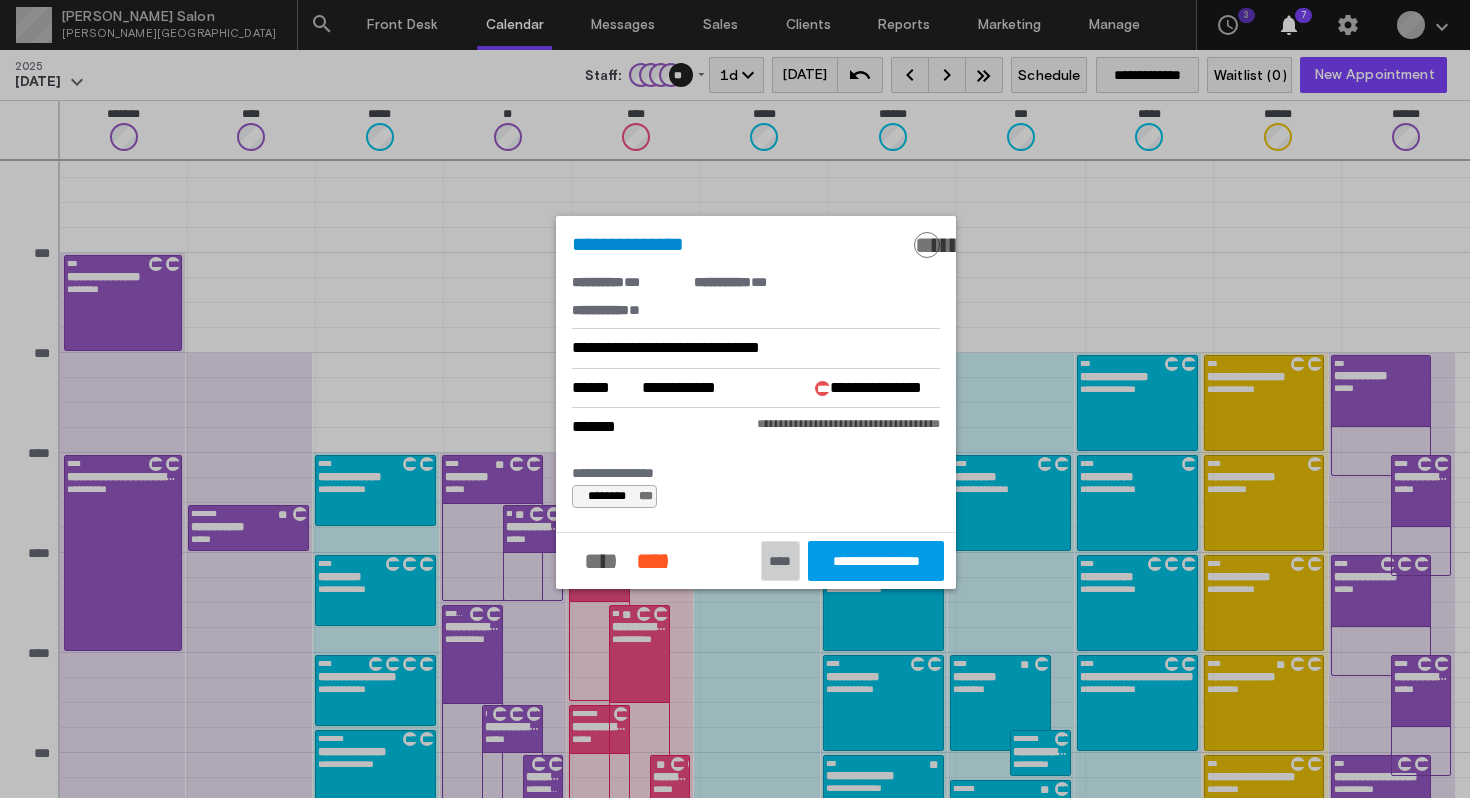 click on "****" 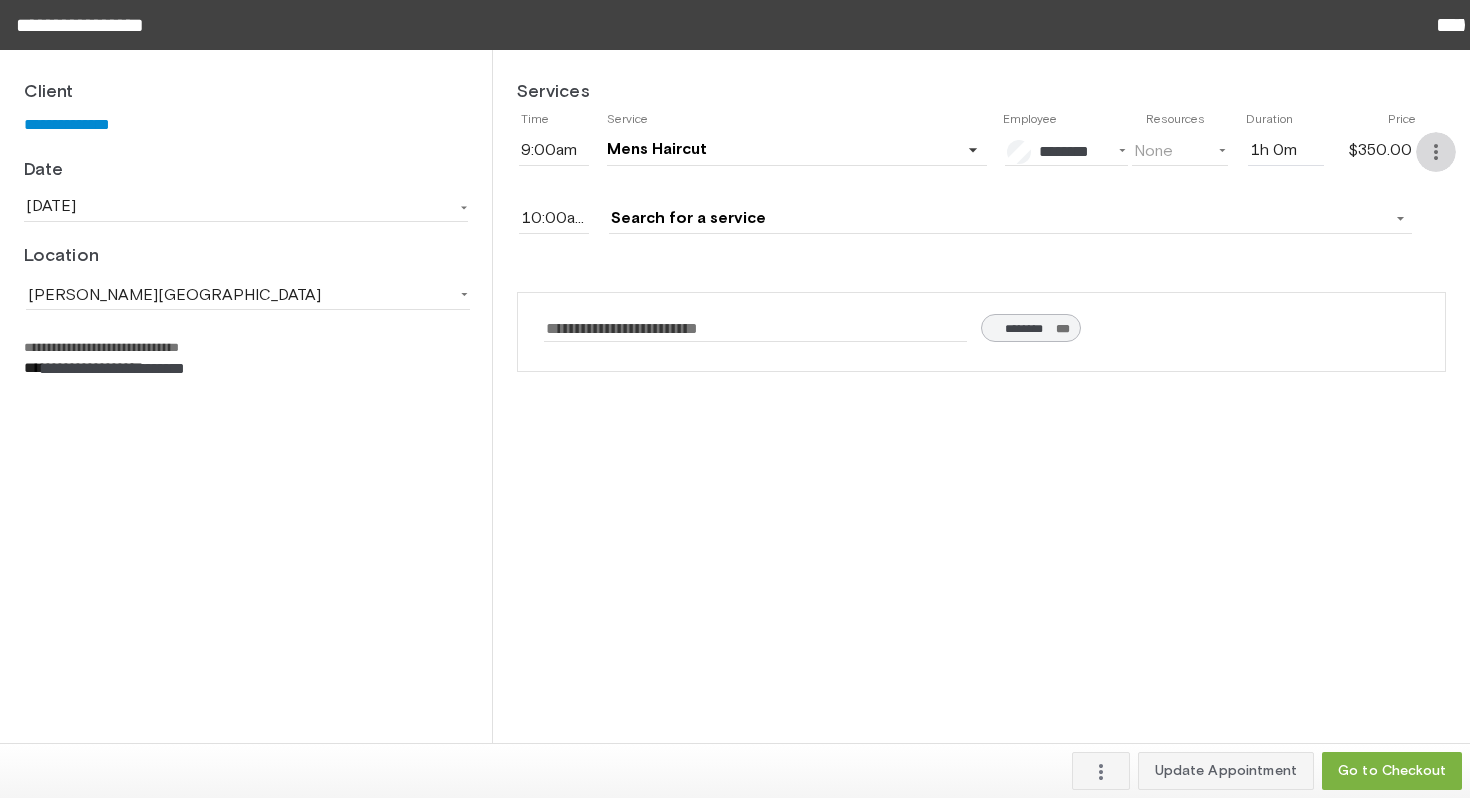 click on "more_vert" 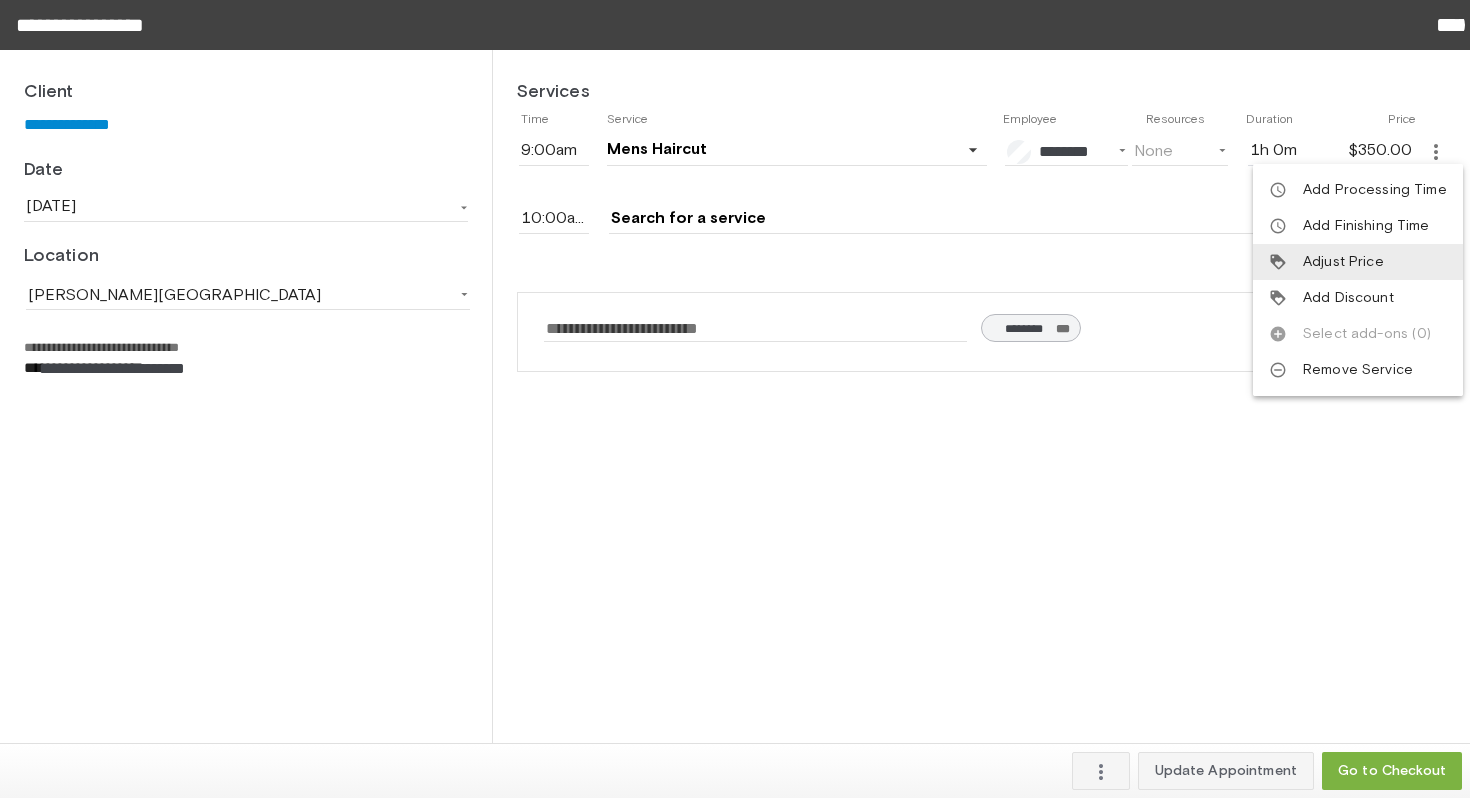 click on "Adjust Price" at bounding box center (1343, 262) 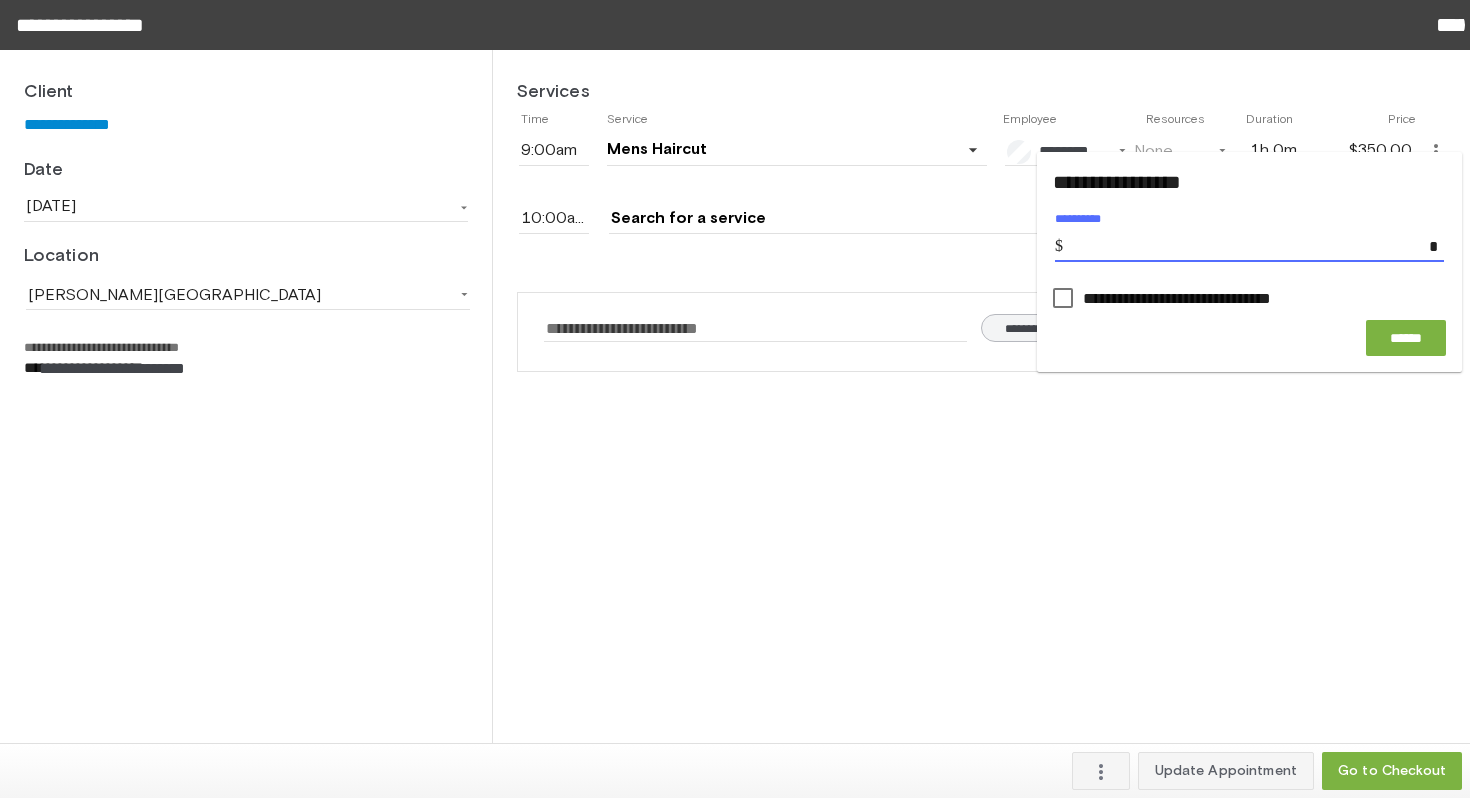 type on "****" 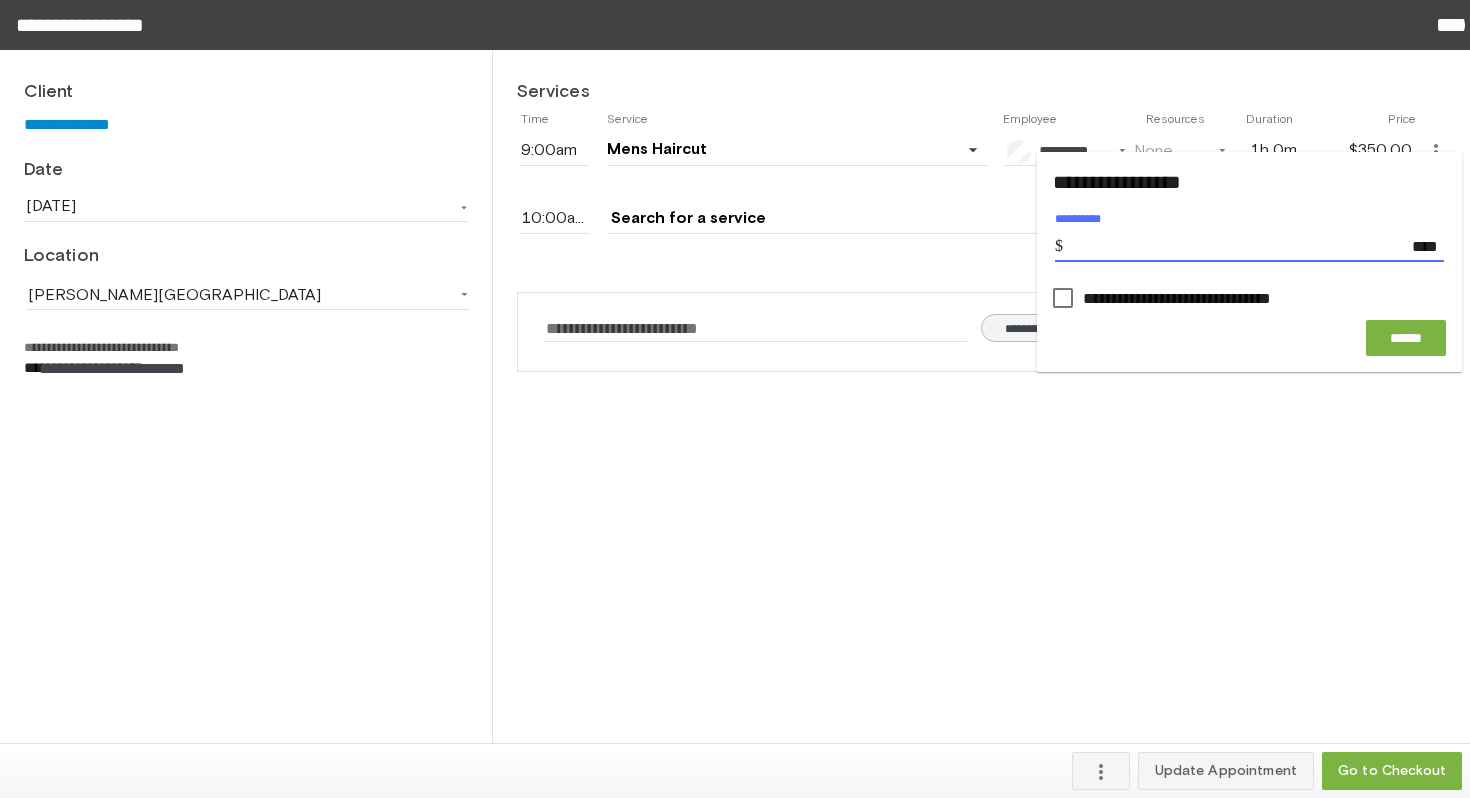 click 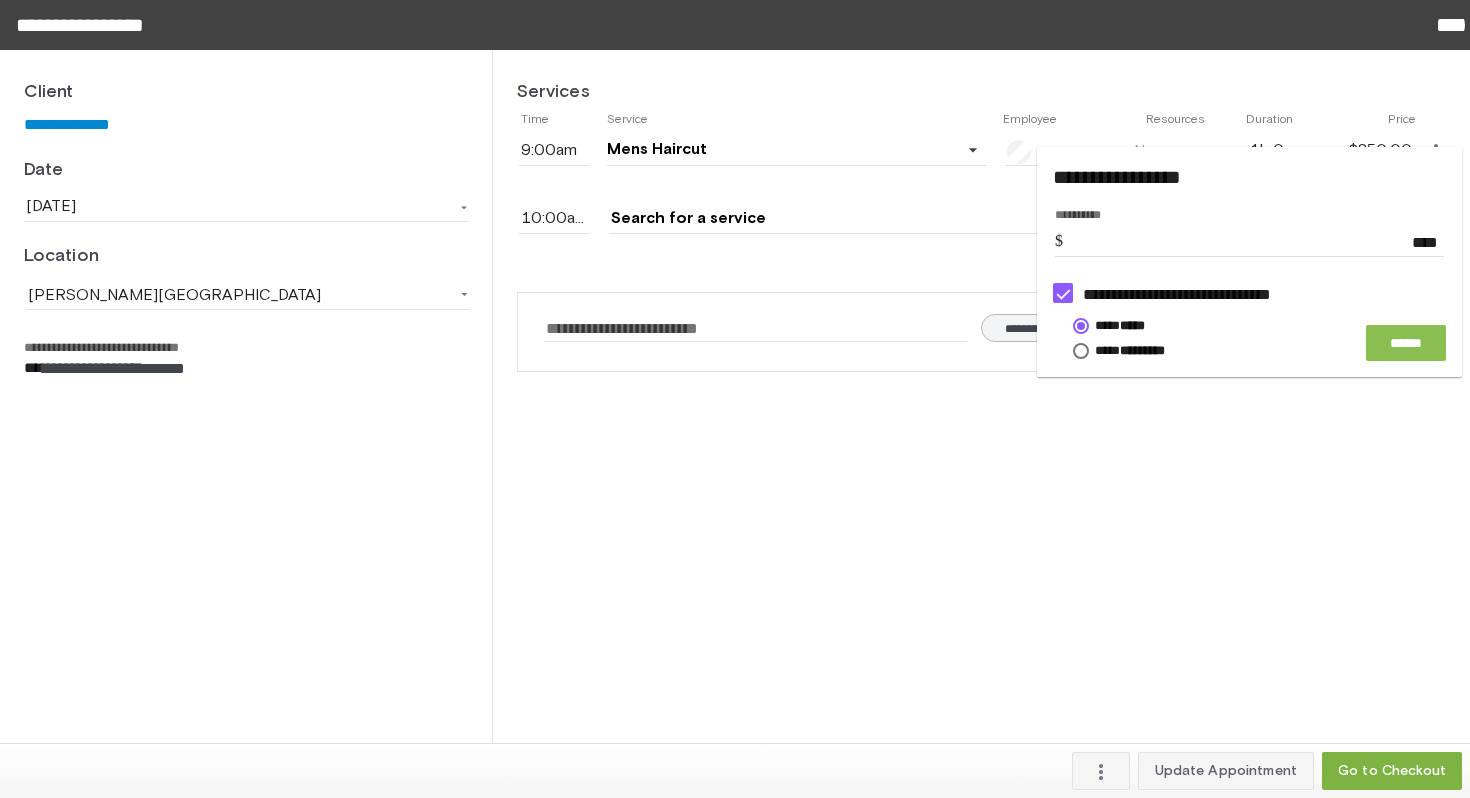 click on "******" 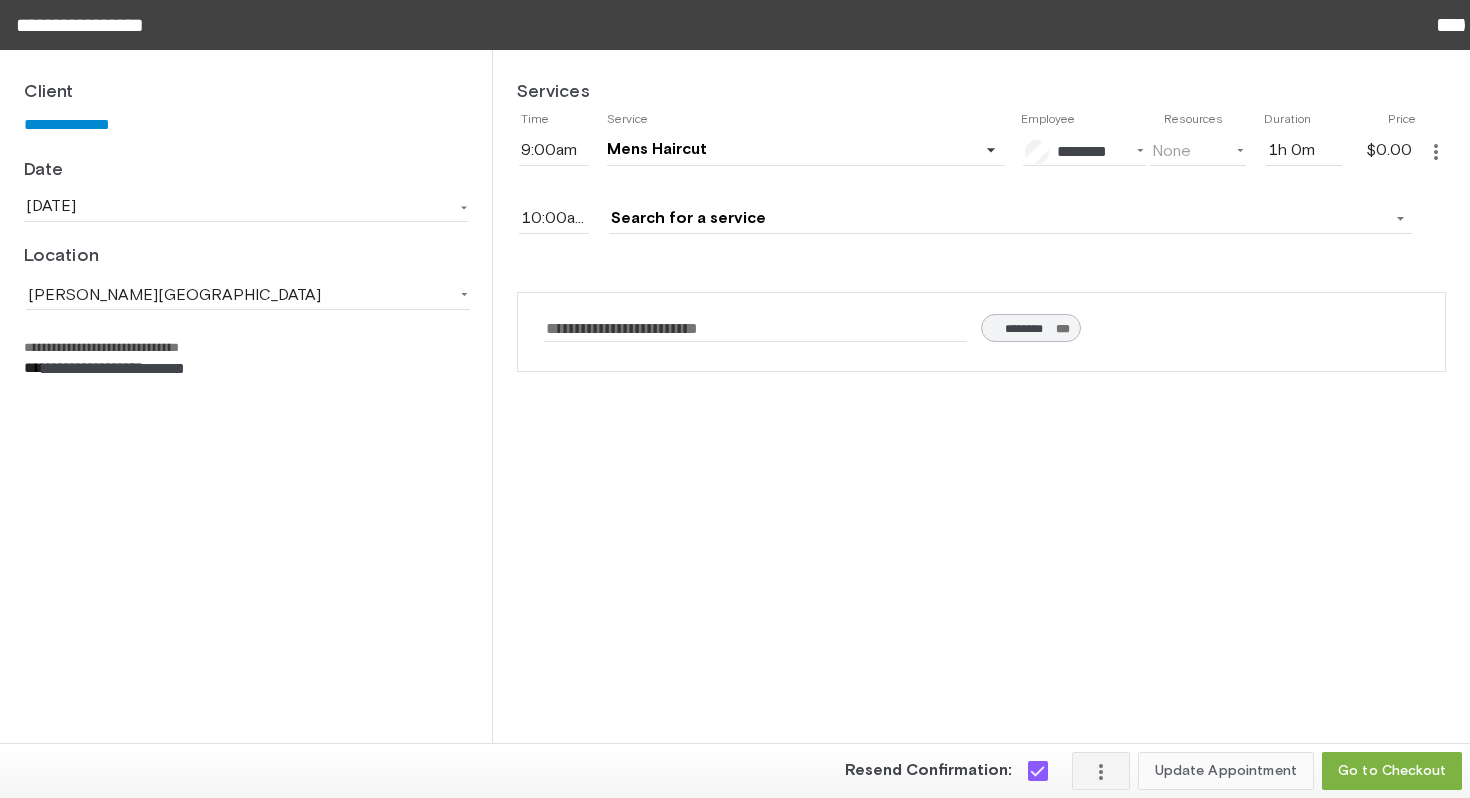 click on "Update Appointment" 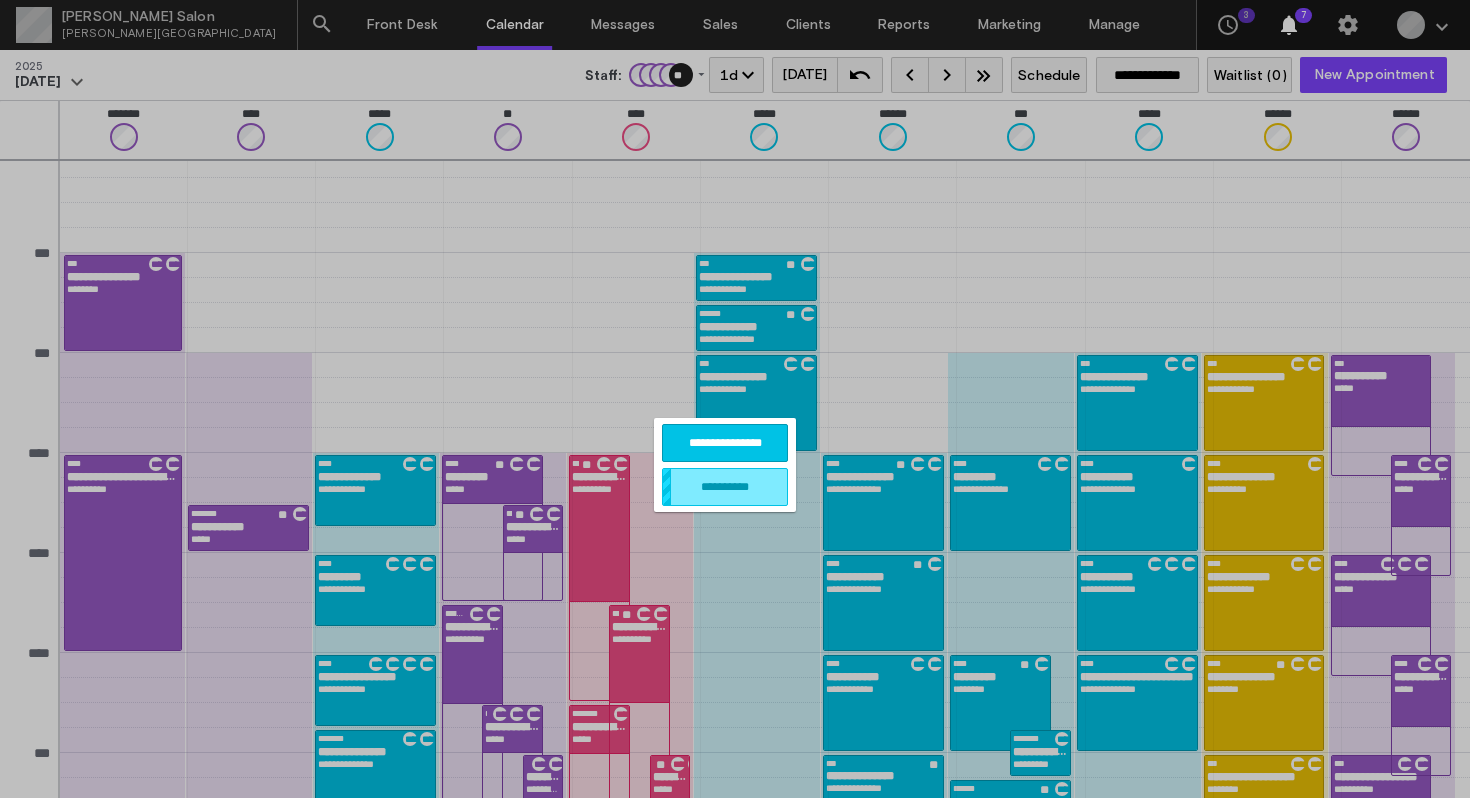 click on "**********" at bounding box center [725, 443] 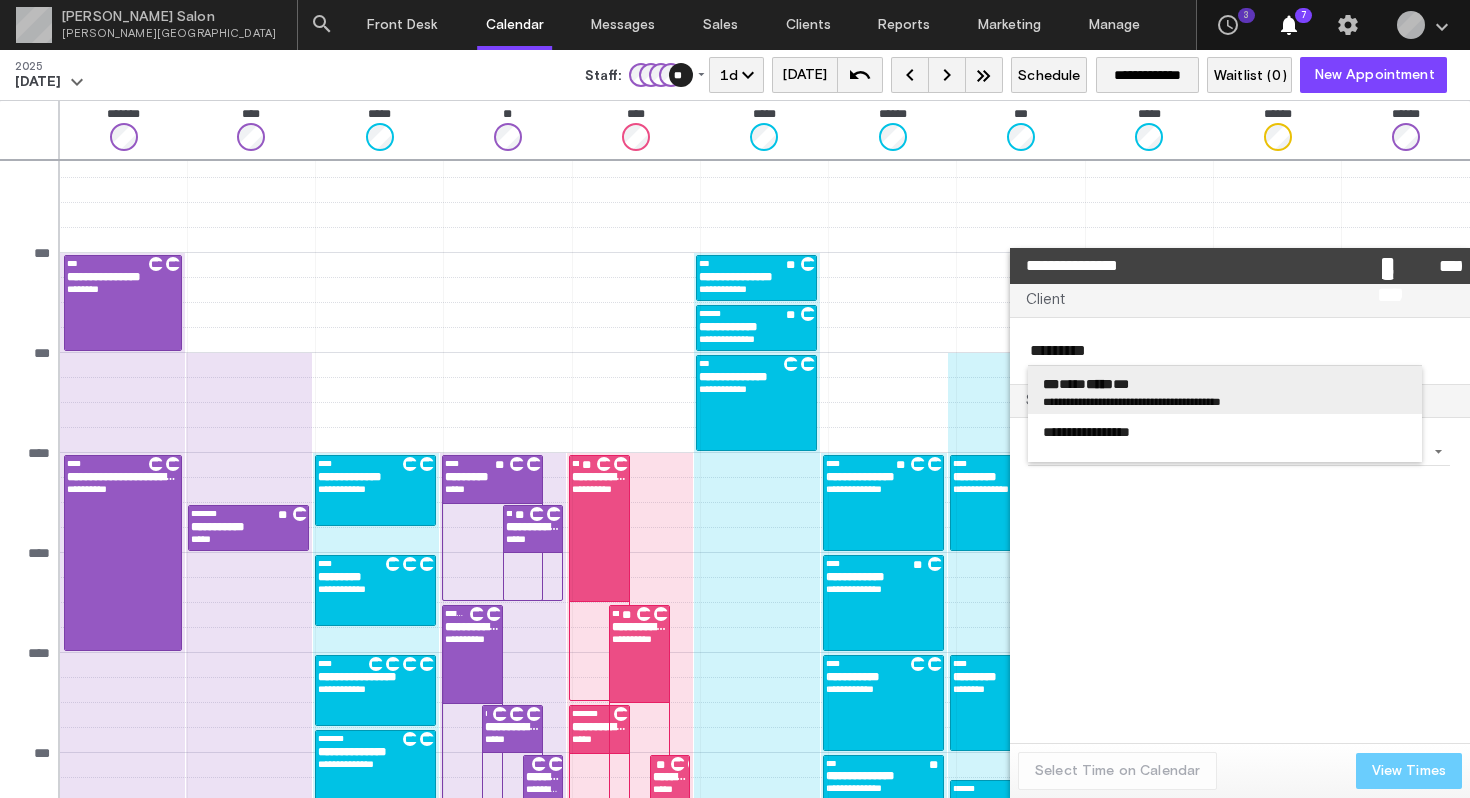 click on "*** **** ***** ***" at bounding box center [1086, 384] 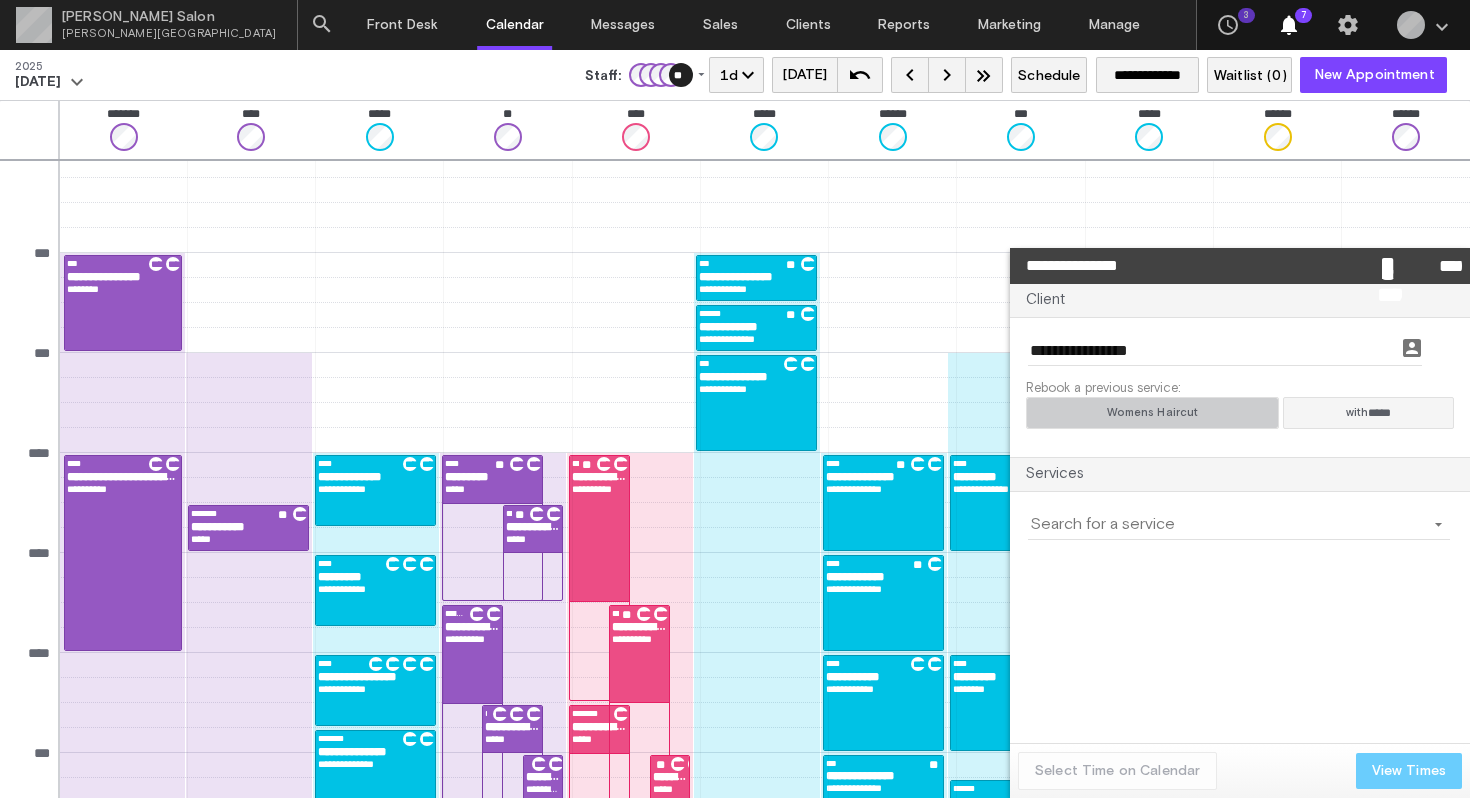 click on "Womens Haircut" 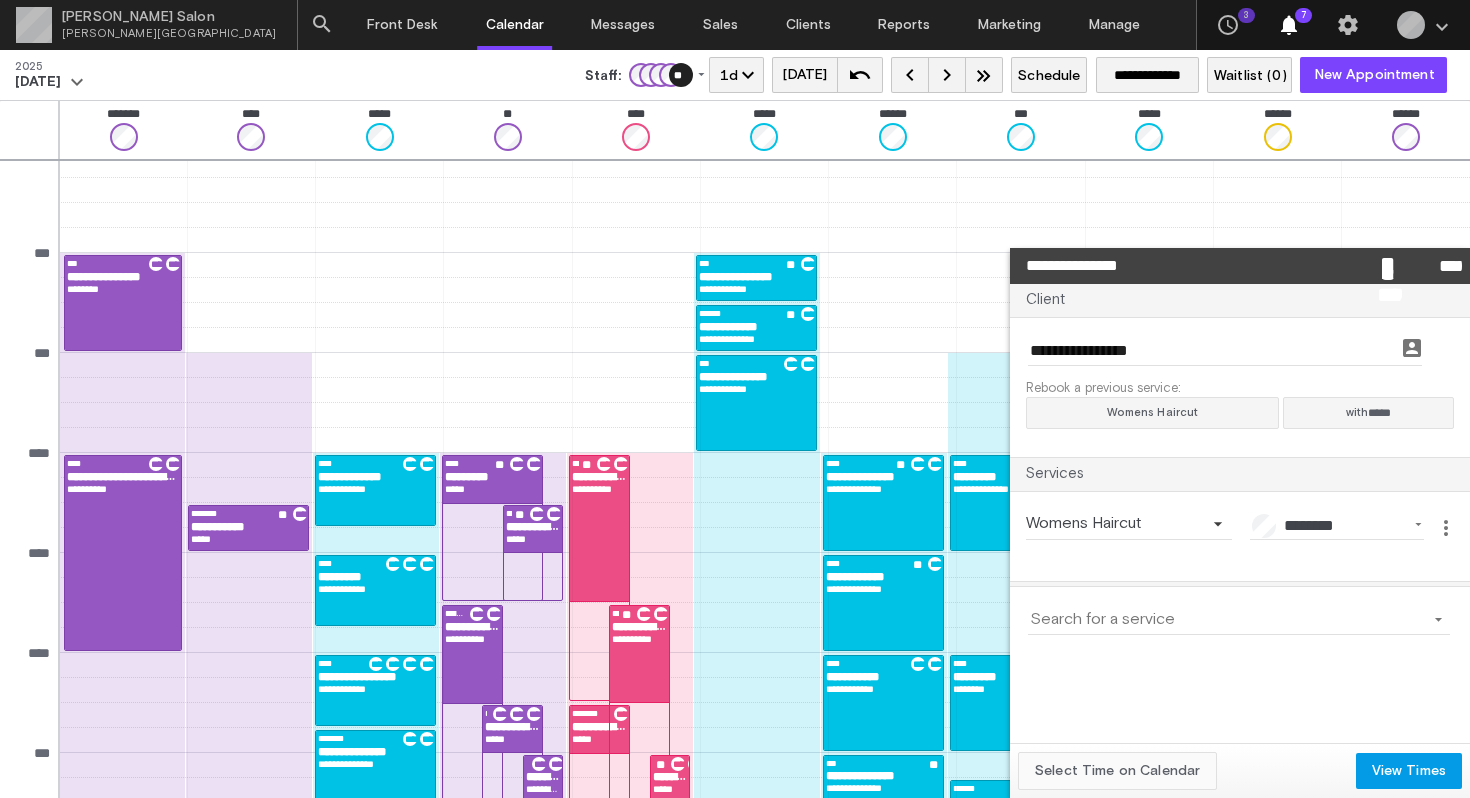 click on "Select Time on Calendar" 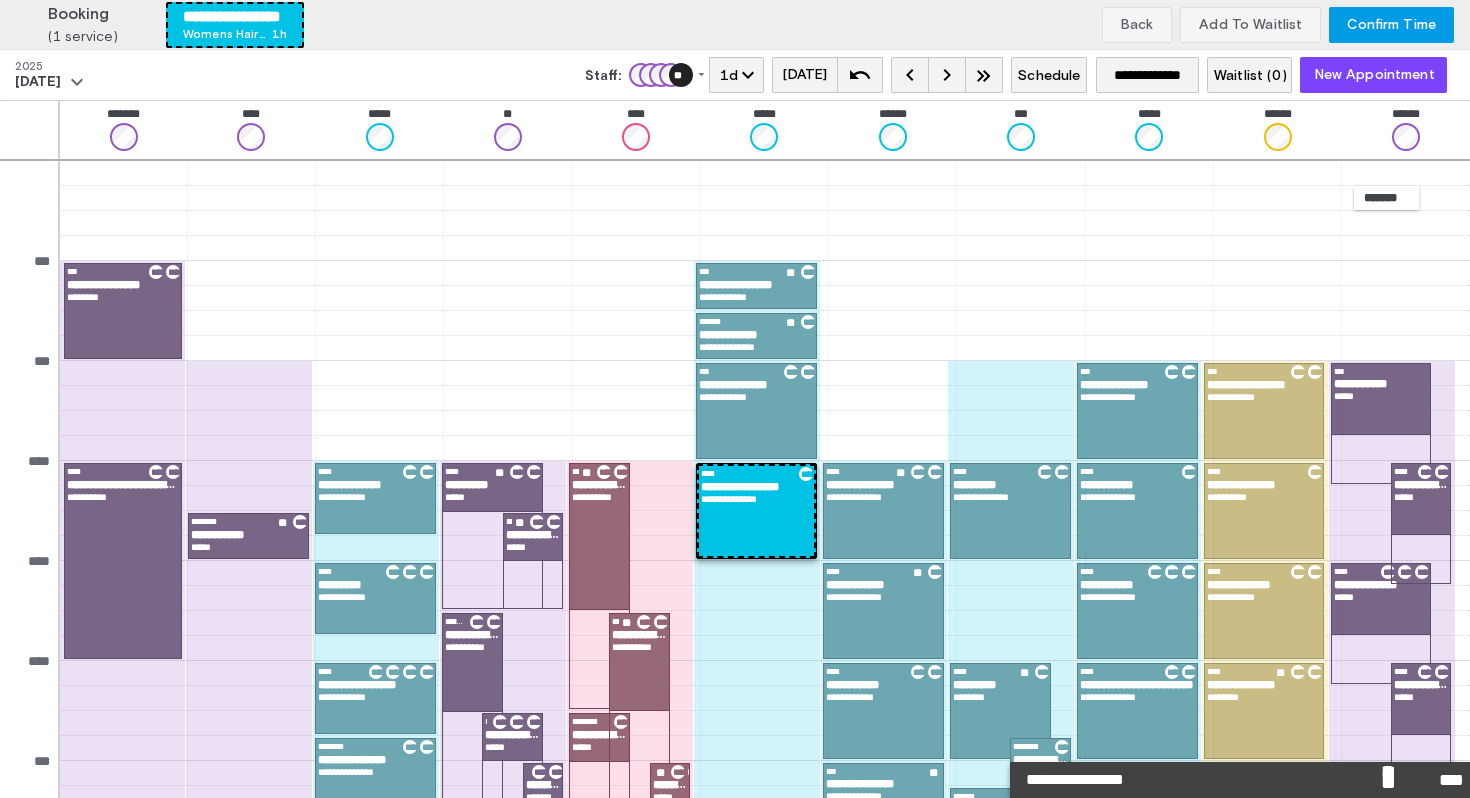 scroll, scrollTop: 8, scrollLeft: 0, axis: vertical 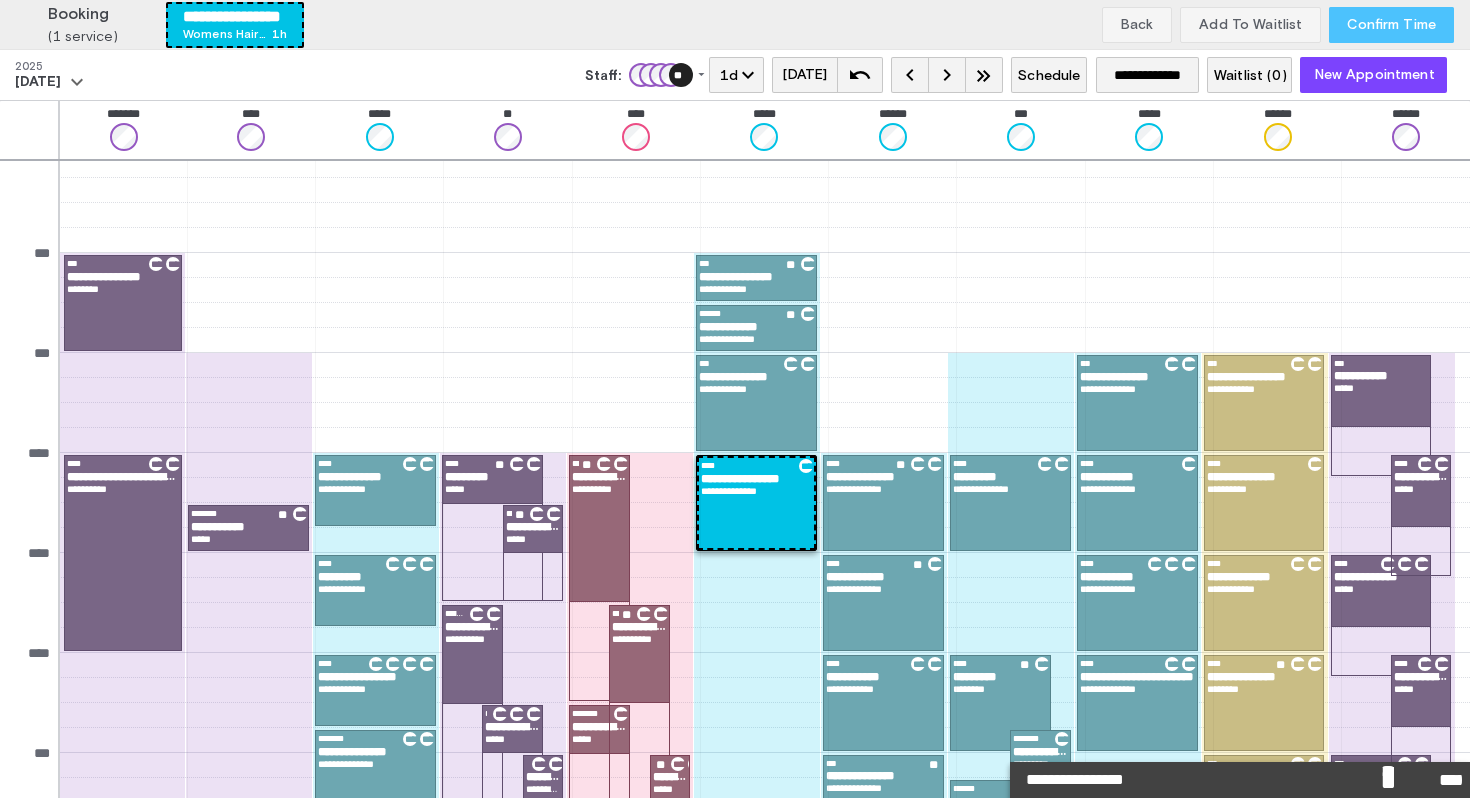 click on "Confirm Time" at bounding box center [1391, 25] 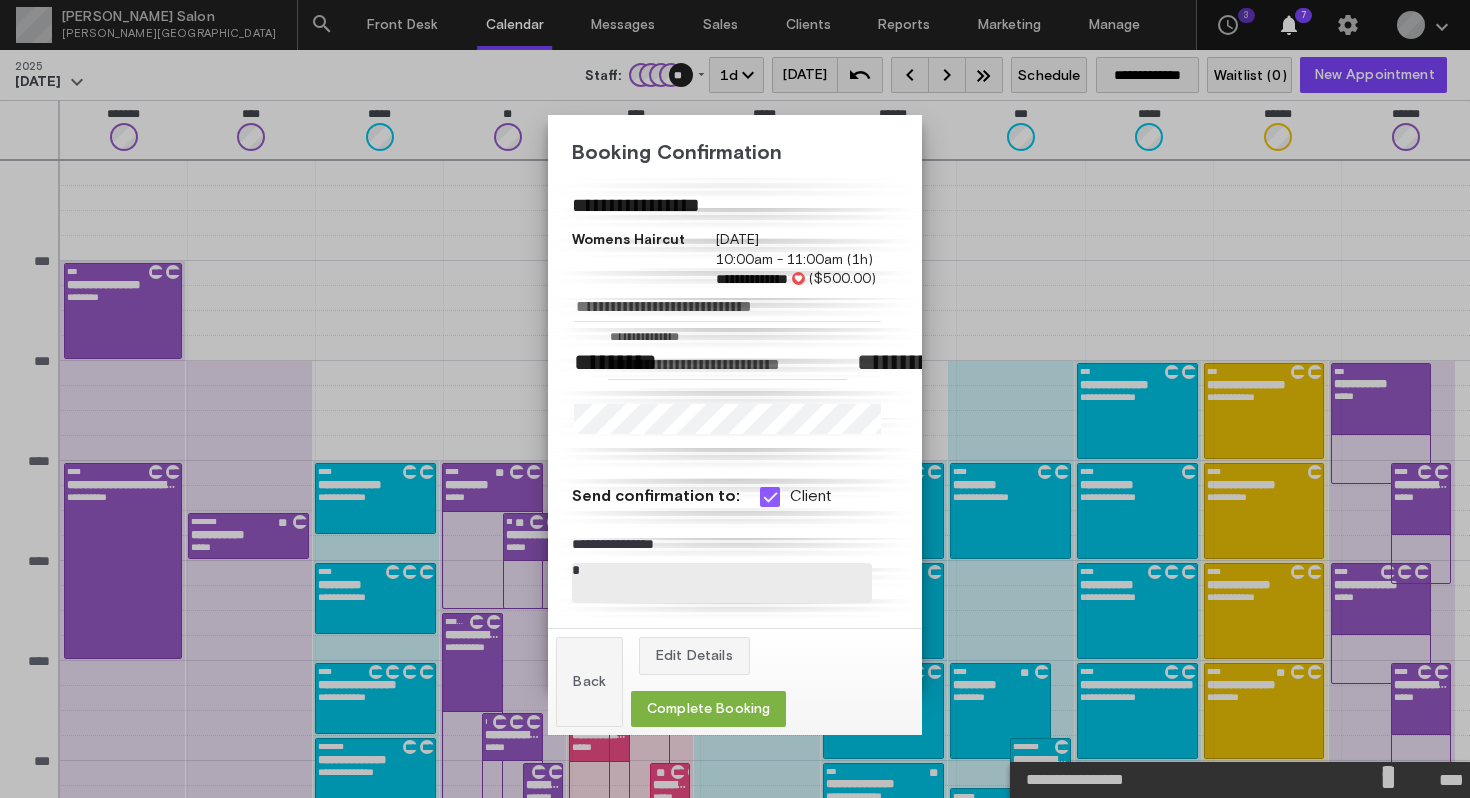 scroll, scrollTop: 8, scrollLeft: 0, axis: vertical 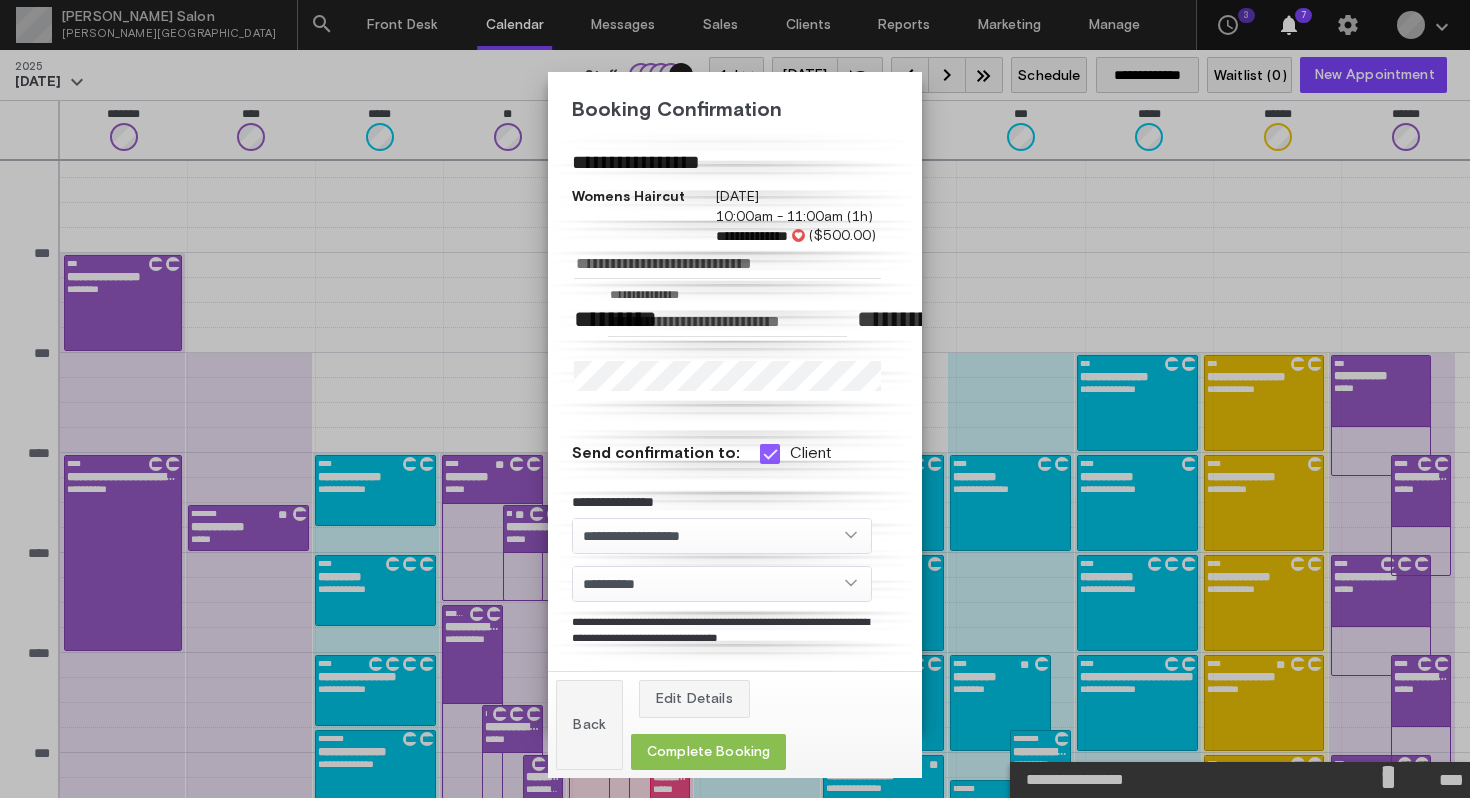click on "Complete Booking" 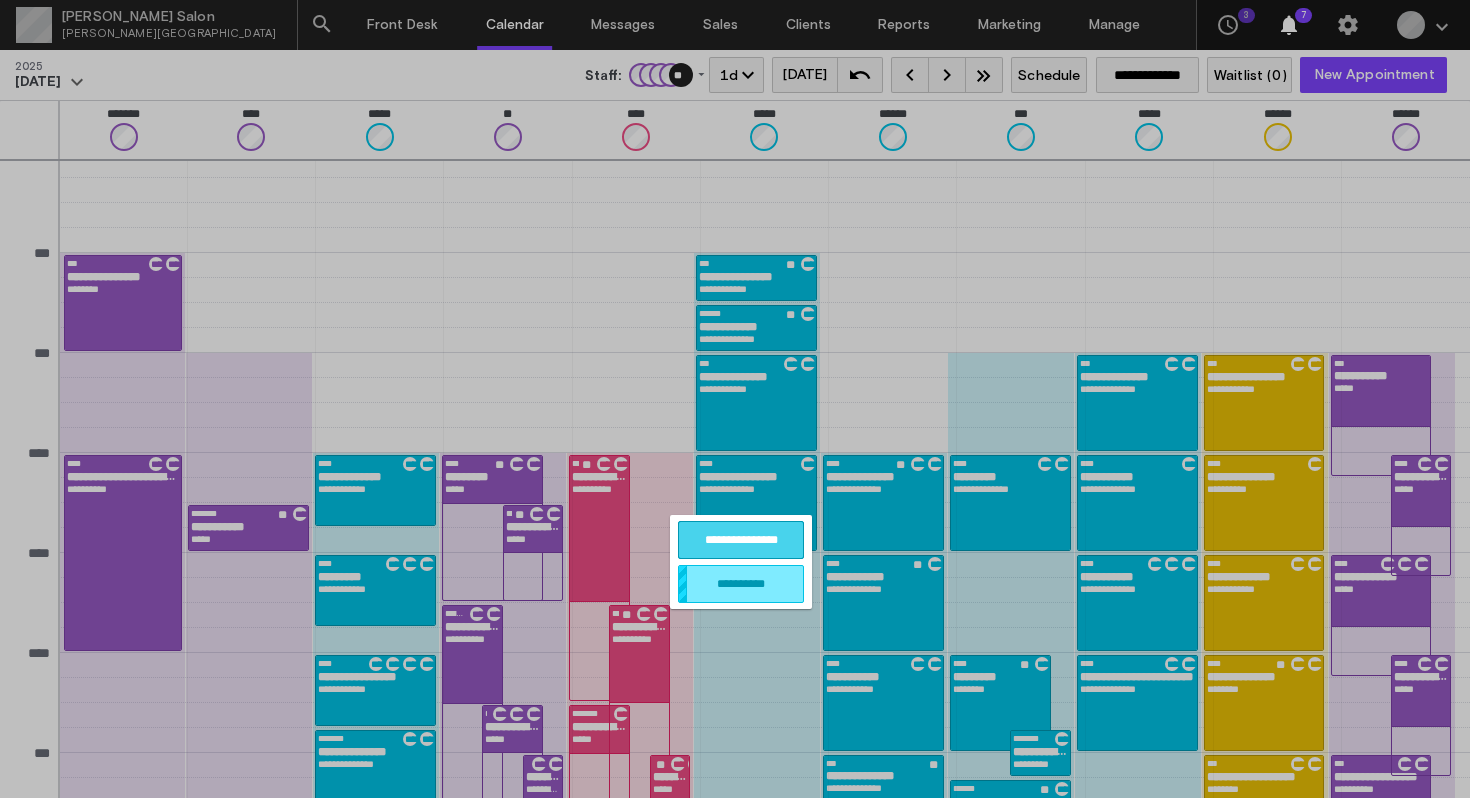 click on "**********" at bounding box center (741, 540) 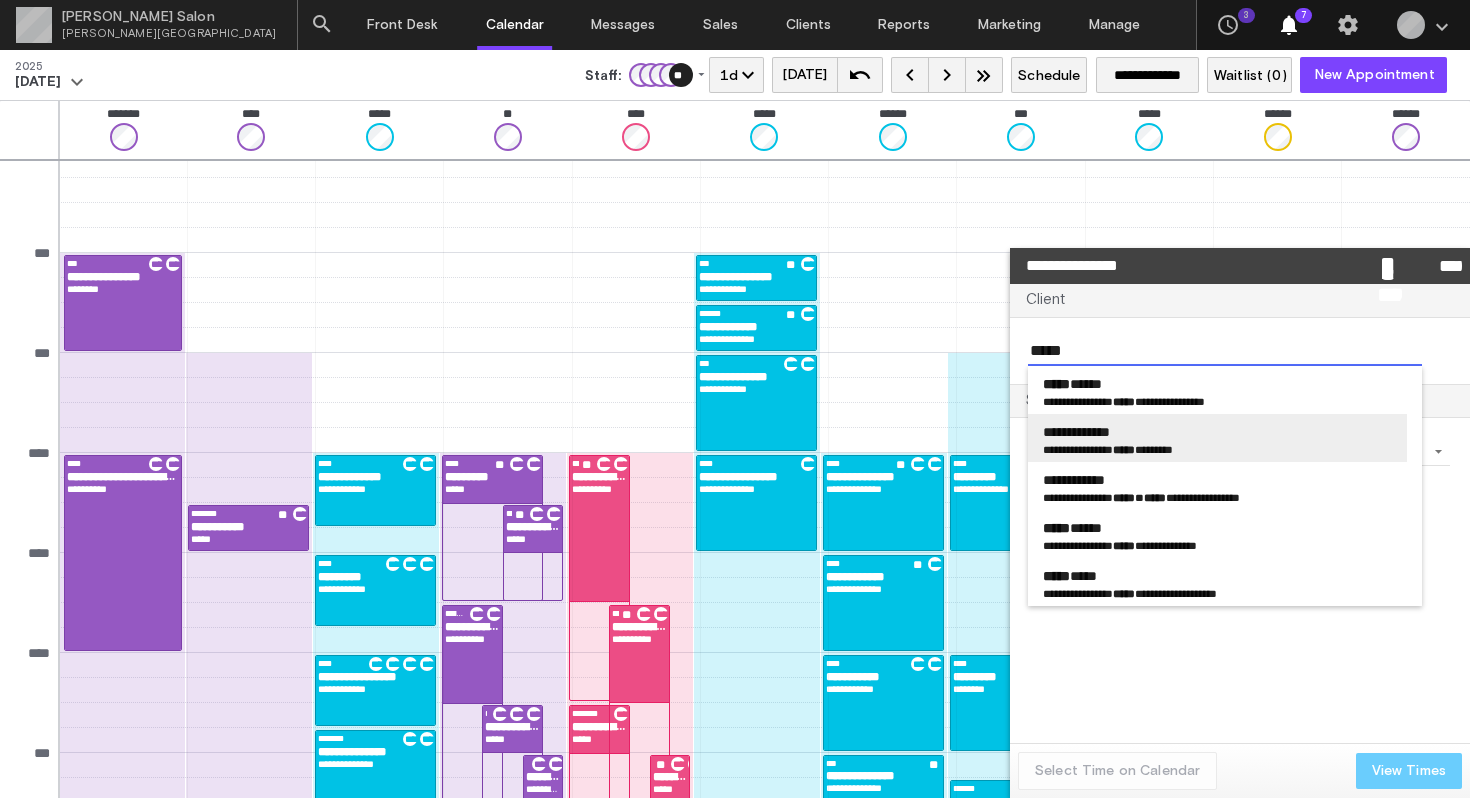 click on "**********" at bounding box center (1076, 432) 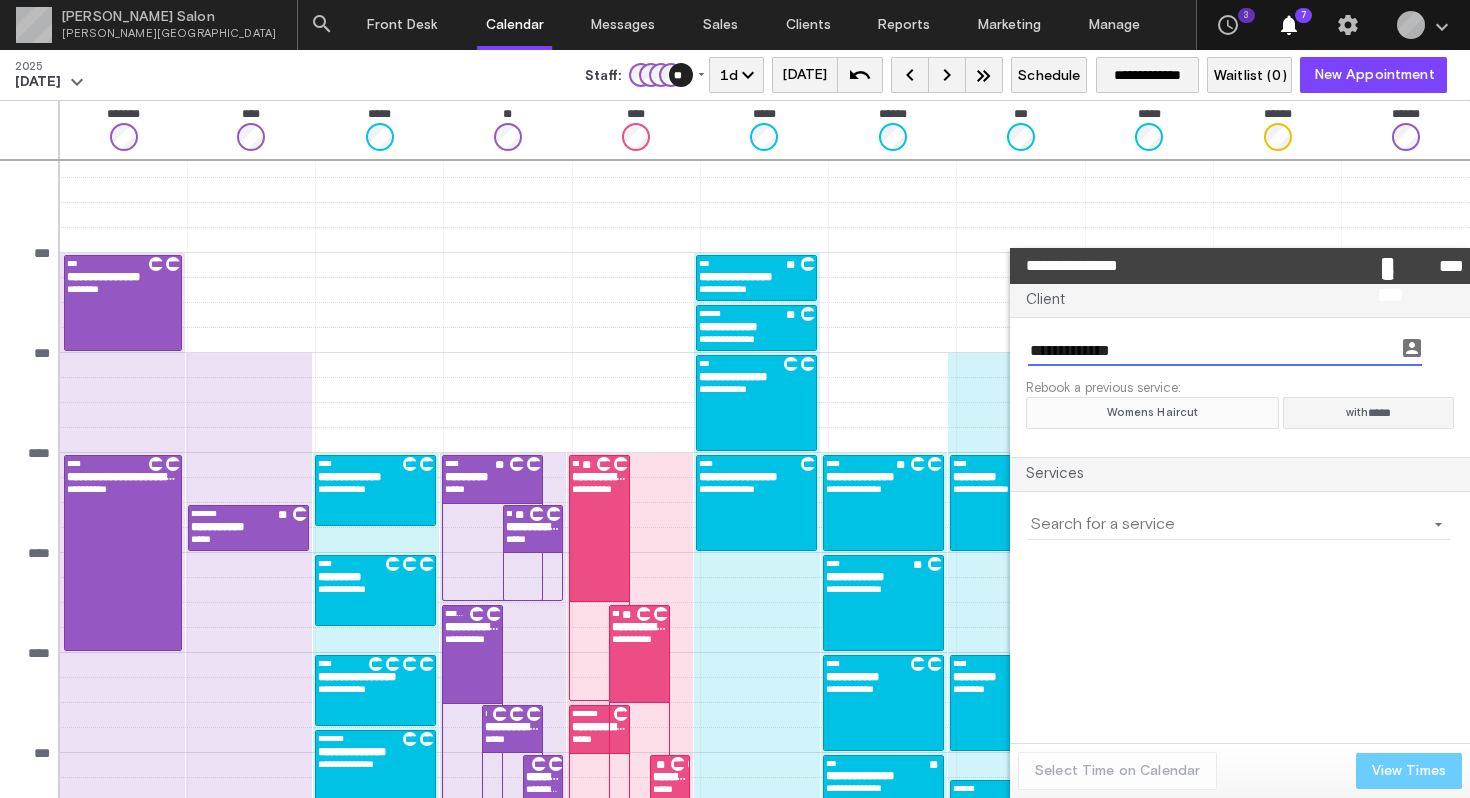 click on "Womens Haircut" 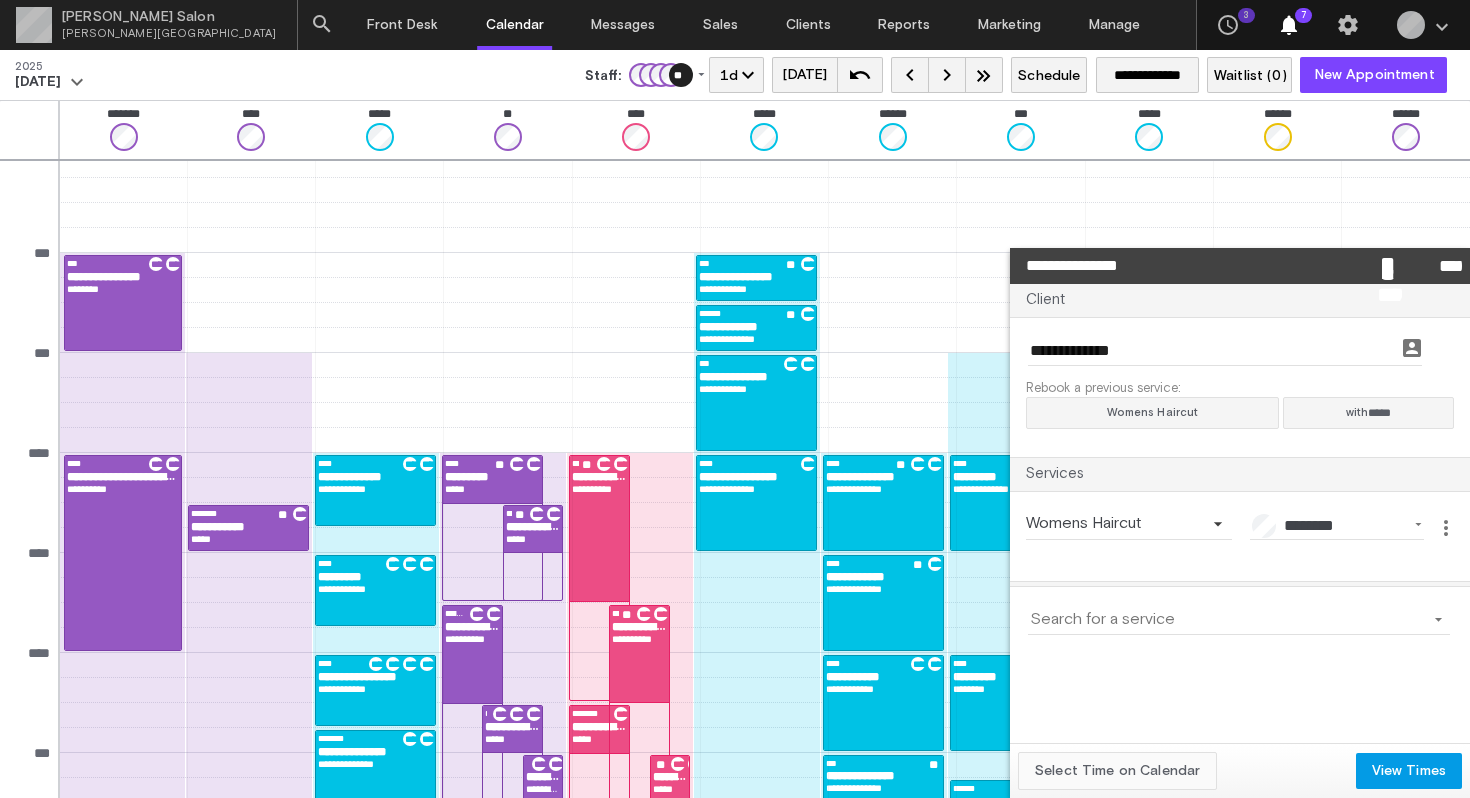 click on "Select Time on Calendar" 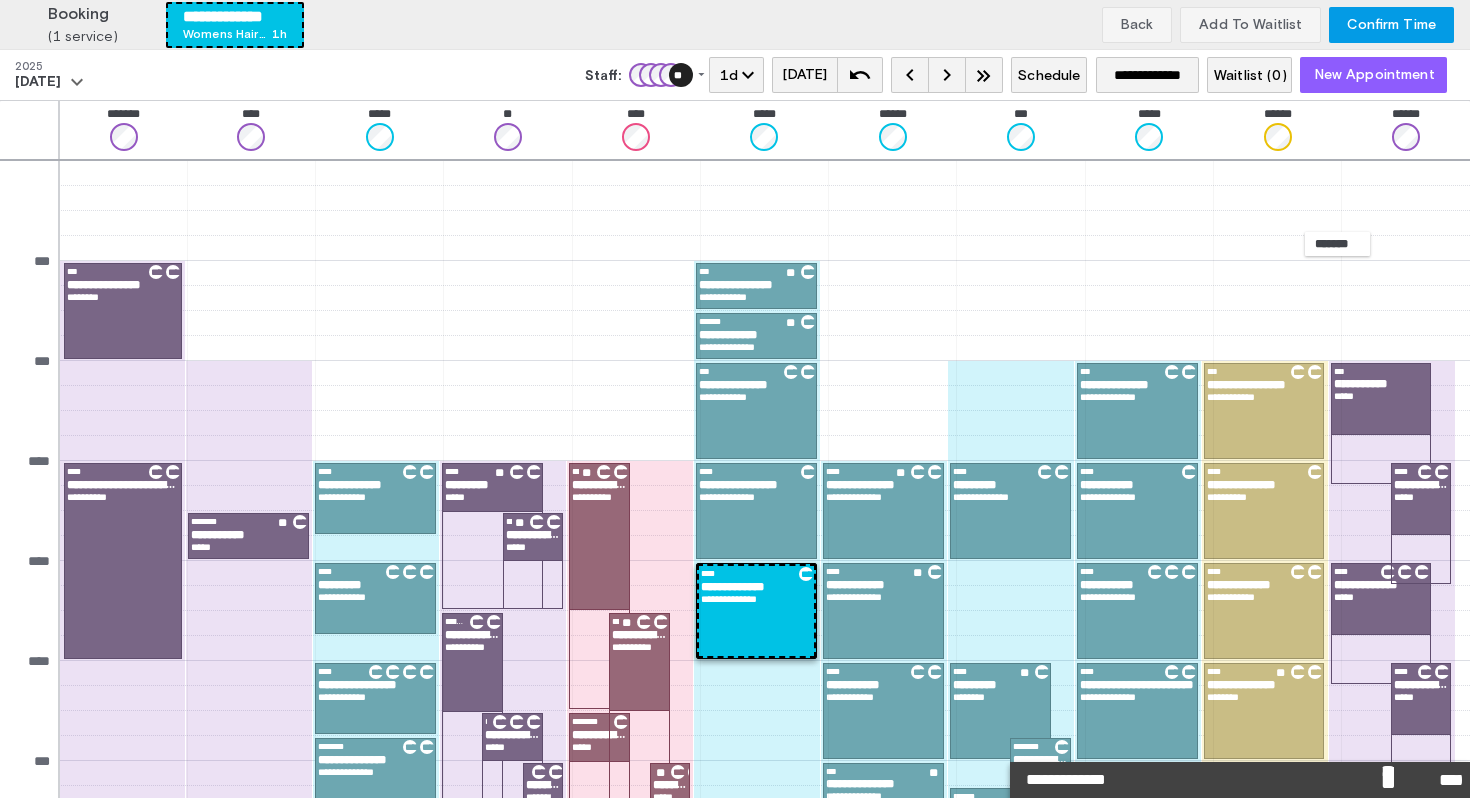 scroll, scrollTop: 8, scrollLeft: 0, axis: vertical 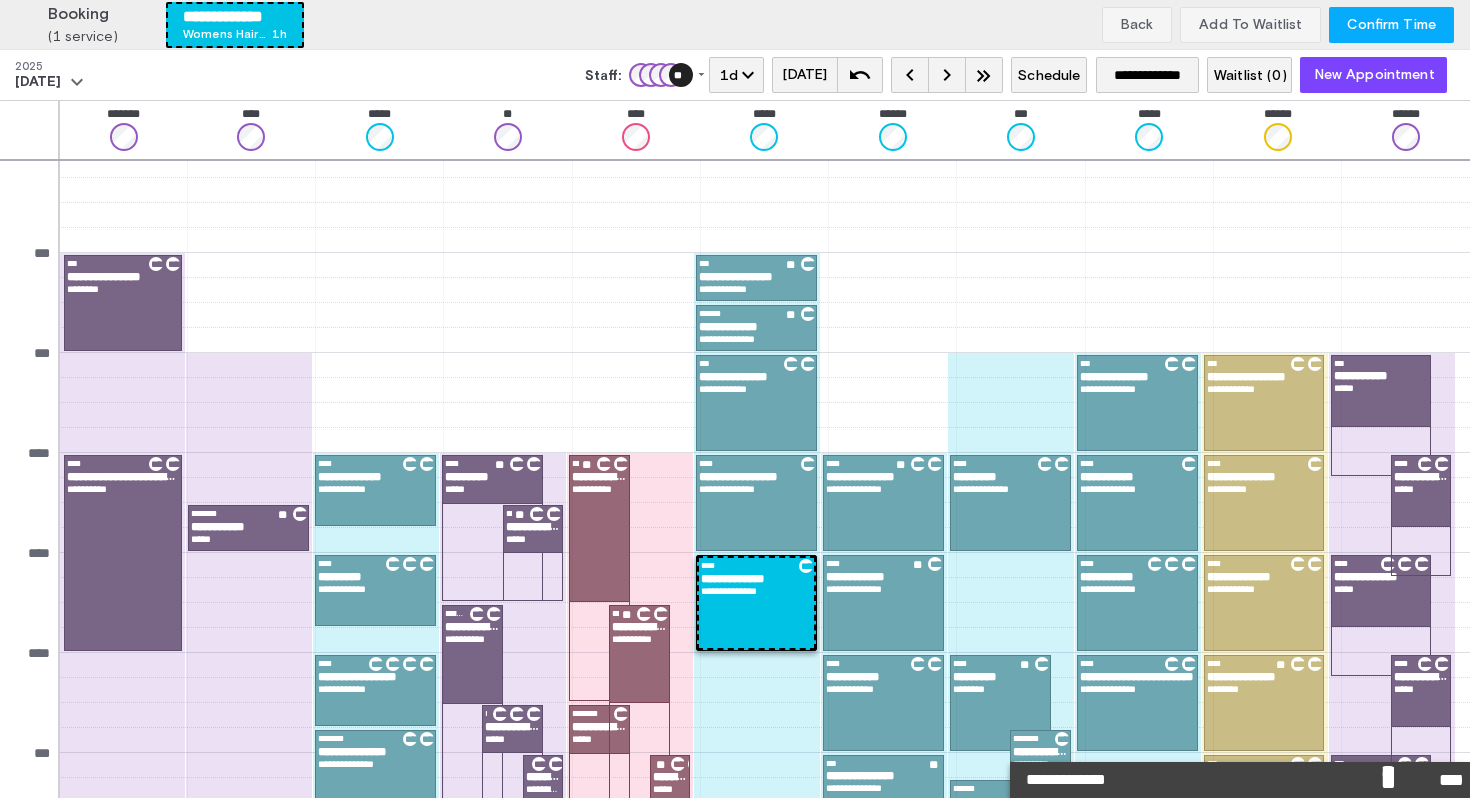 click on "Confirm Time" at bounding box center (1391, 25) 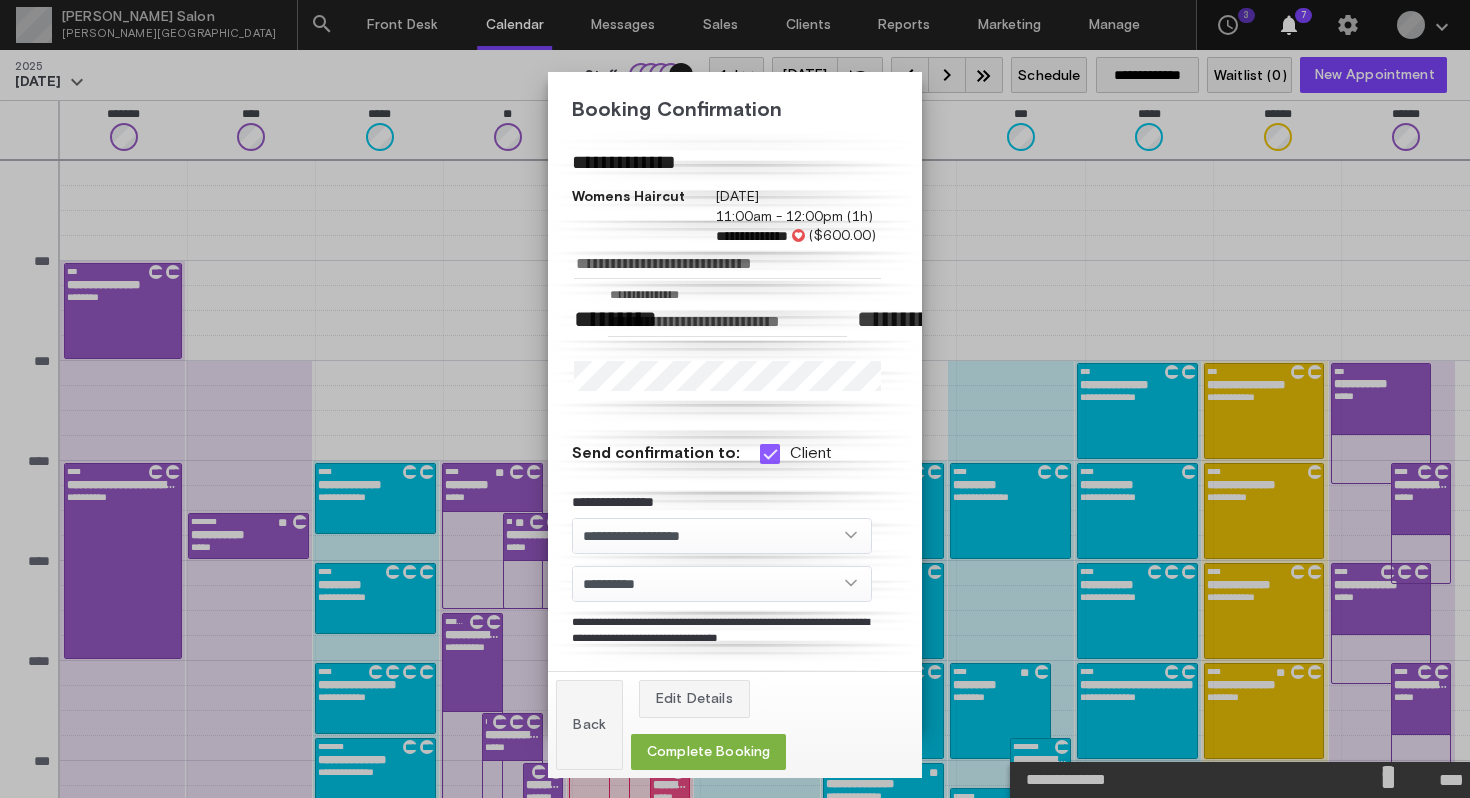 scroll, scrollTop: 8, scrollLeft: 0, axis: vertical 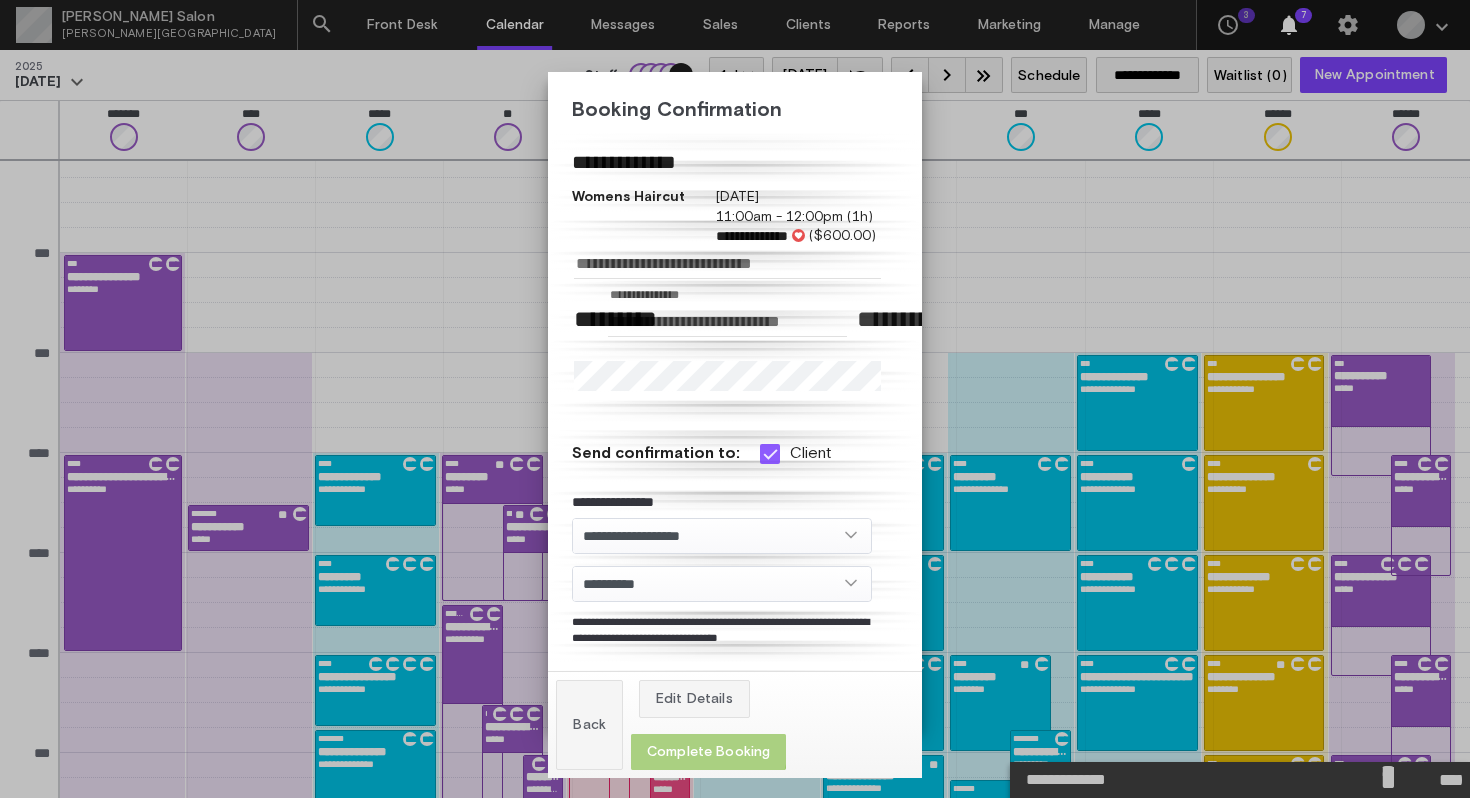 click on "Complete Booking" 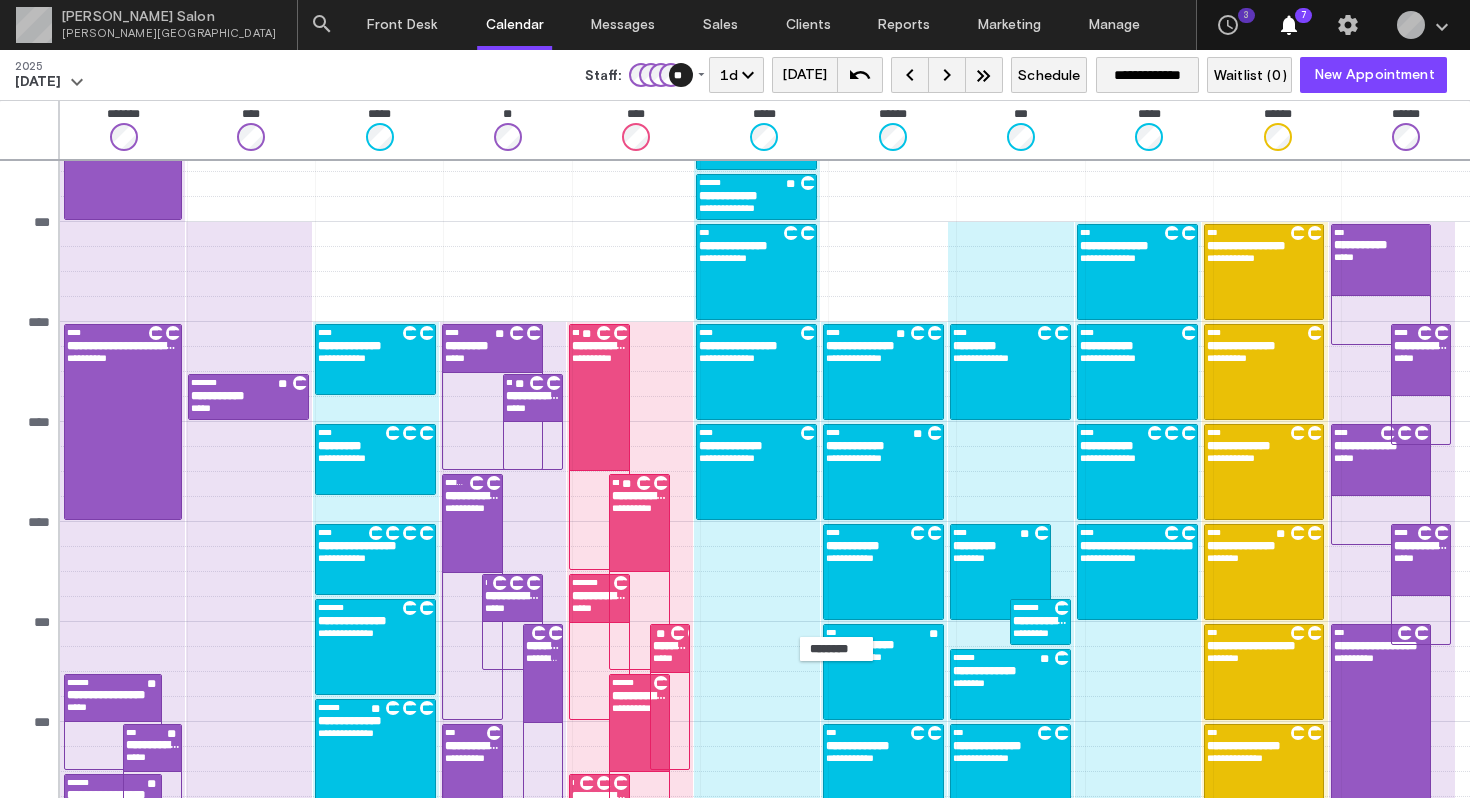 scroll, scrollTop: 150, scrollLeft: 0, axis: vertical 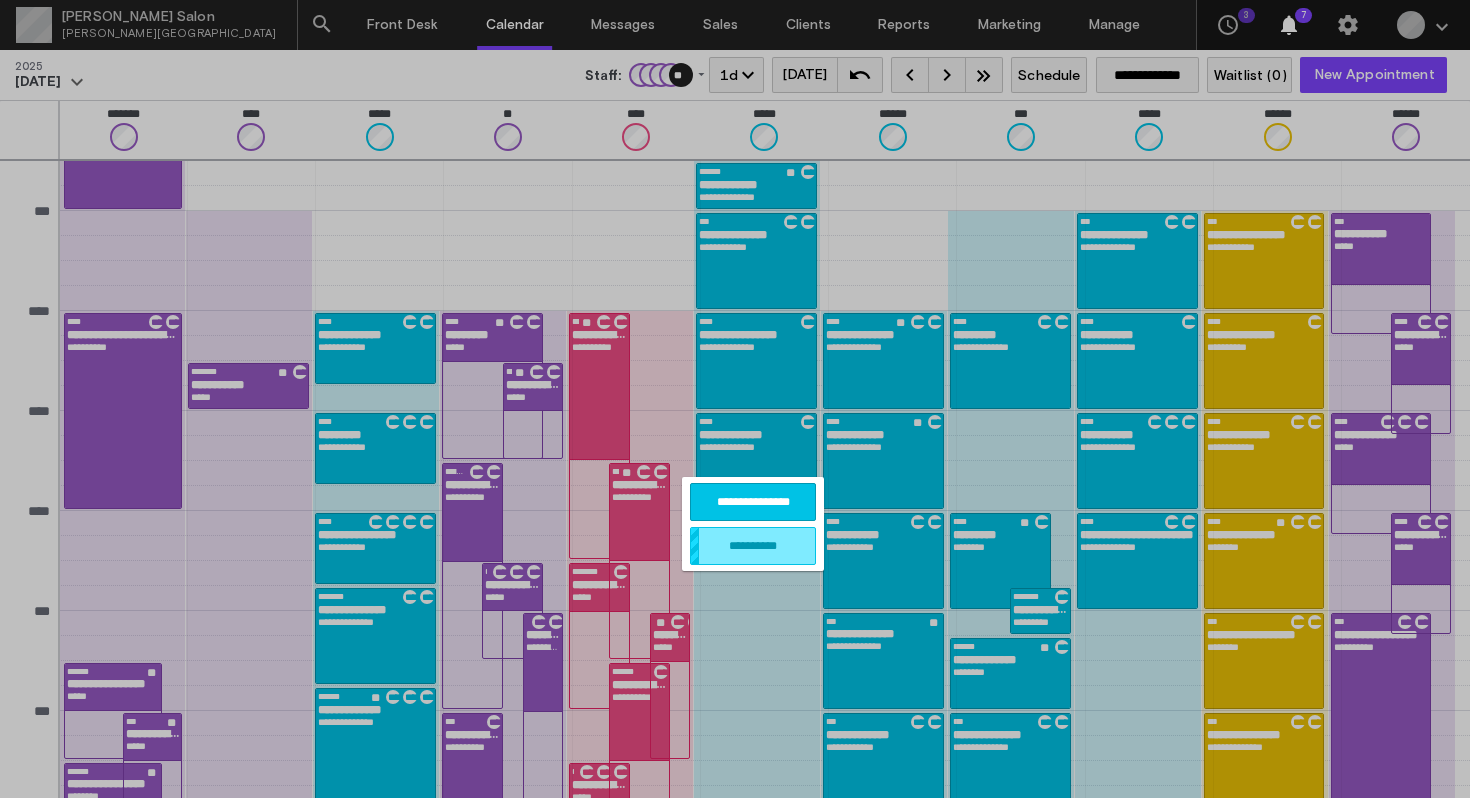 click on "**********" at bounding box center (753, 502) 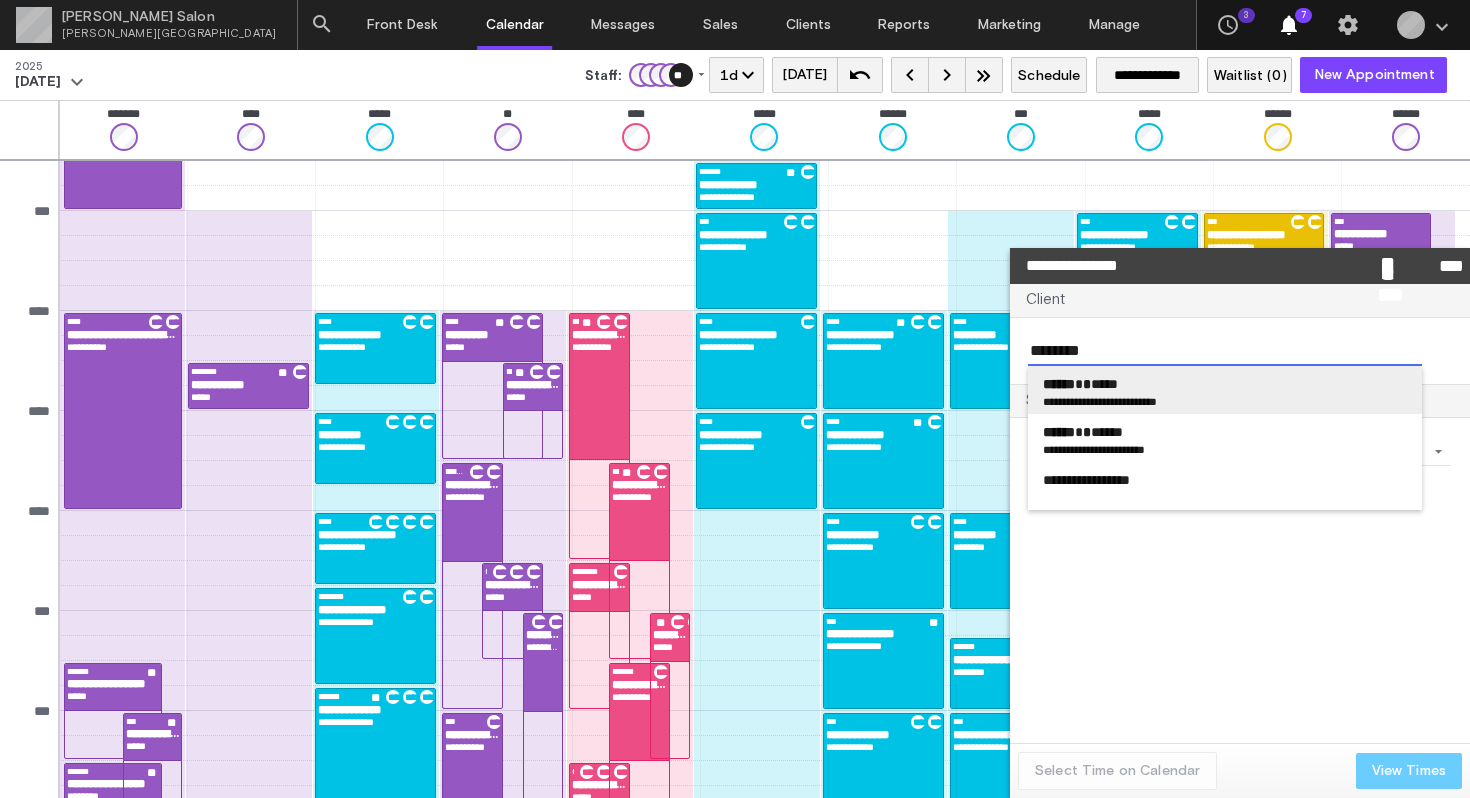 click on "**********" at bounding box center (1071, 401) 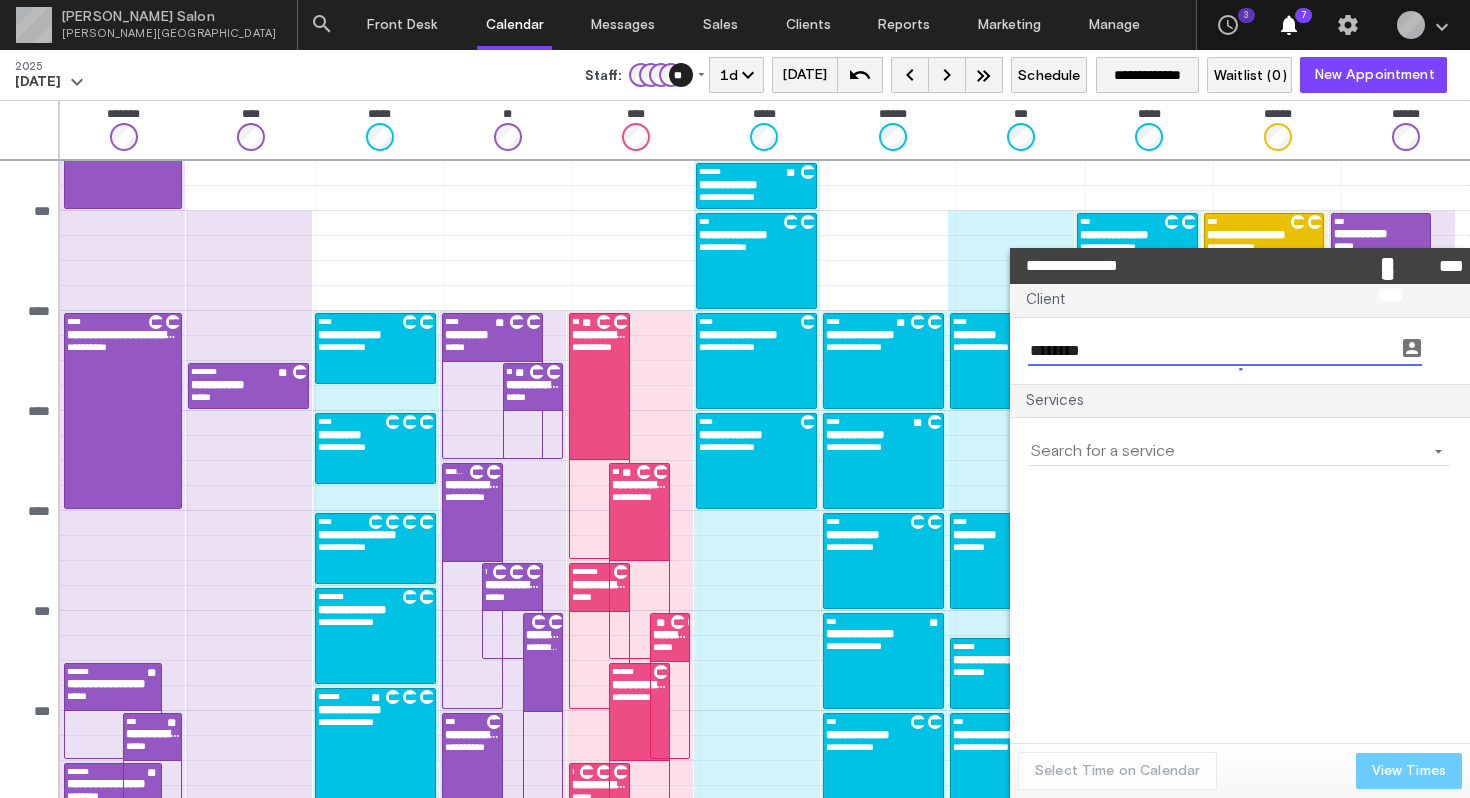 type on "**********" 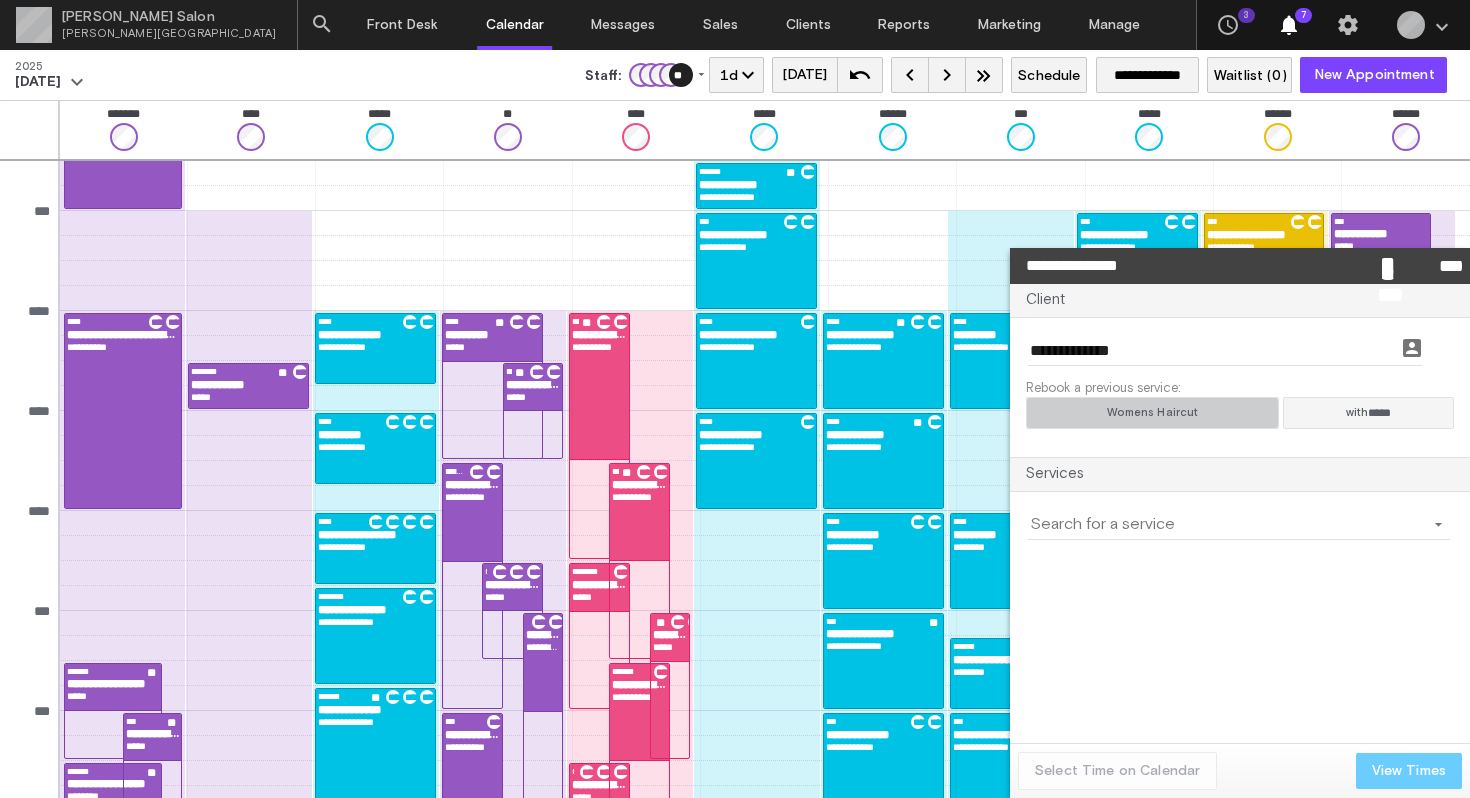 click on "Womens Haircut" 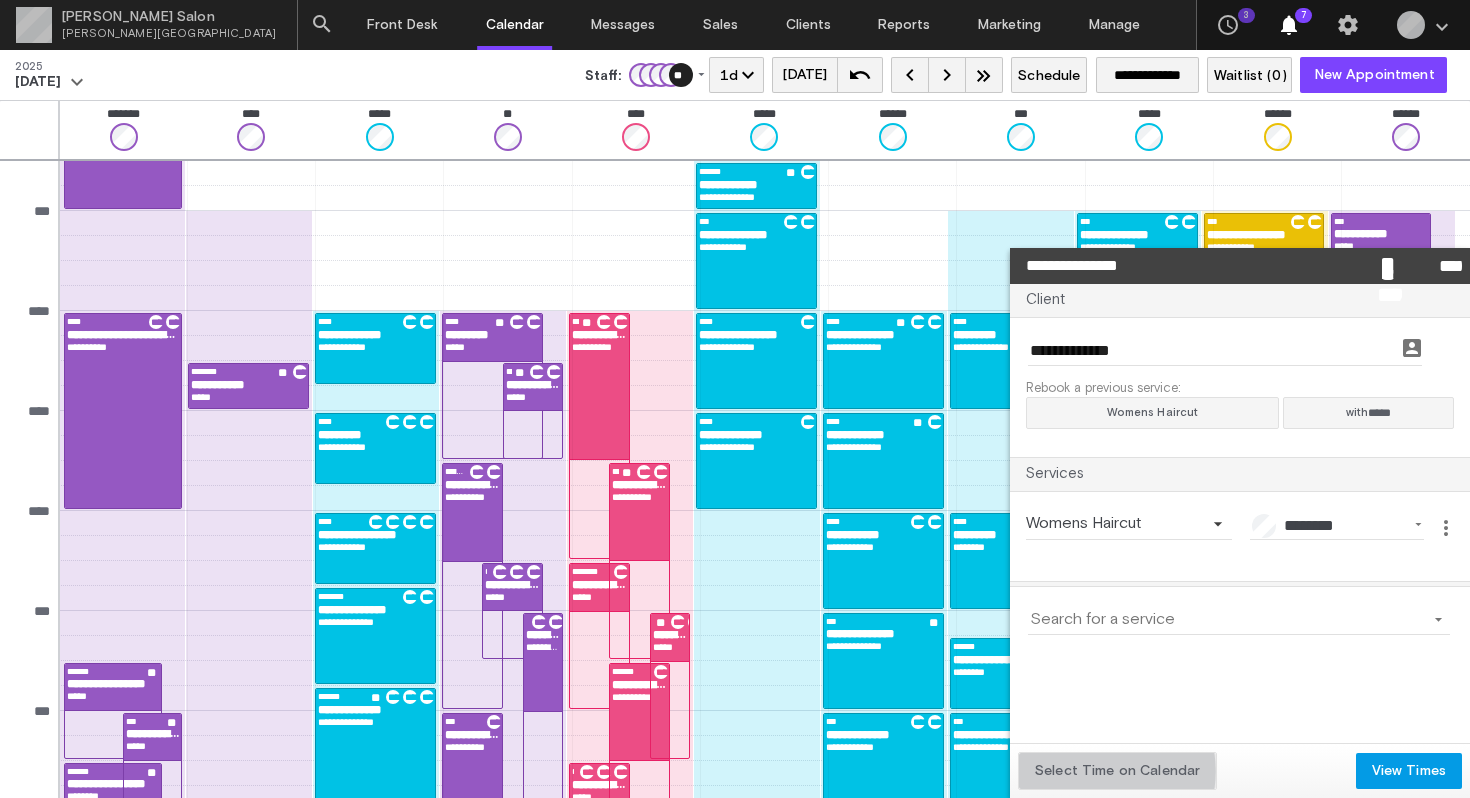click on "Select Time on Calendar" 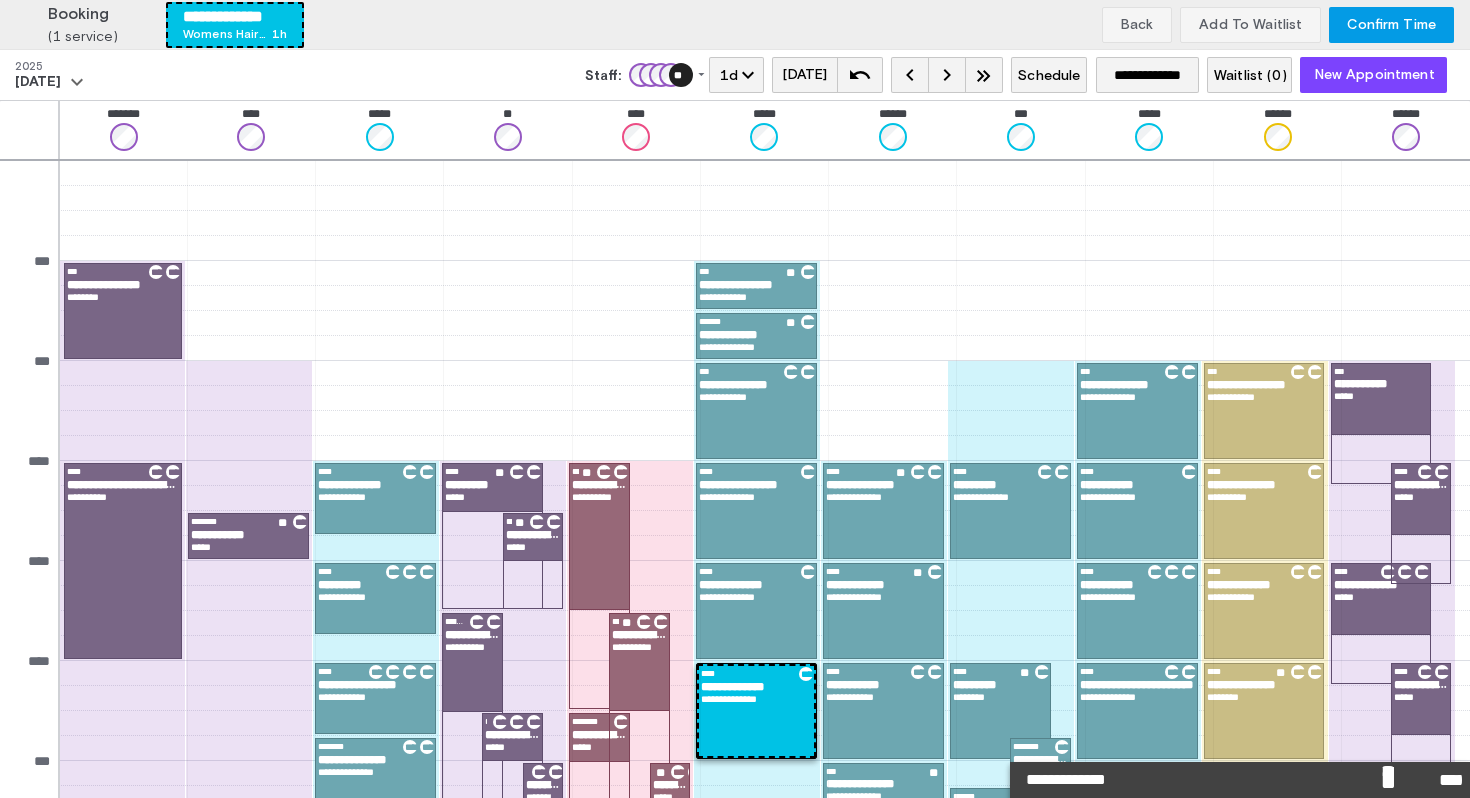 scroll, scrollTop: 150, scrollLeft: 0, axis: vertical 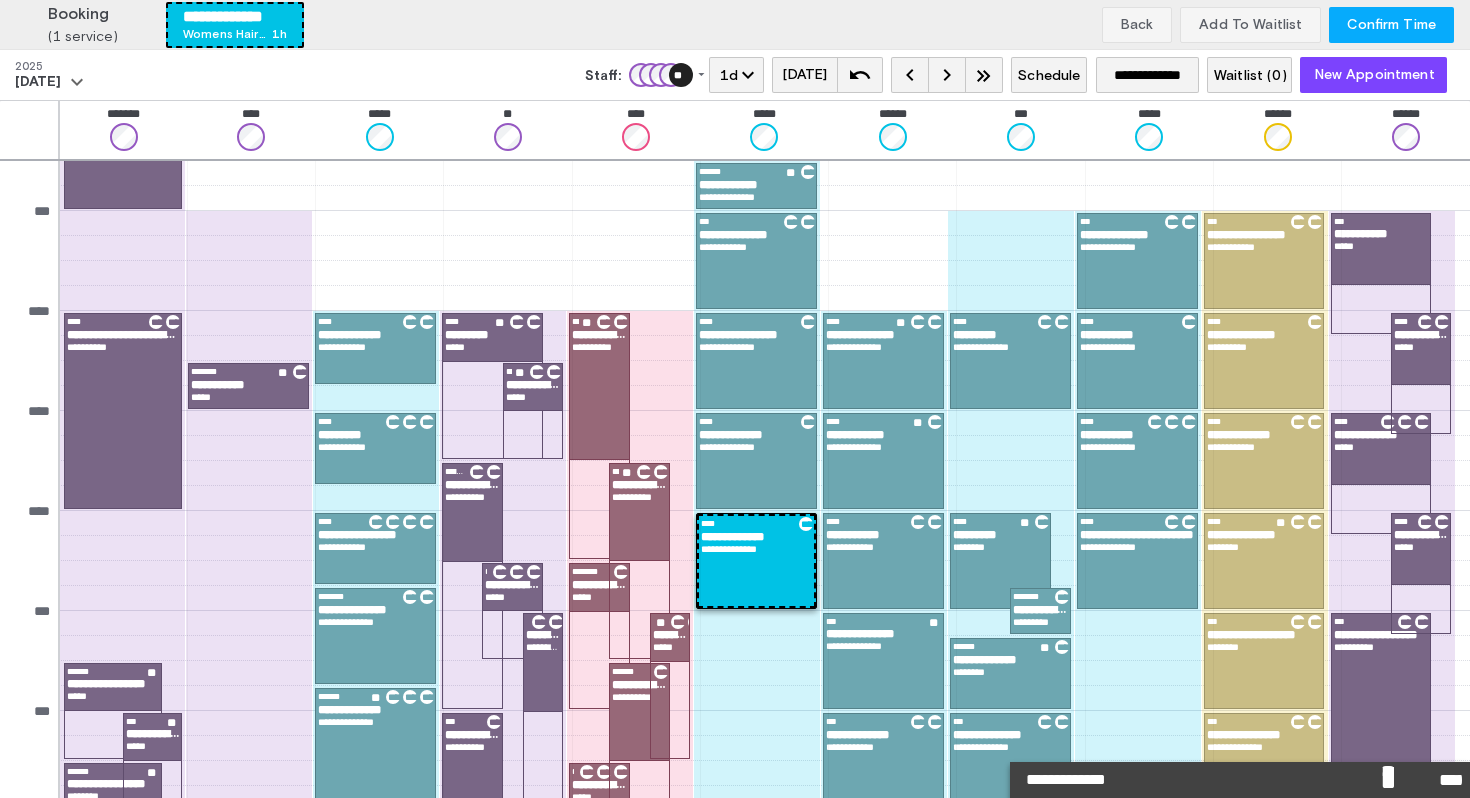click on "Confirm Time" at bounding box center (1391, 25) 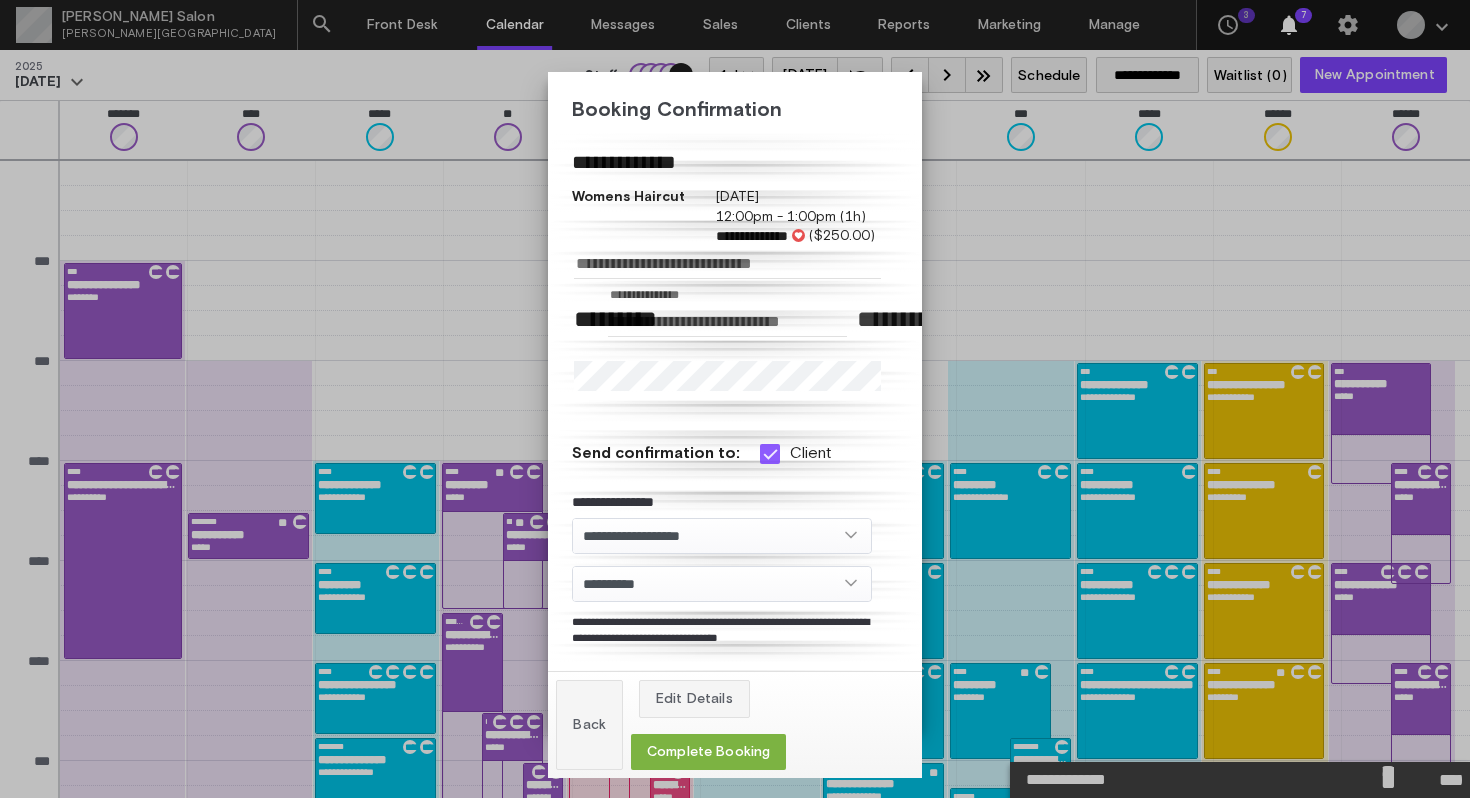 scroll, scrollTop: 150, scrollLeft: 0, axis: vertical 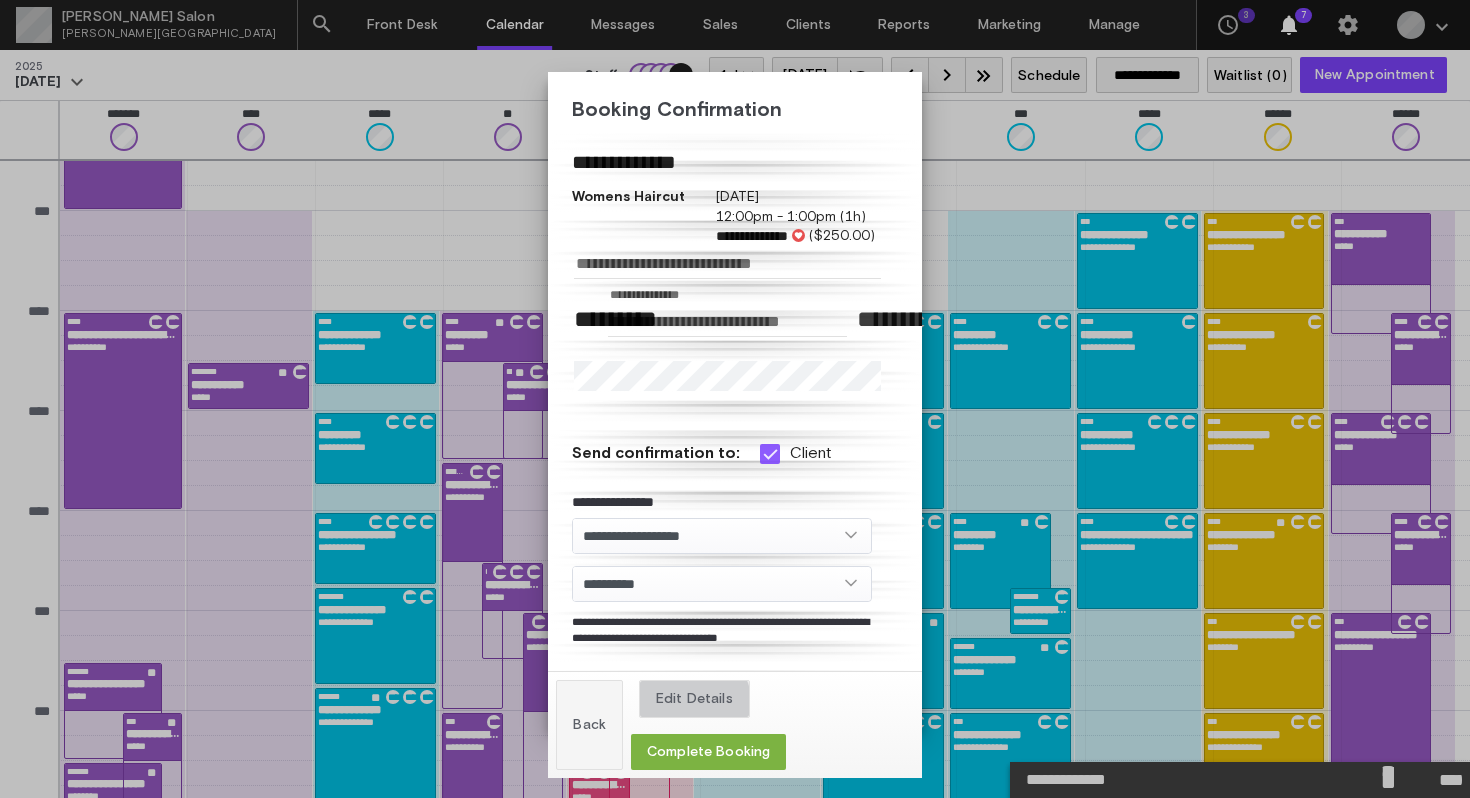 click on "Edit Details" 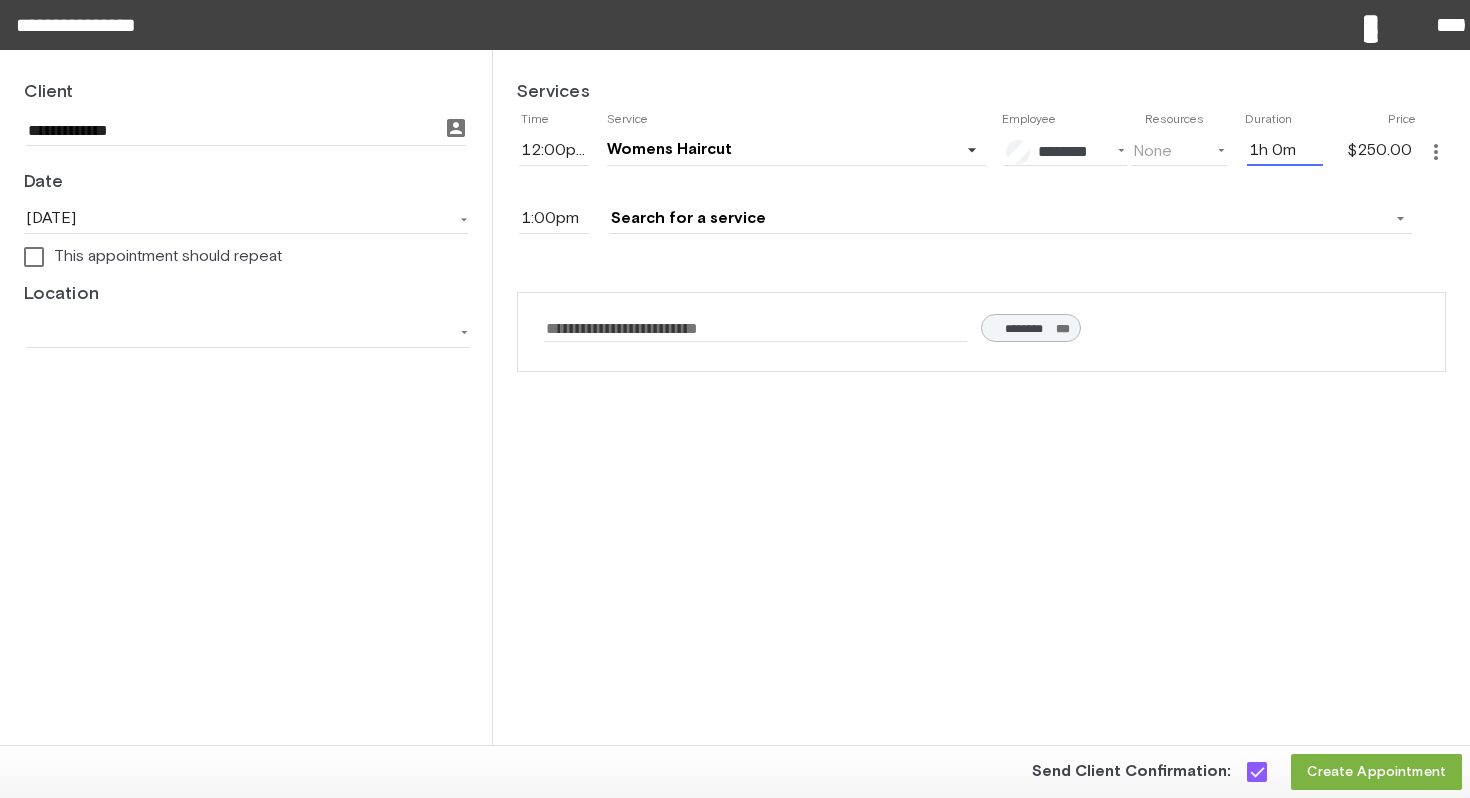 click on "1h 0m" at bounding box center [1285, 151] 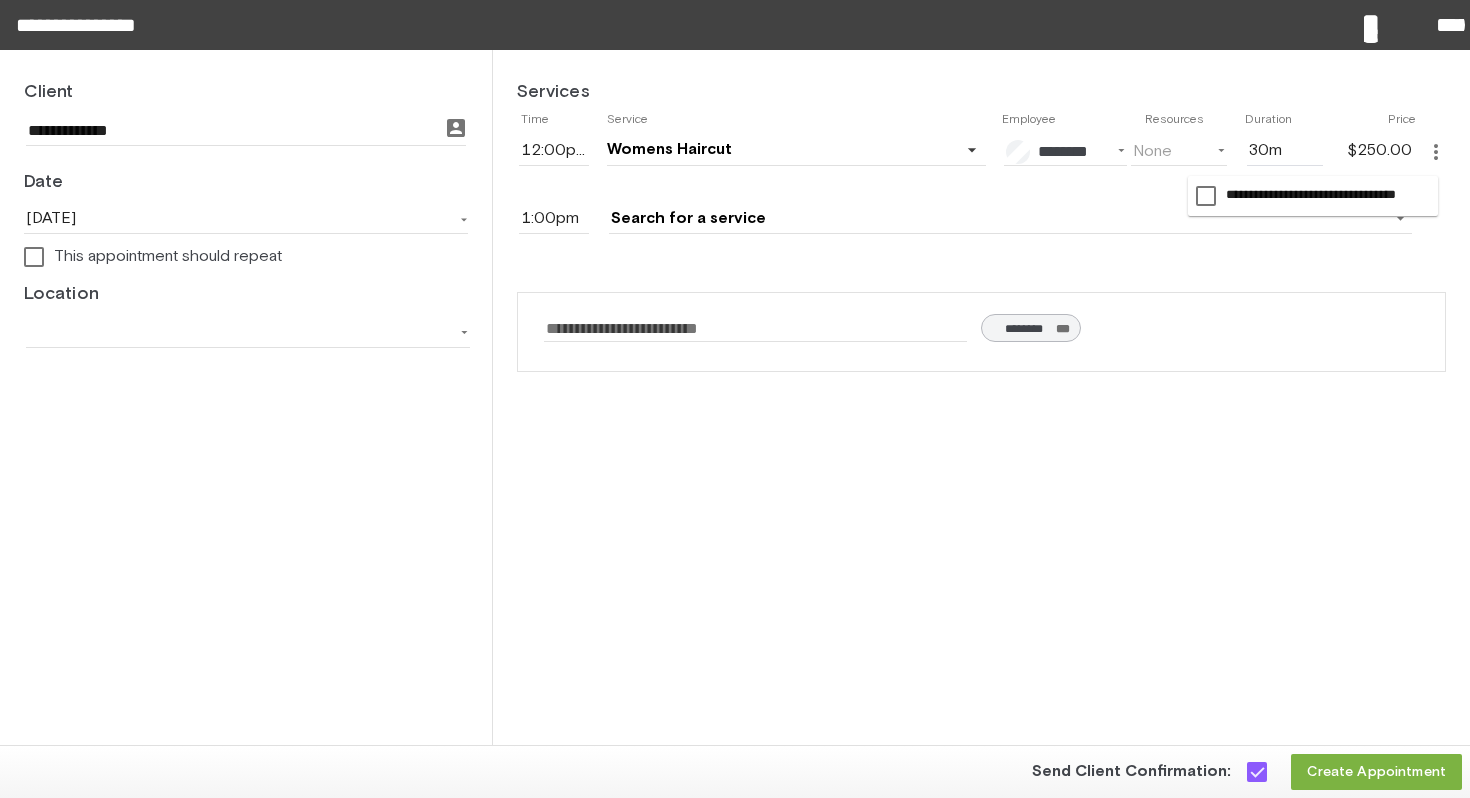 type on "0h 30m" 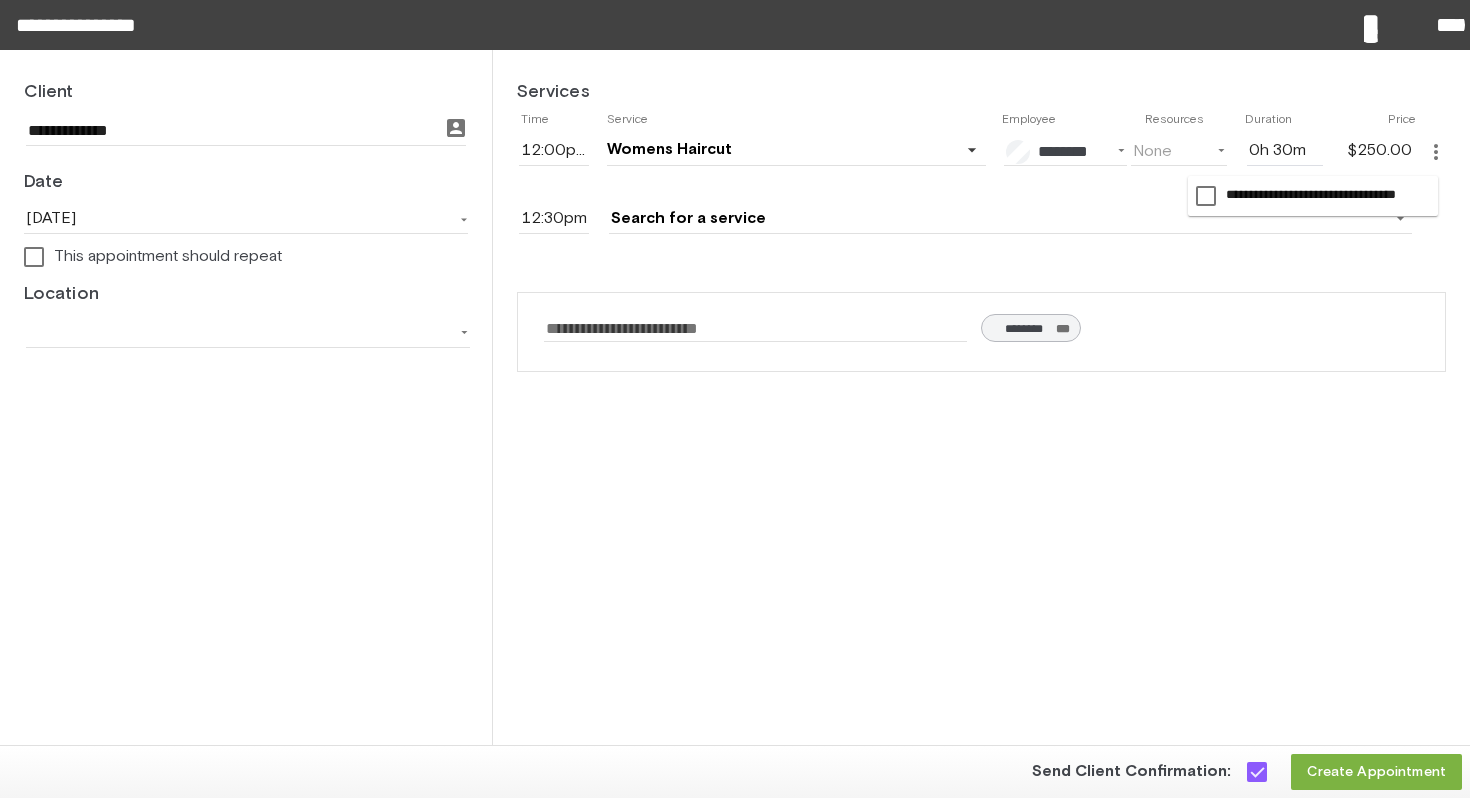click on "Services         Time   Service   Employee    Resources    Duration   Price                 12:00pm                             Womens Haircut     arrow_drop_down                                    favorite        ********        $250     (1h)           favorite               Filters:    All   Assignable                  Stylist              favorite        ******        $275     (1h)           favorite_border               favorite        ********        $200     (1h 30m)           favorite_border               favorite        ********        $250     (1h)           favorite               favorite        ********        $225     (1h 30m)           favorite_border               favorite        ********        $250     (1h)           favorite_border               favorite        *********        $325     (1h)           favorite_border               favorite        ********        $300     (1h 15m)           favorite_border               favorite        *********        $250     (1h)" 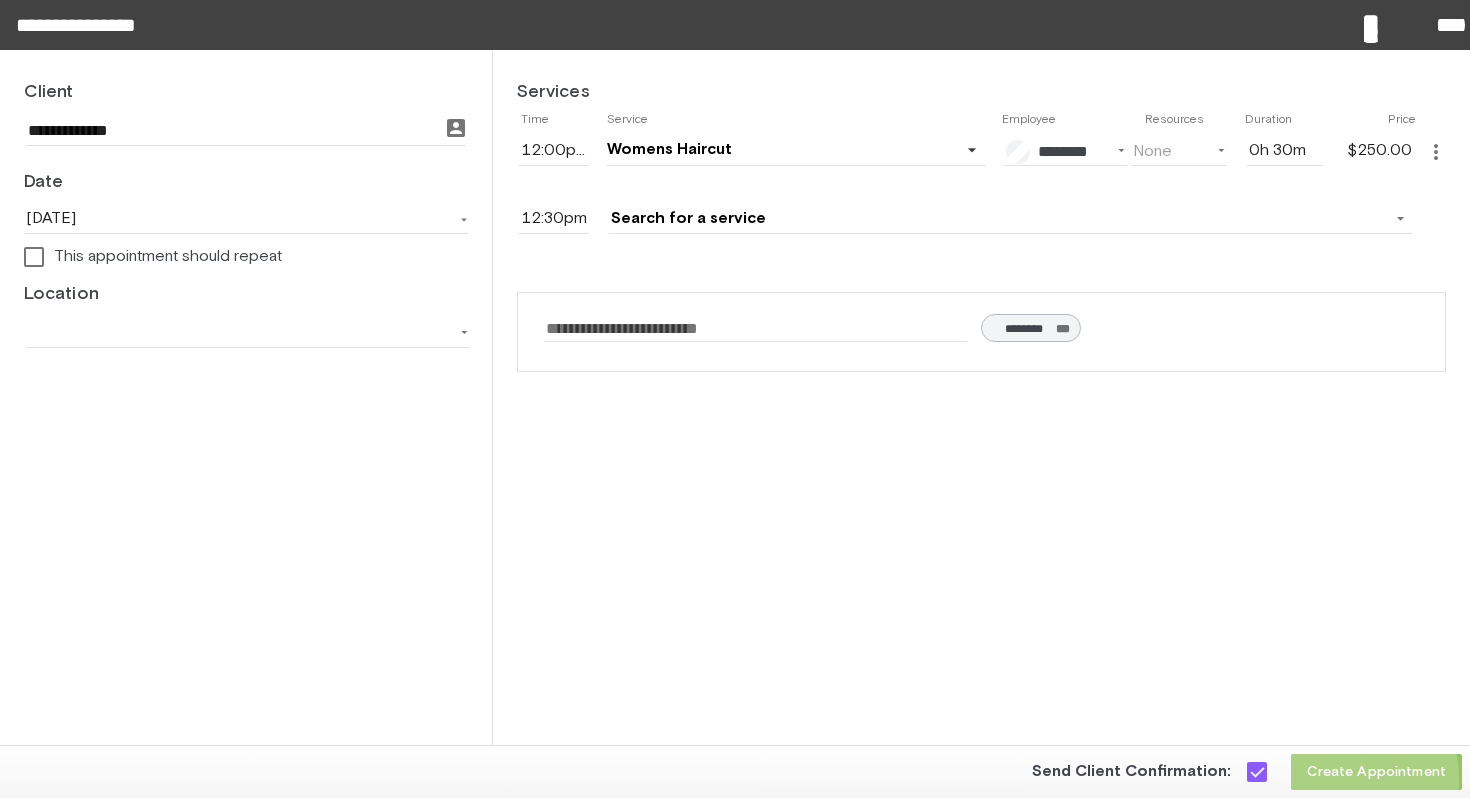 click on "Create Appointment" 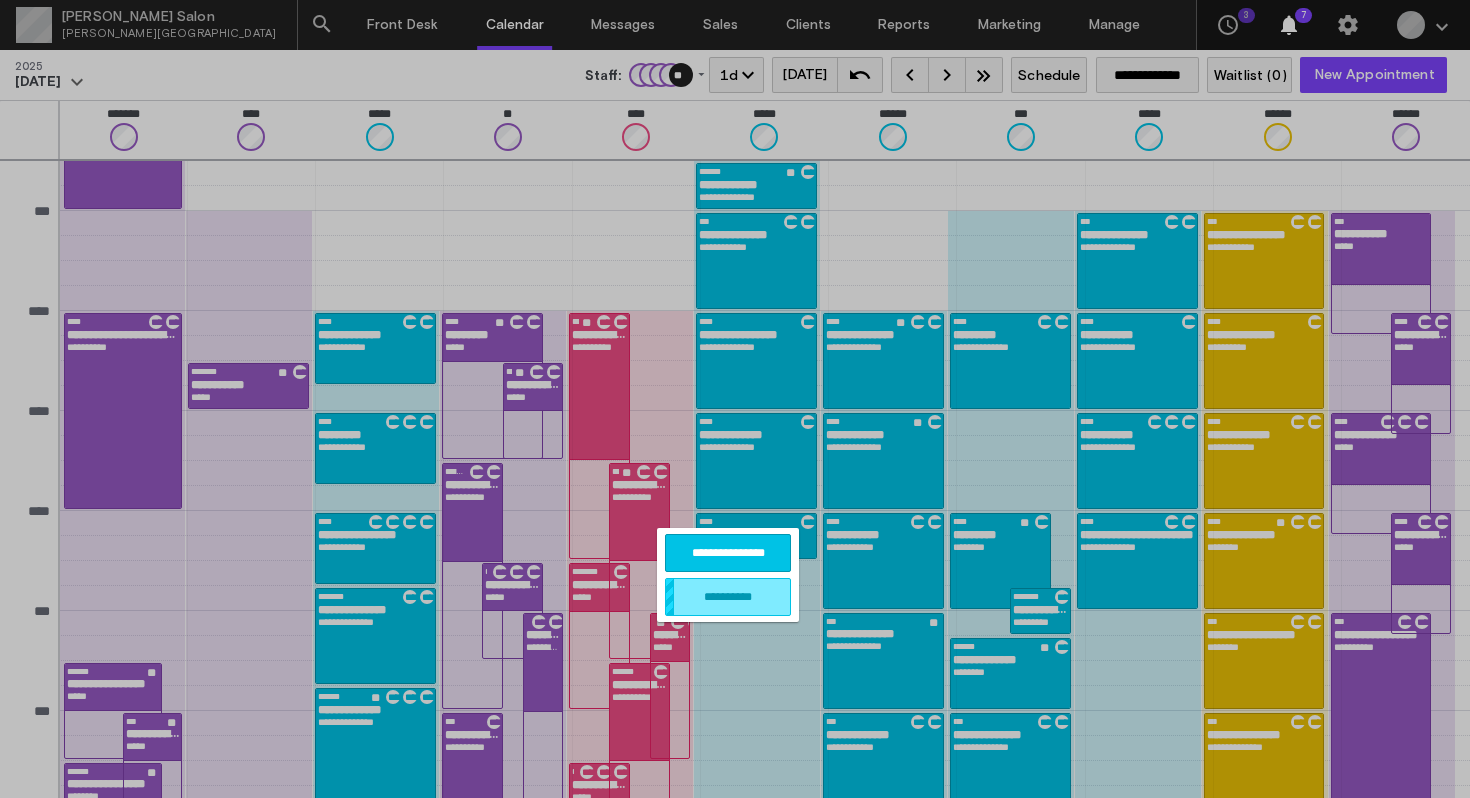 click on "**********" at bounding box center [728, 597] 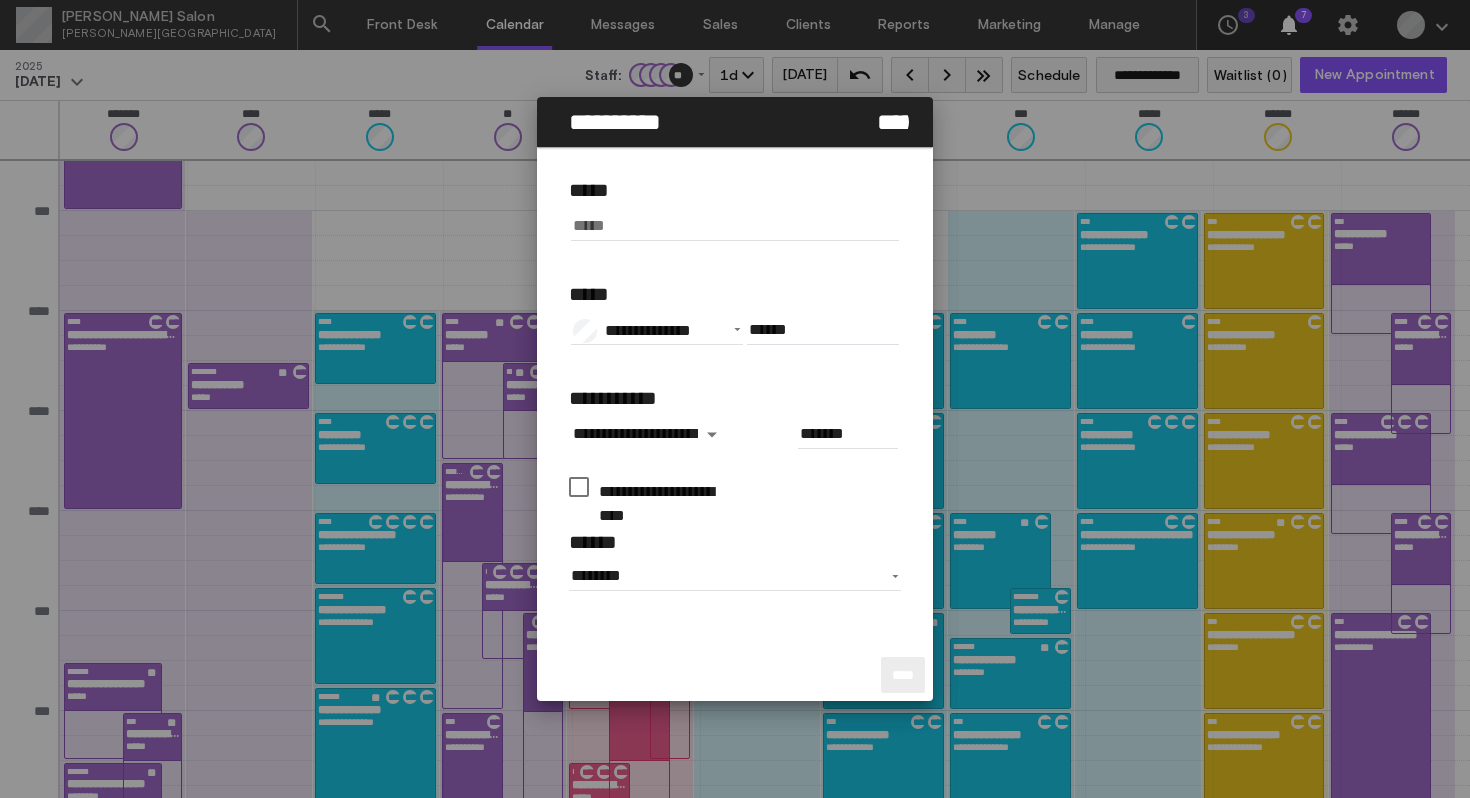 click at bounding box center [734, 226] 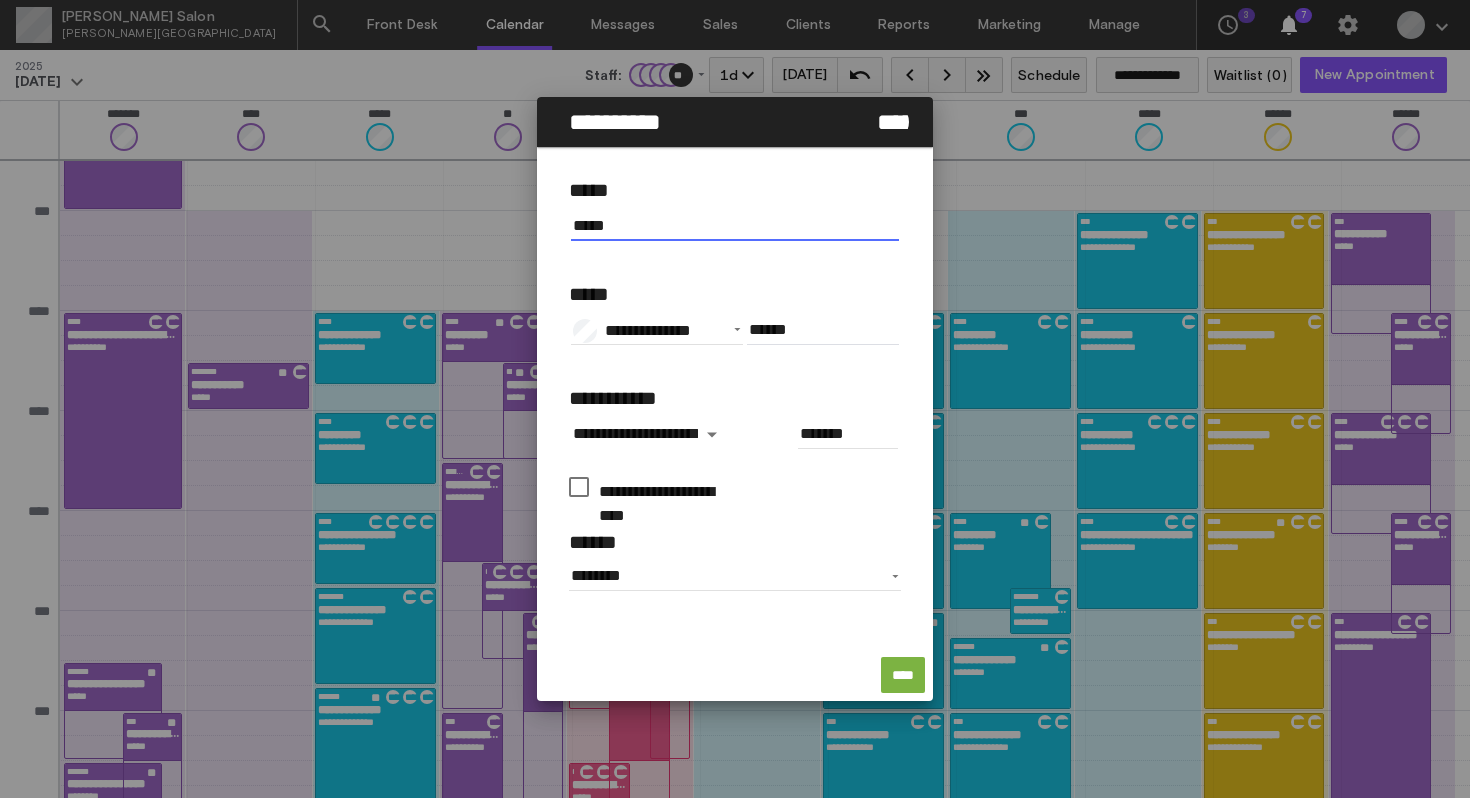 type on "*****" 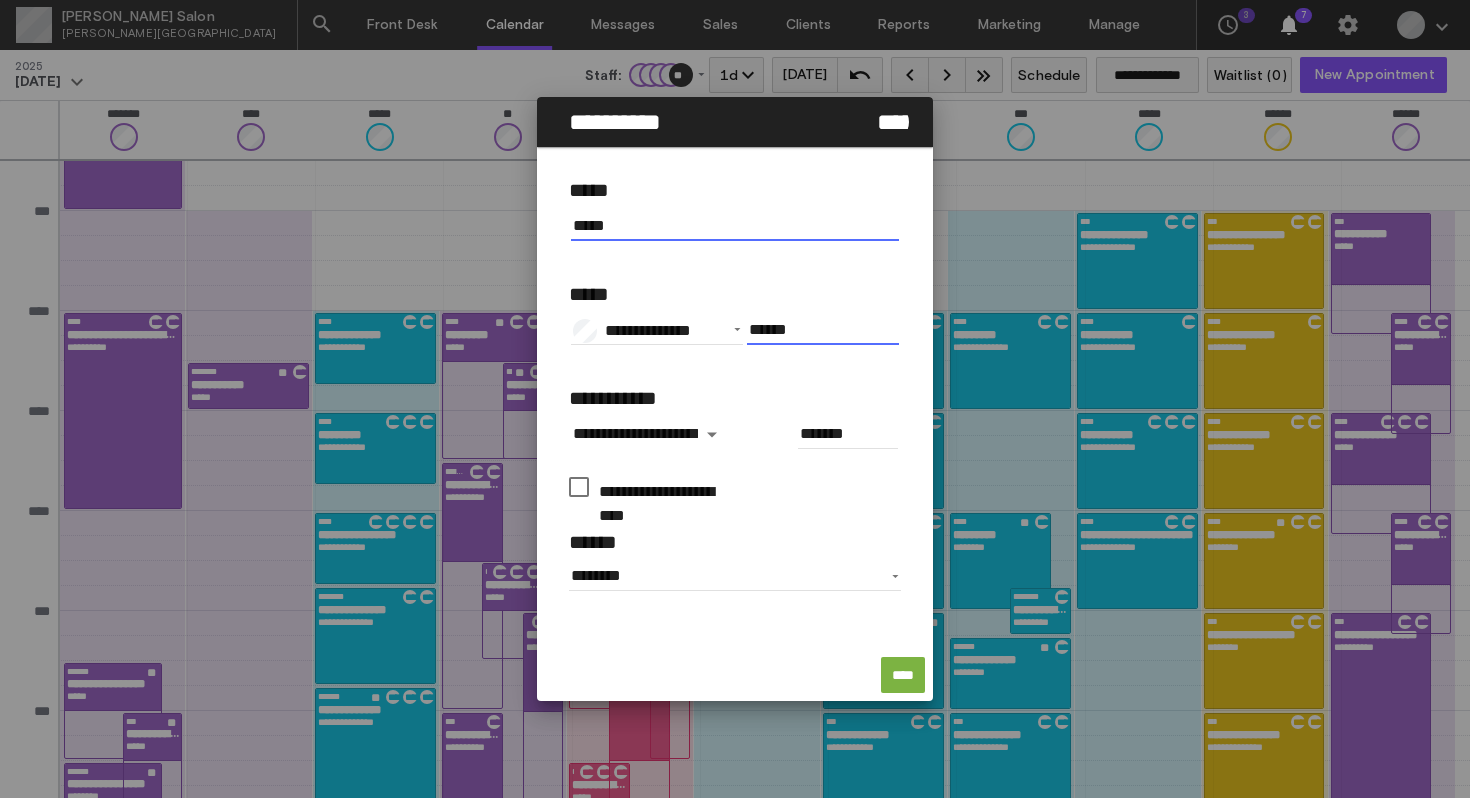 click on "******" at bounding box center [823, 330] 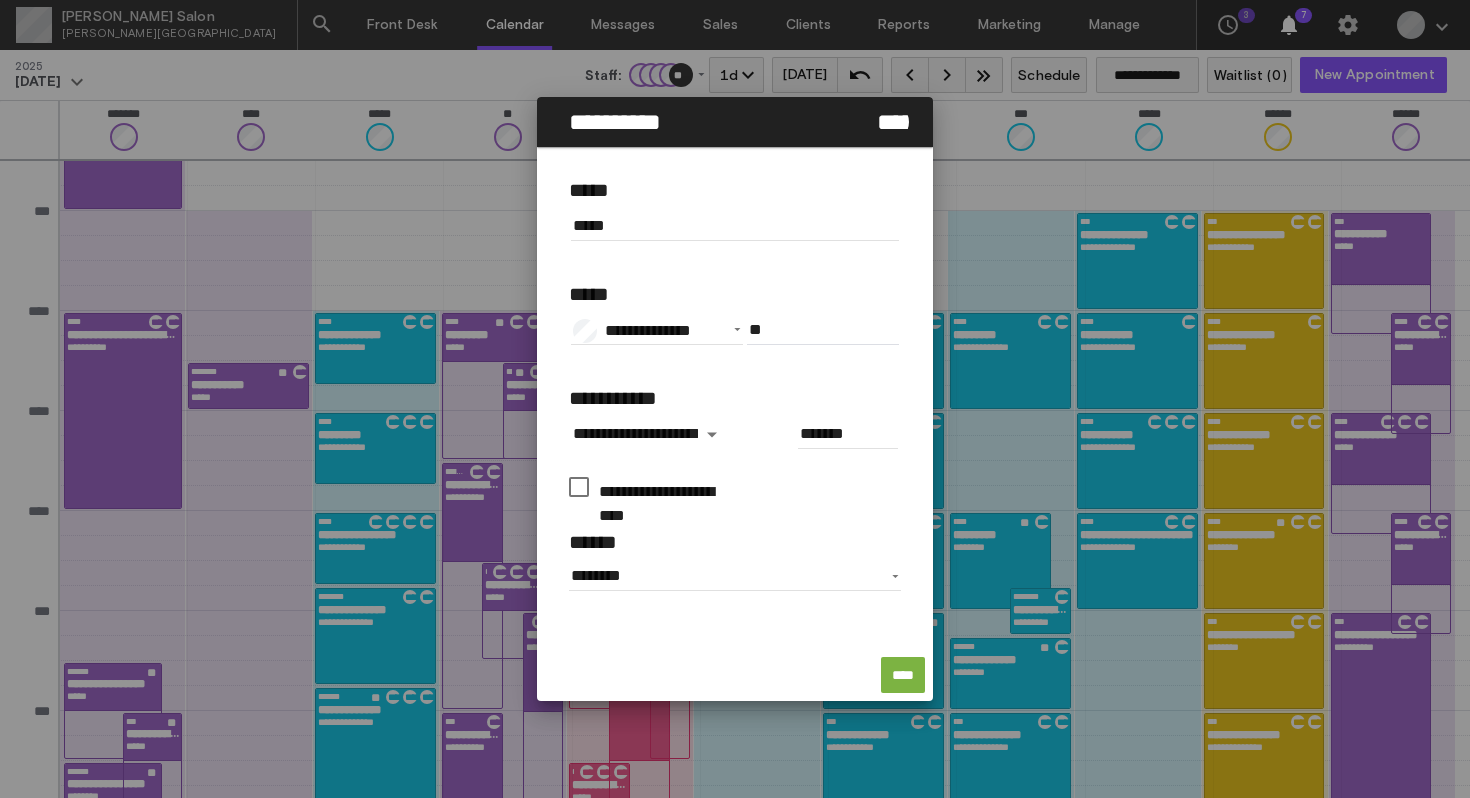 type on "*****" 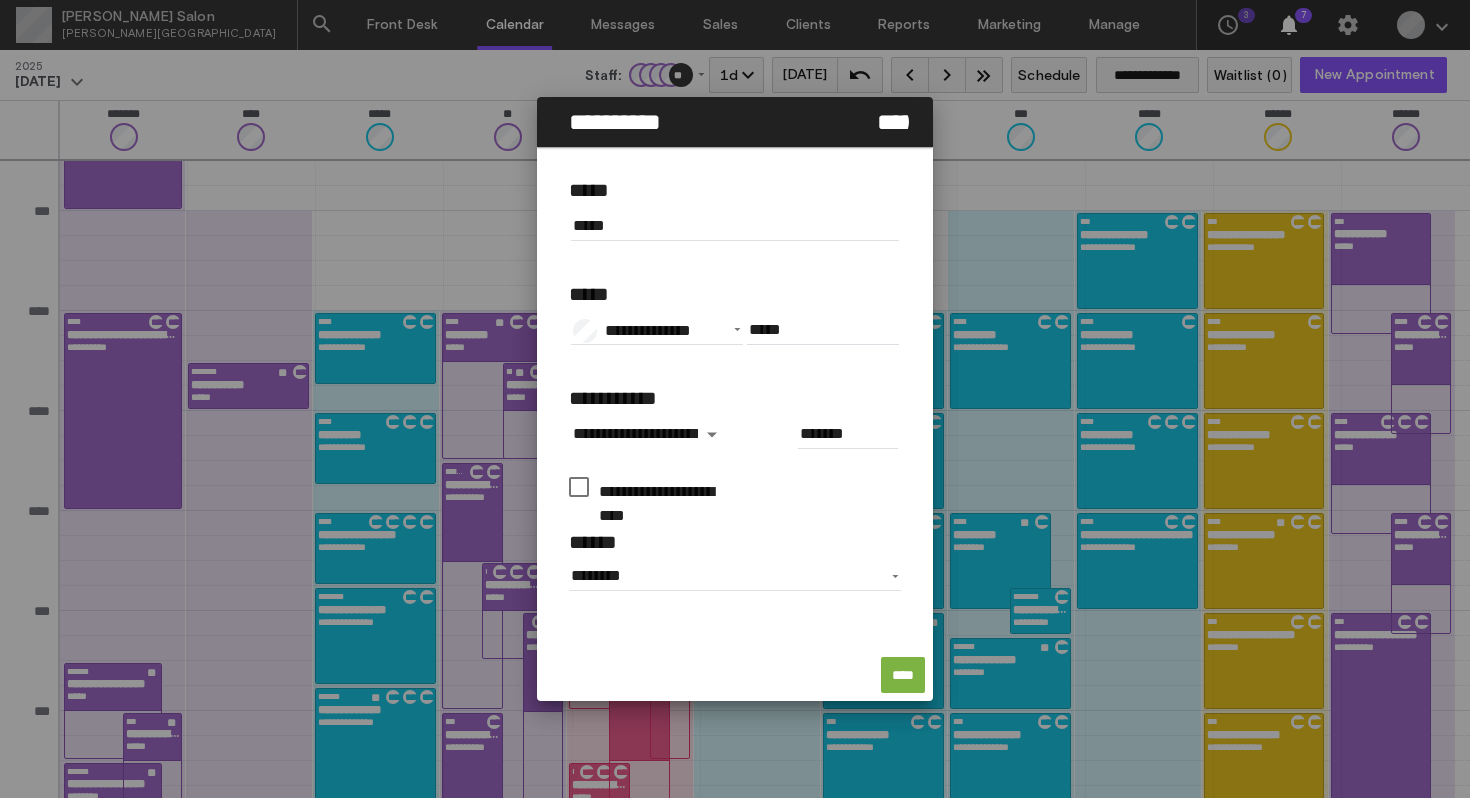 click on "*******" at bounding box center (848, 434) 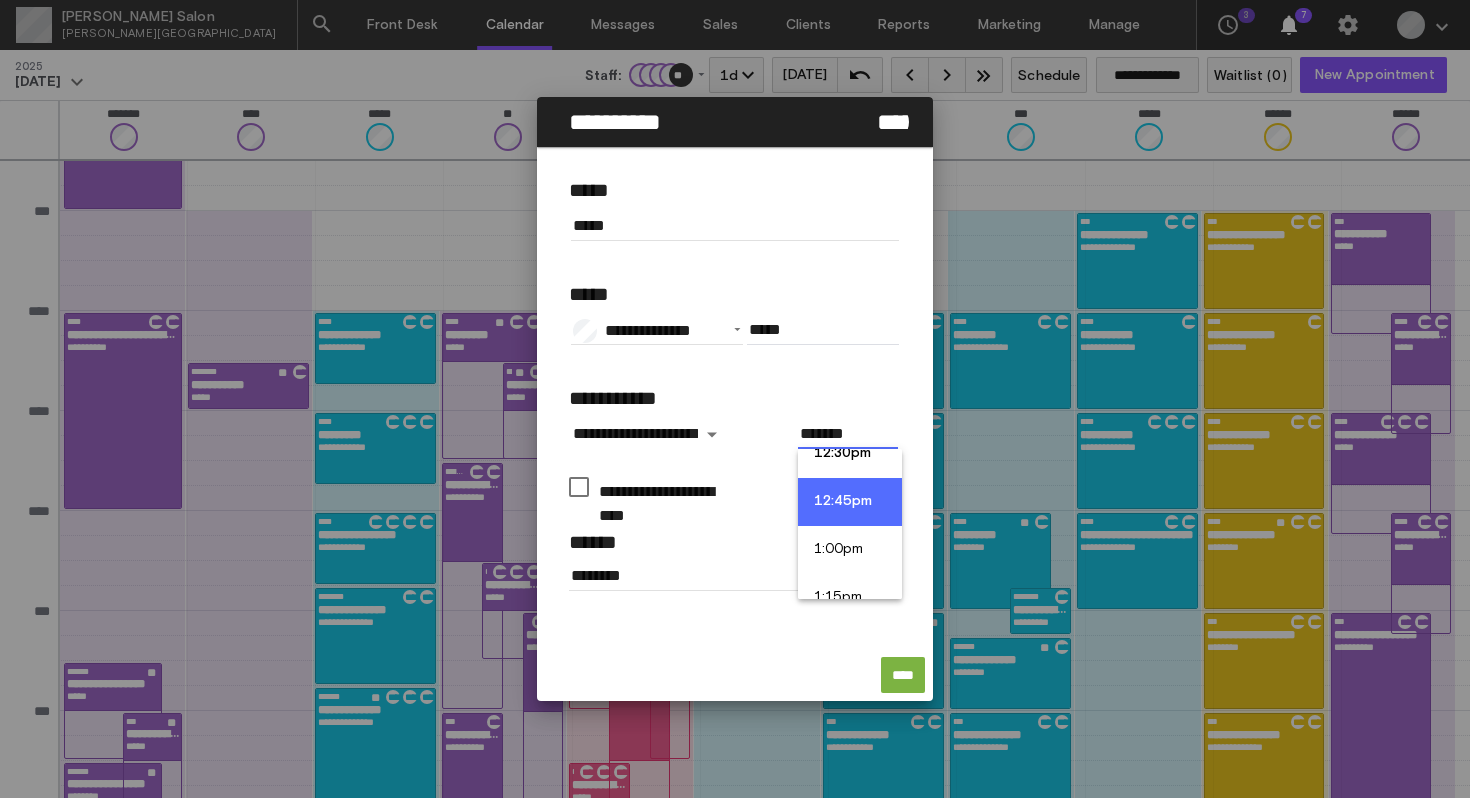 scroll, scrollTop: 2422, scrollLeft: 0, axis: vertical 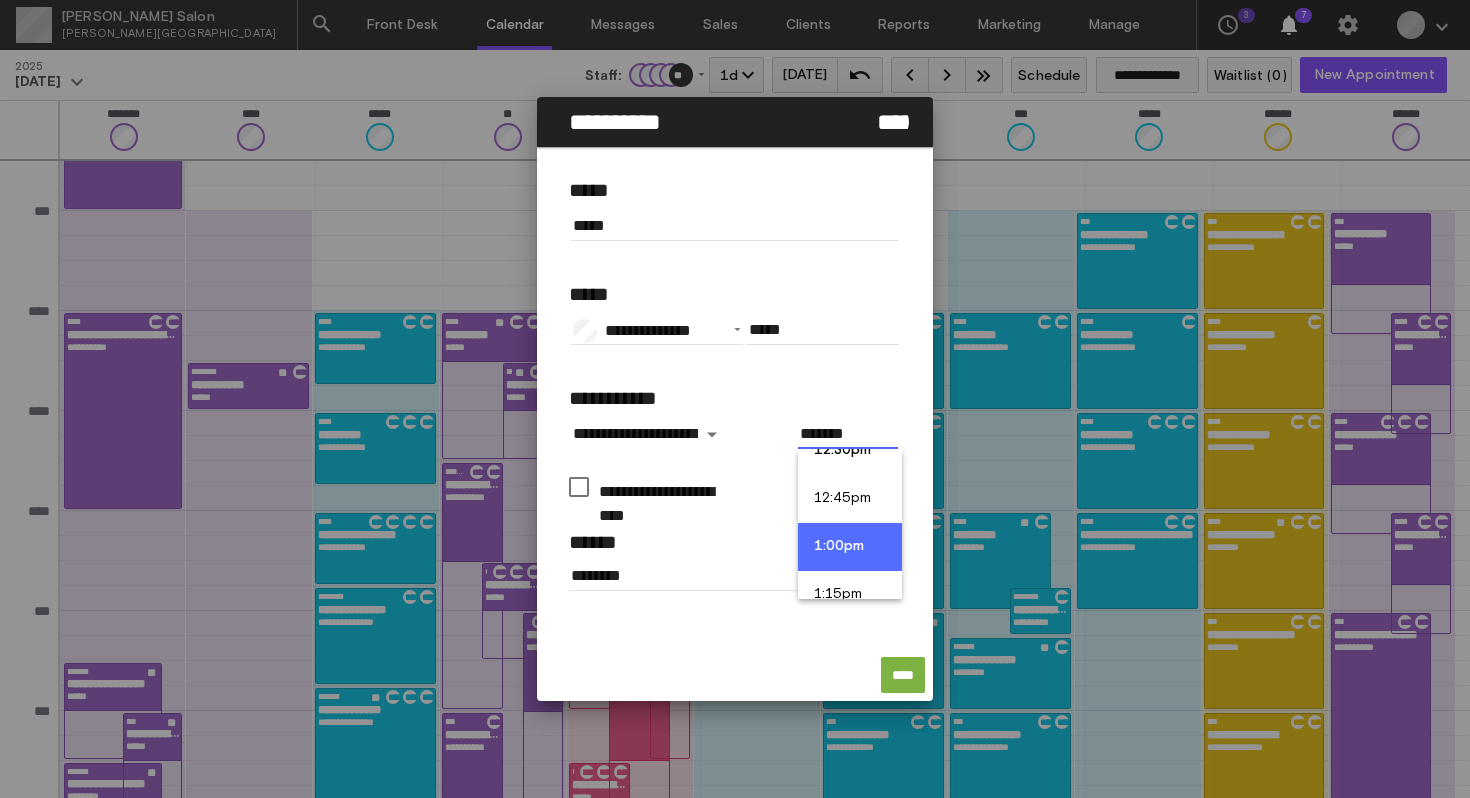 type on "******" 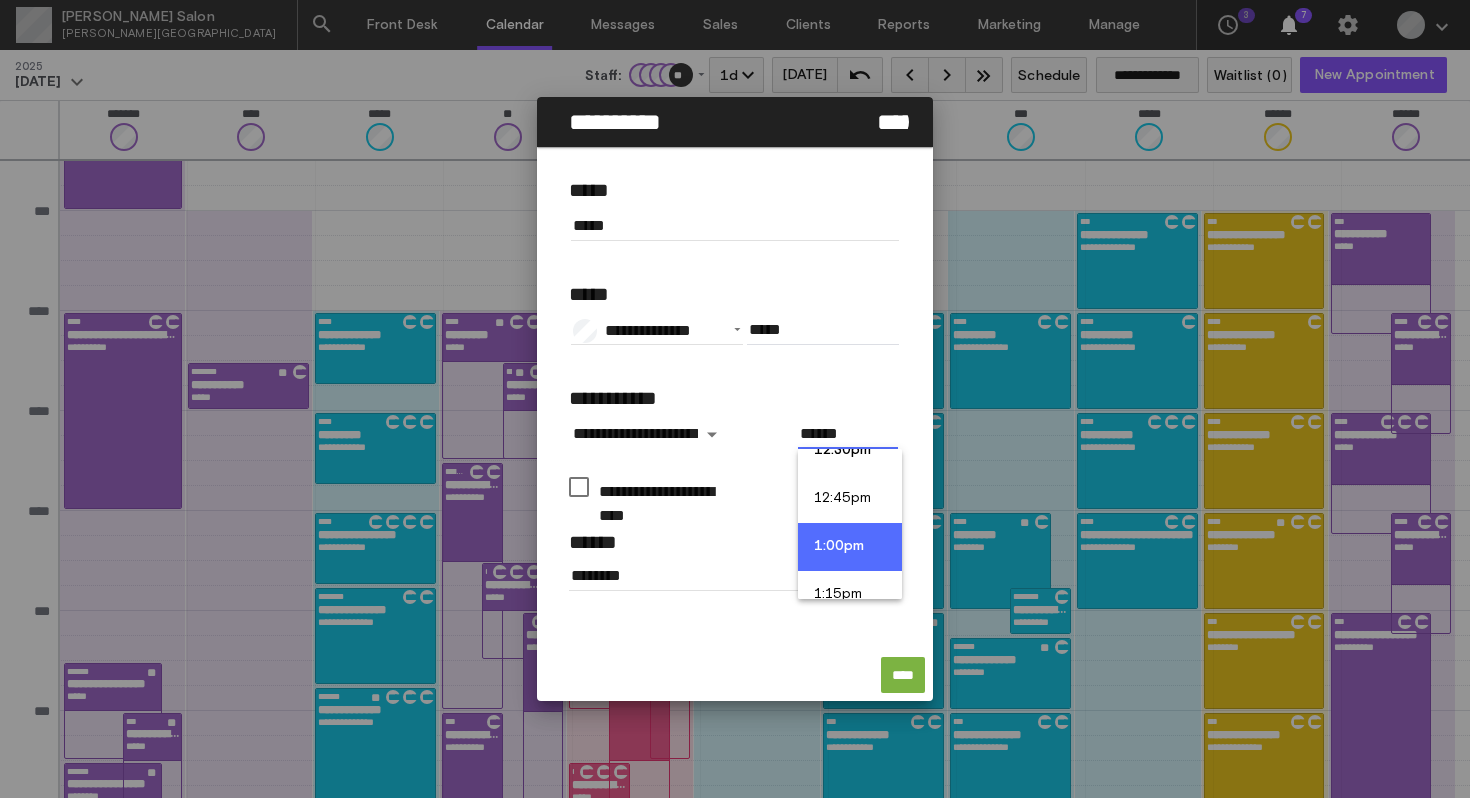 click on "1:00pm" at bounding box center [850, 547] 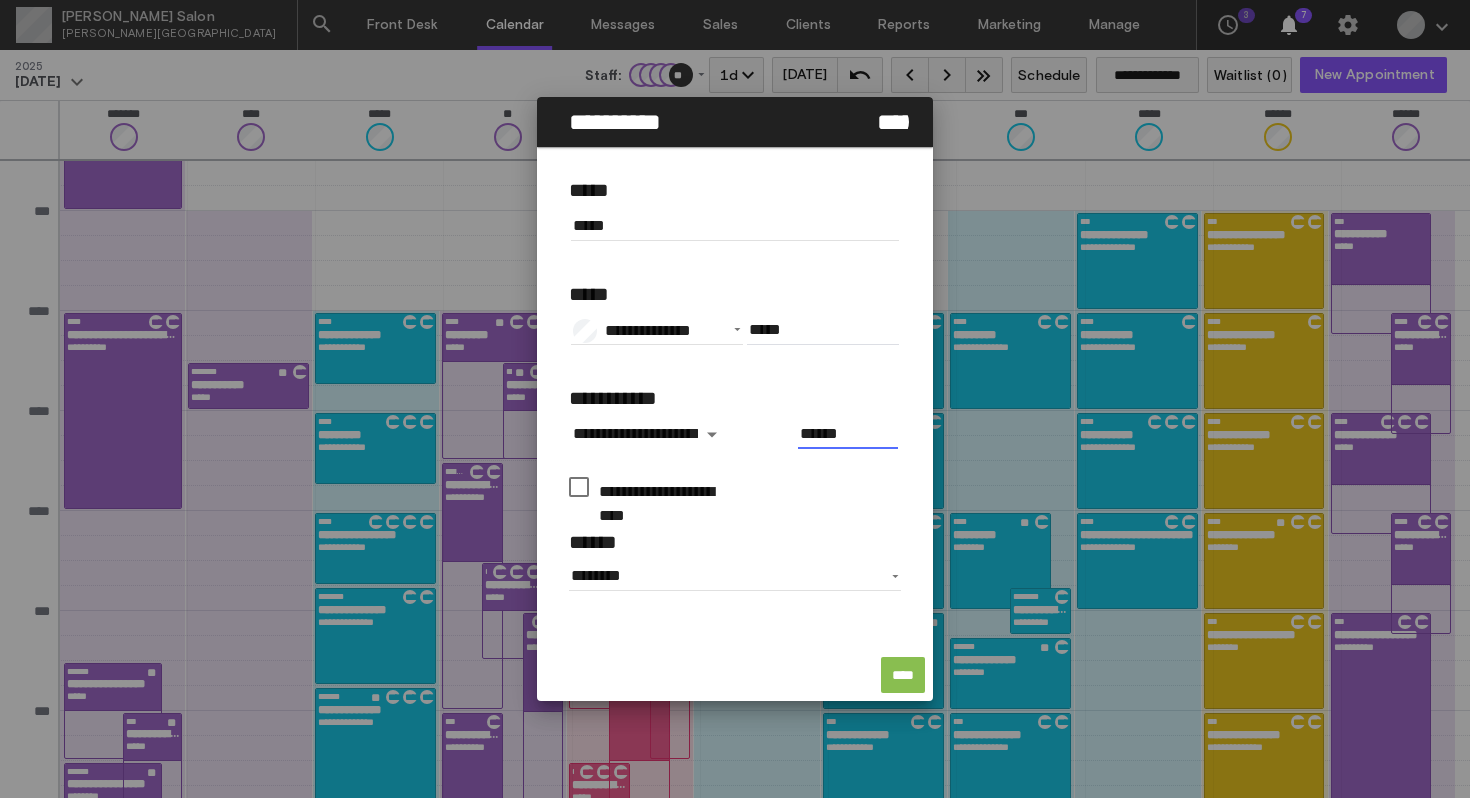 click on "****" 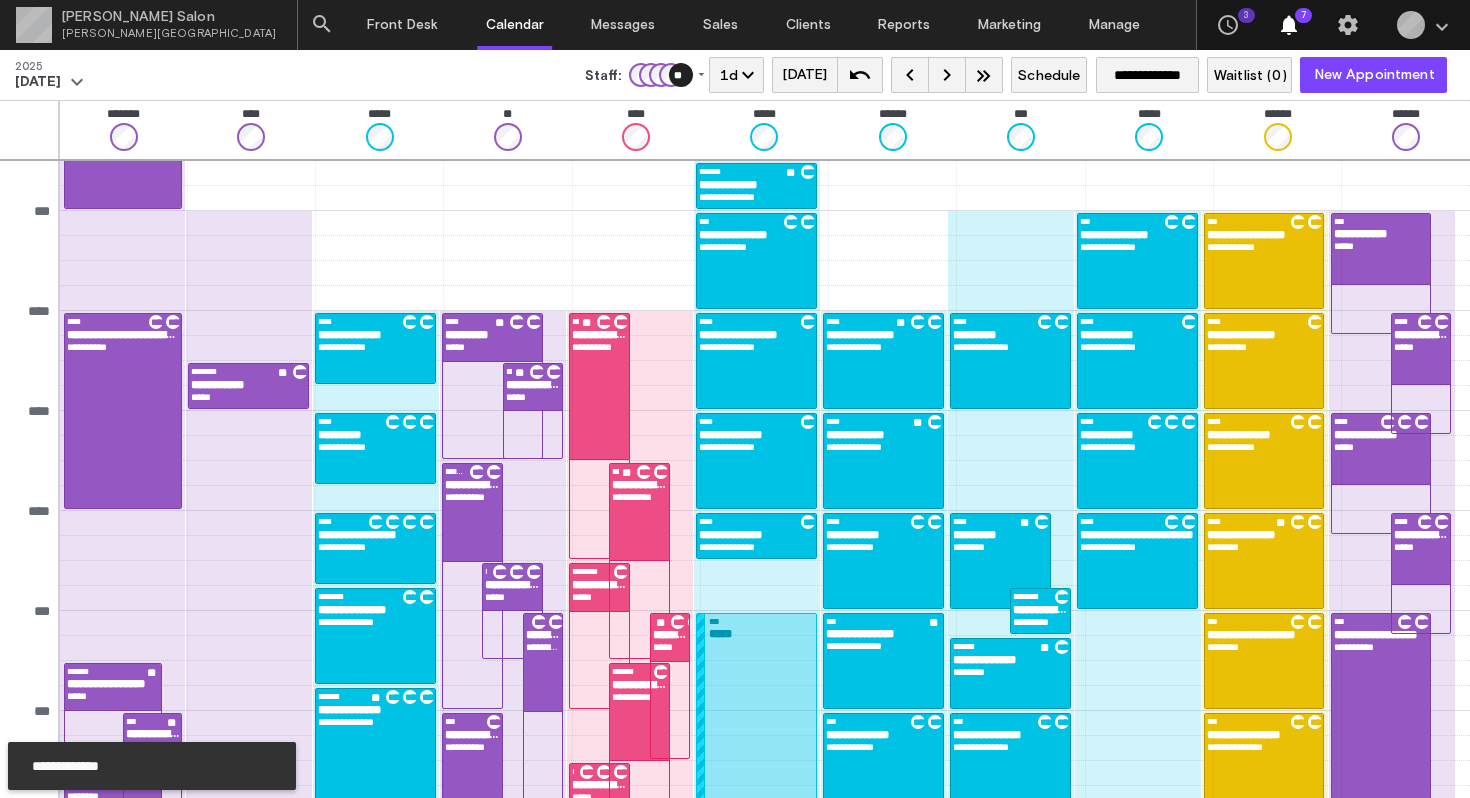 scroll, scrollTop: 592, scrollLeft: 0, axis: vertical 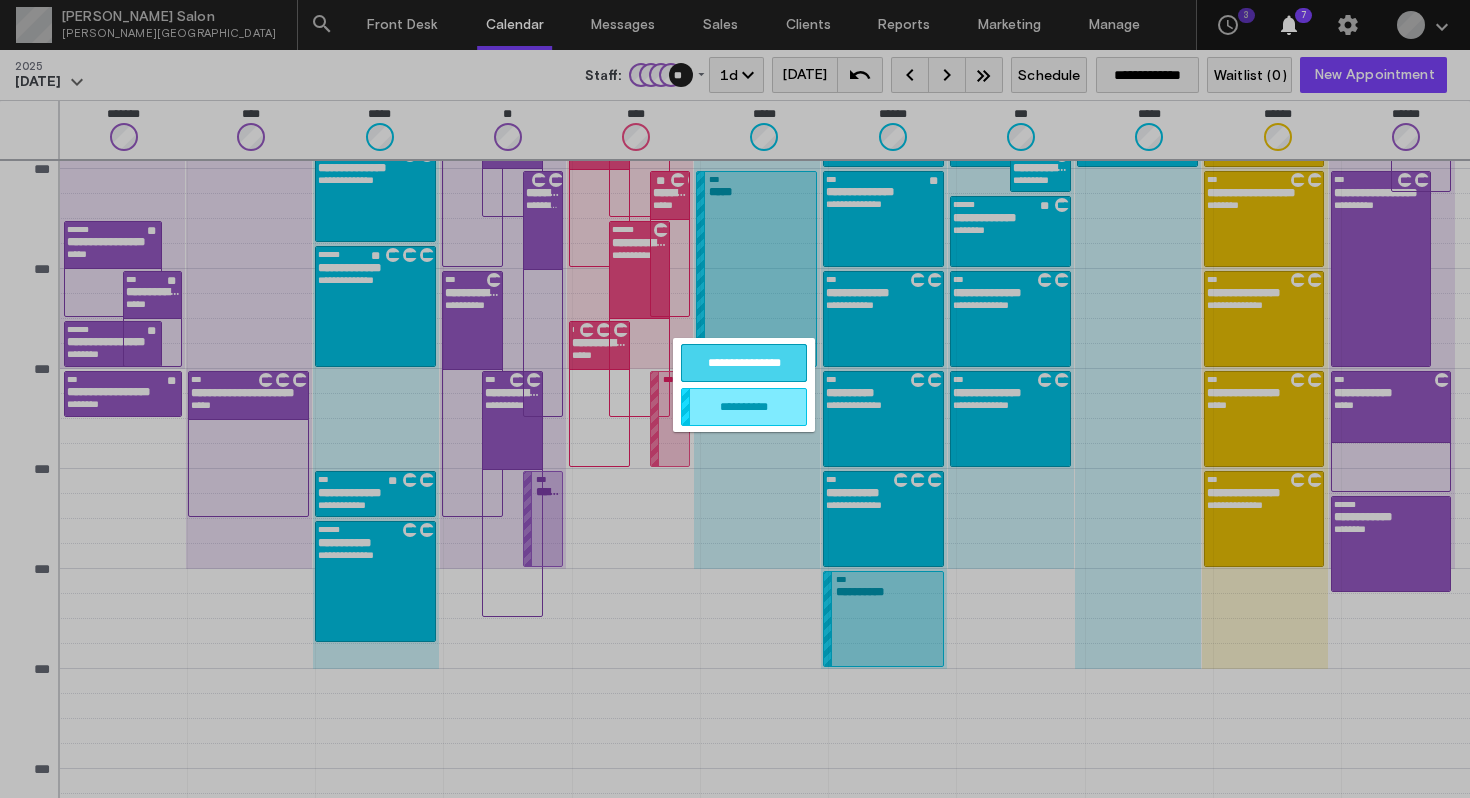 click on "**********" at bounding box center [744, 363] 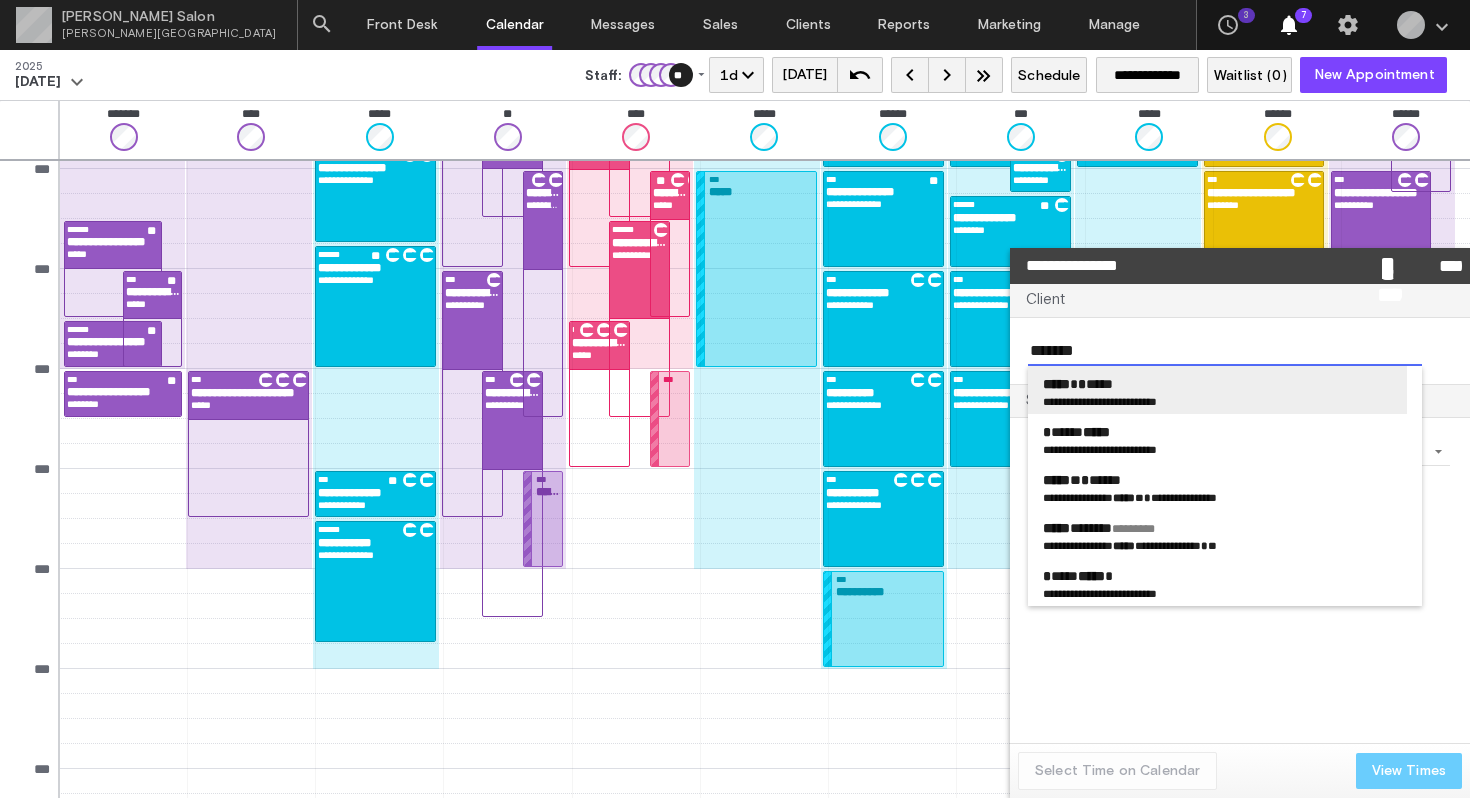 click on "*****" at bounding box center (1056, 384) 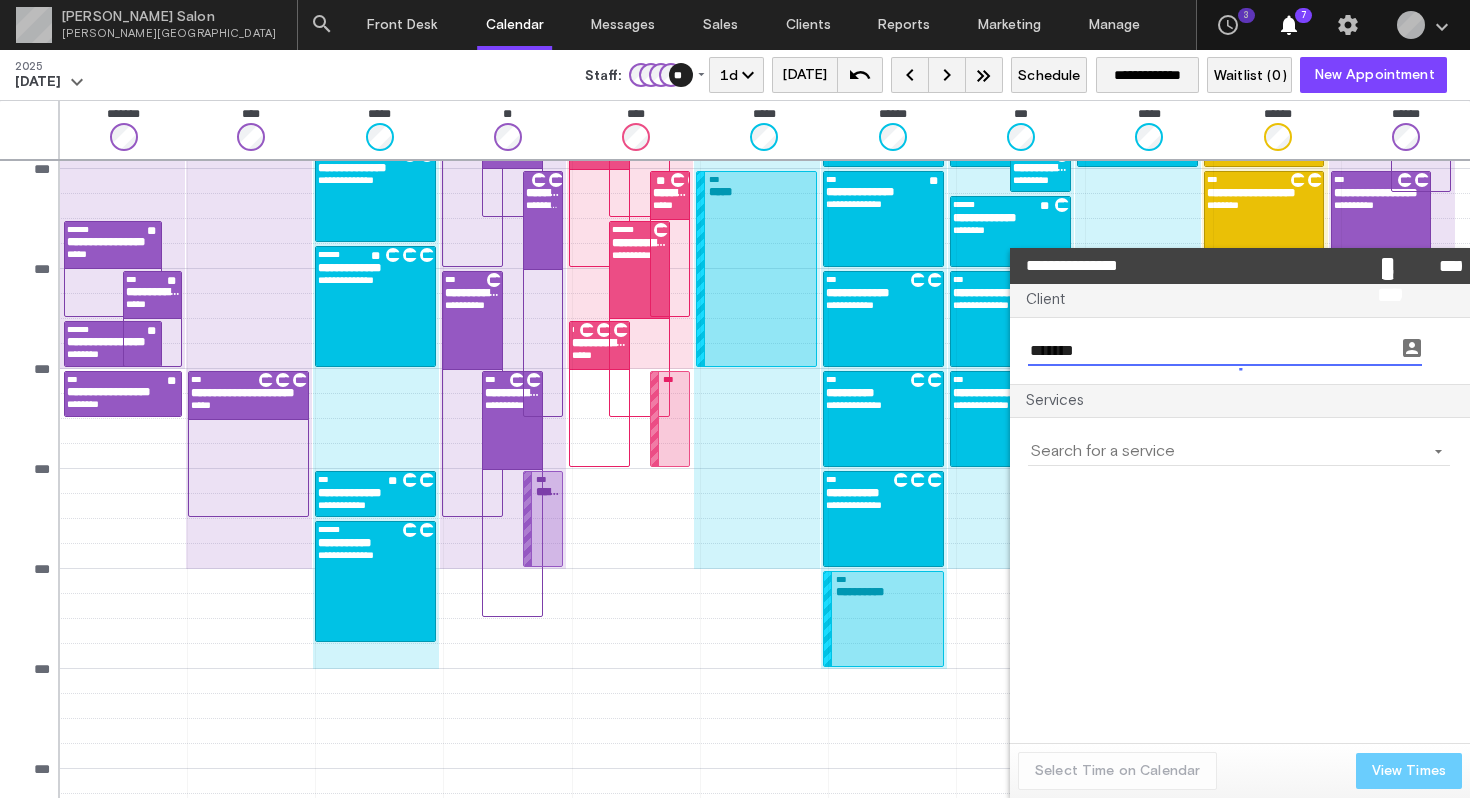 type on "**********" 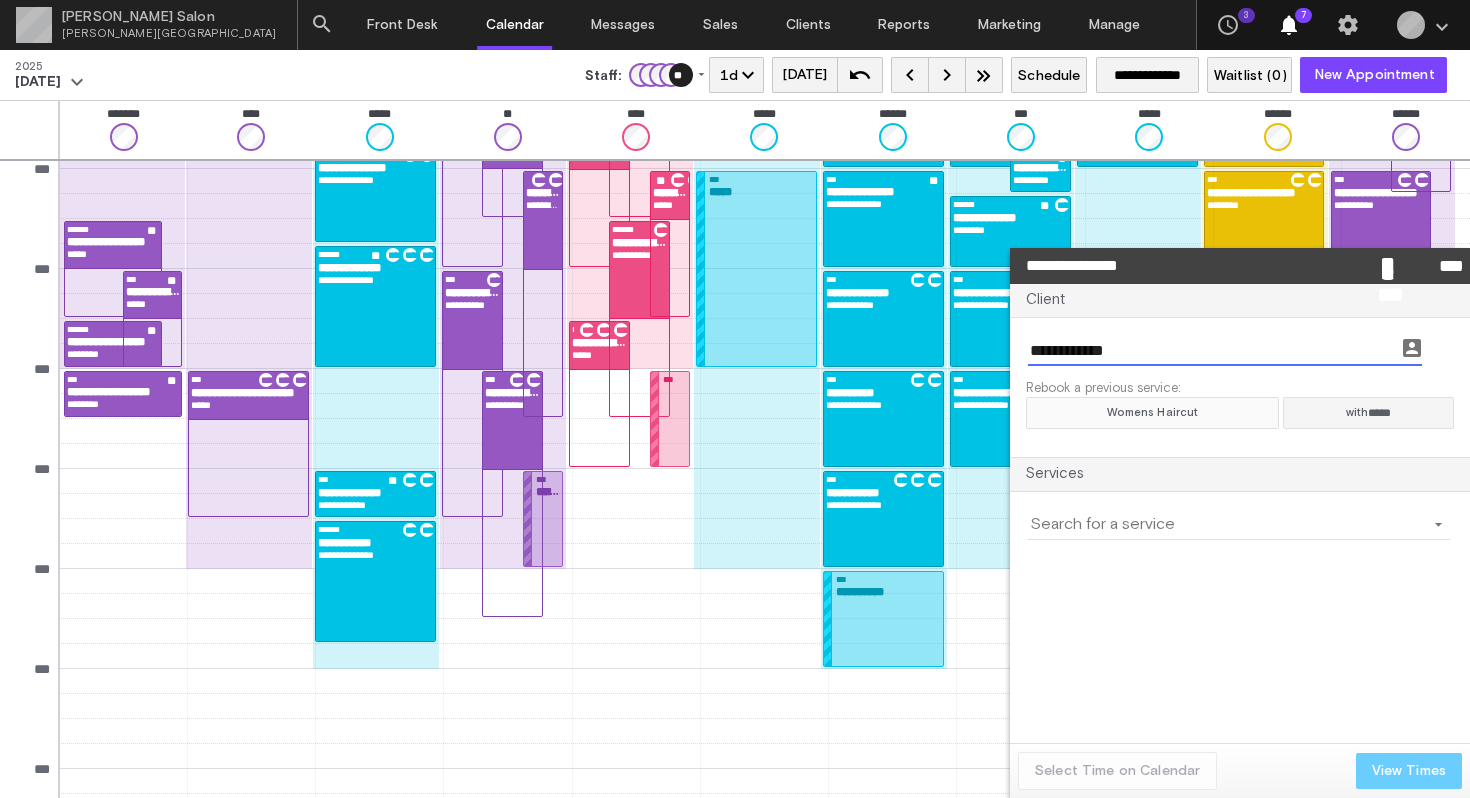 click on "Womens Haircut" 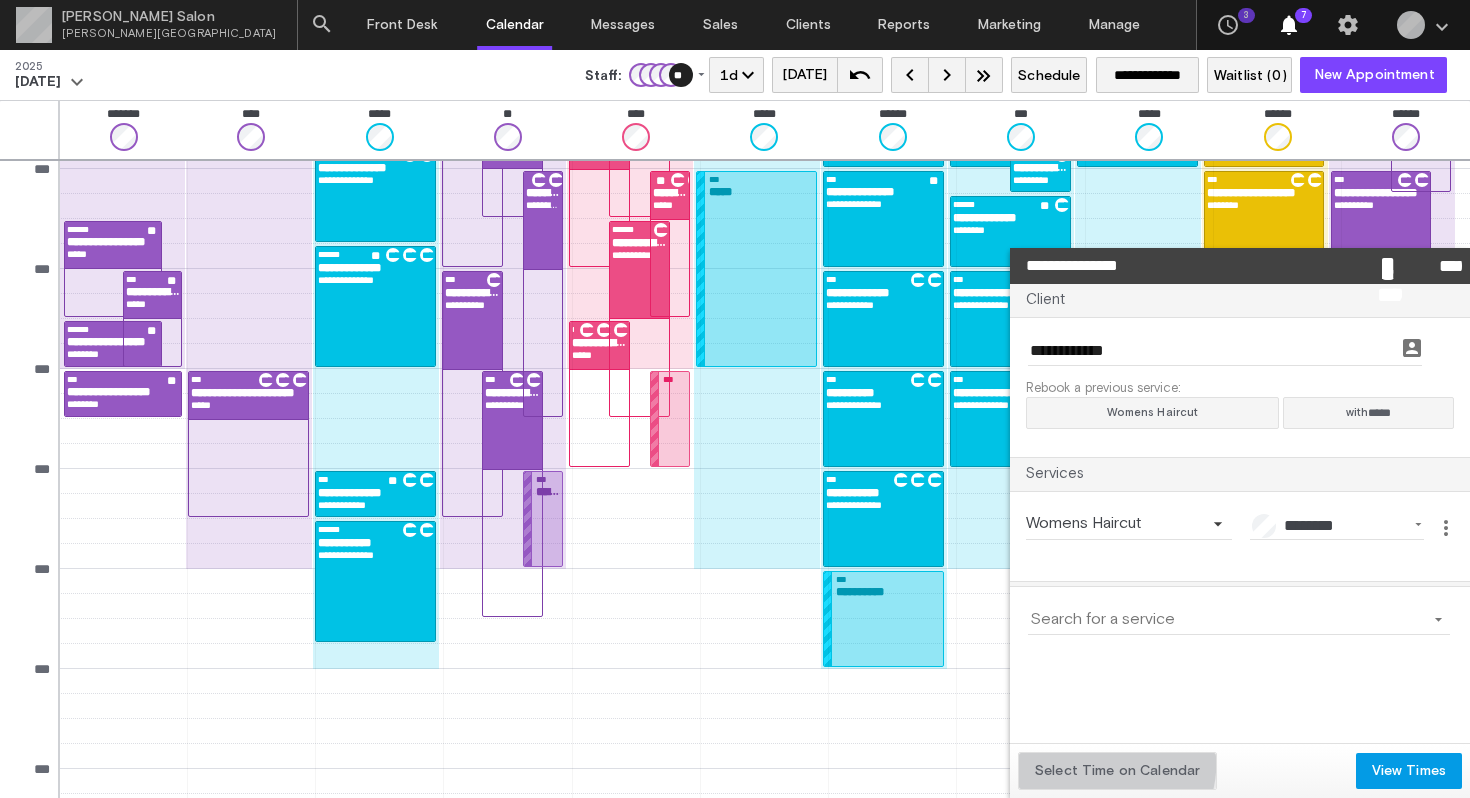 click on "Select Time on Calendar" 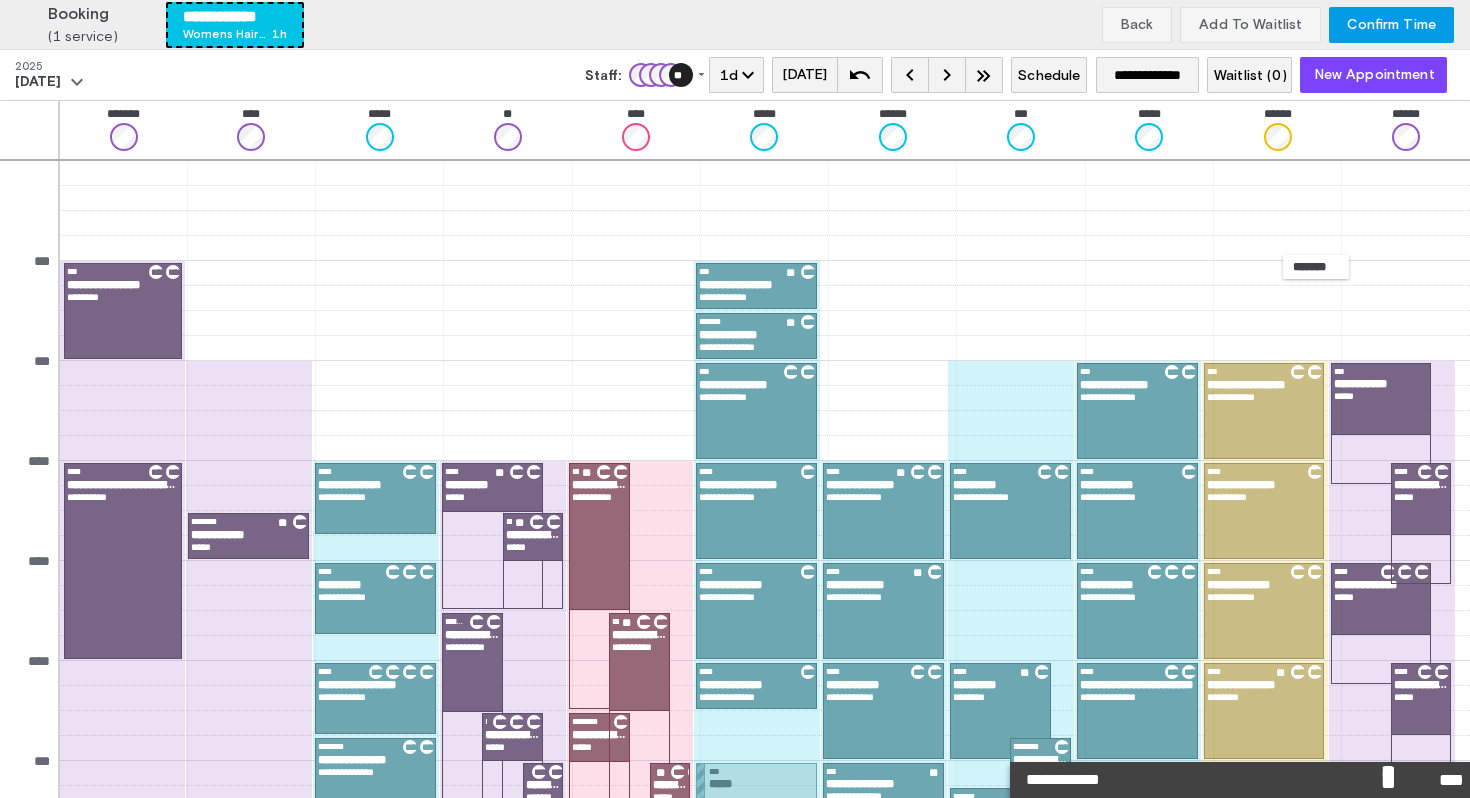 scroll, scrollTop: 592, scrollLeft: 0, axis: vertical 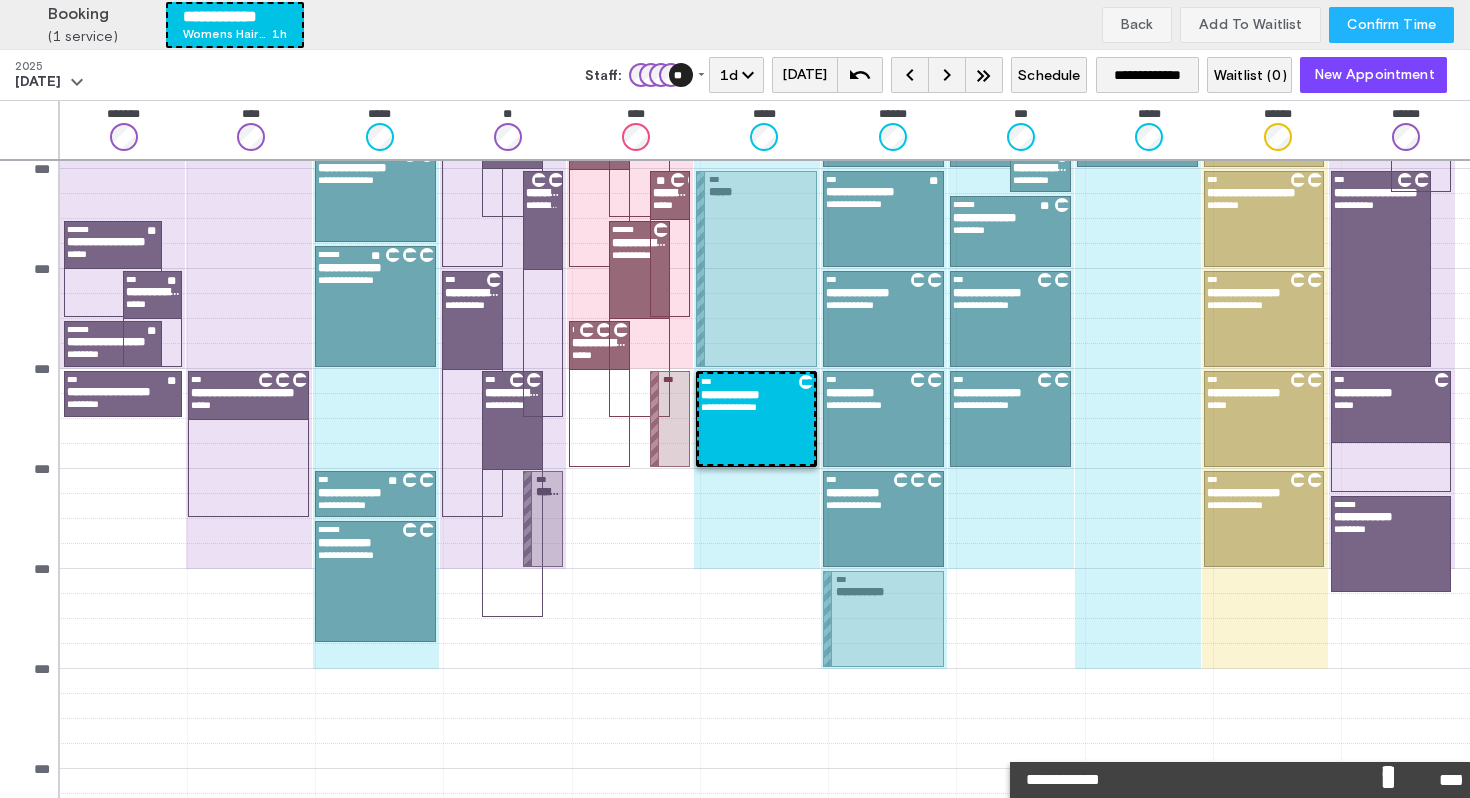 click on "Confirm Time" at bounding box center [1391, 25] 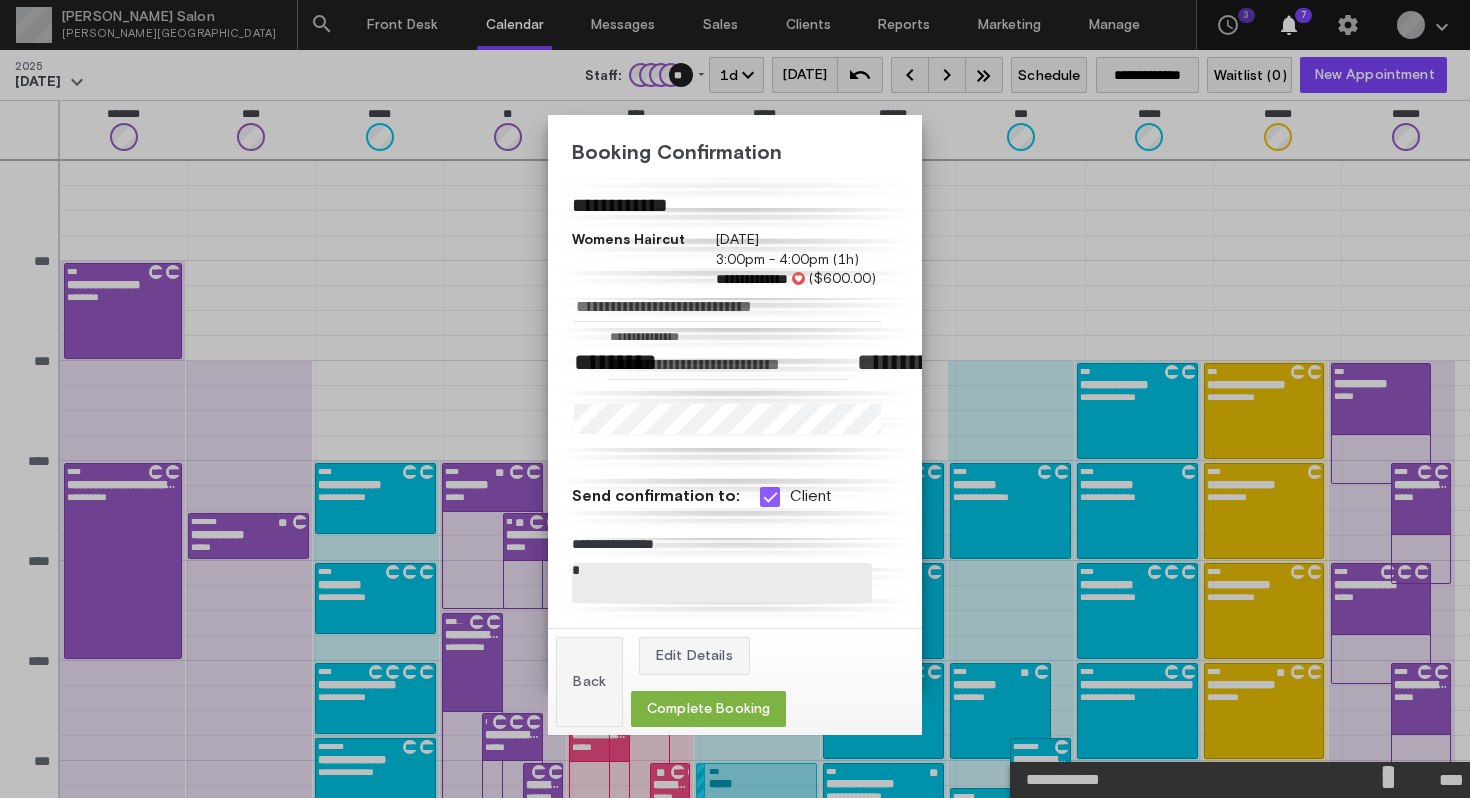 scroll, scrollTop: 592, scrollLeft: 0, axis: vertical 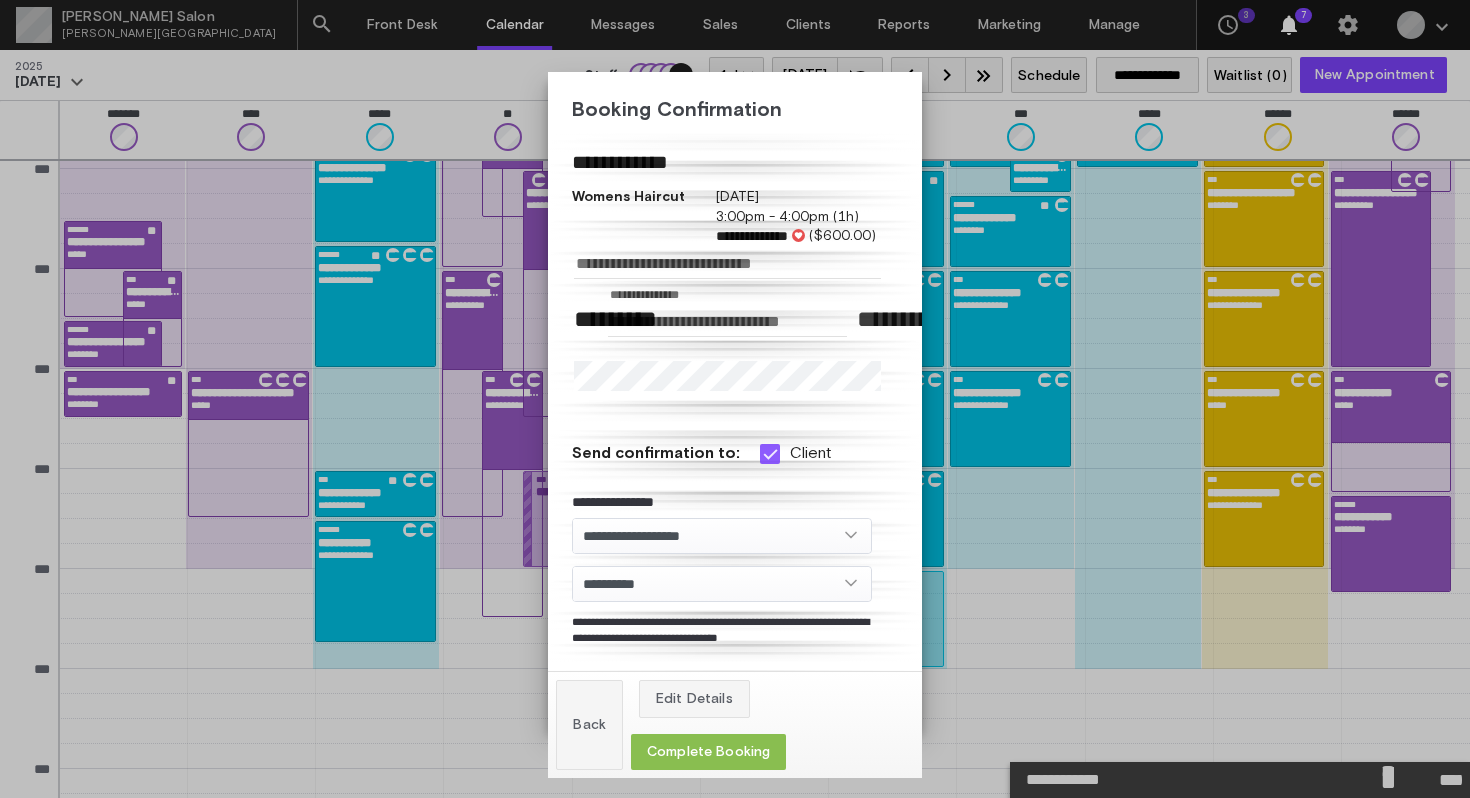click on "Complete Booking" 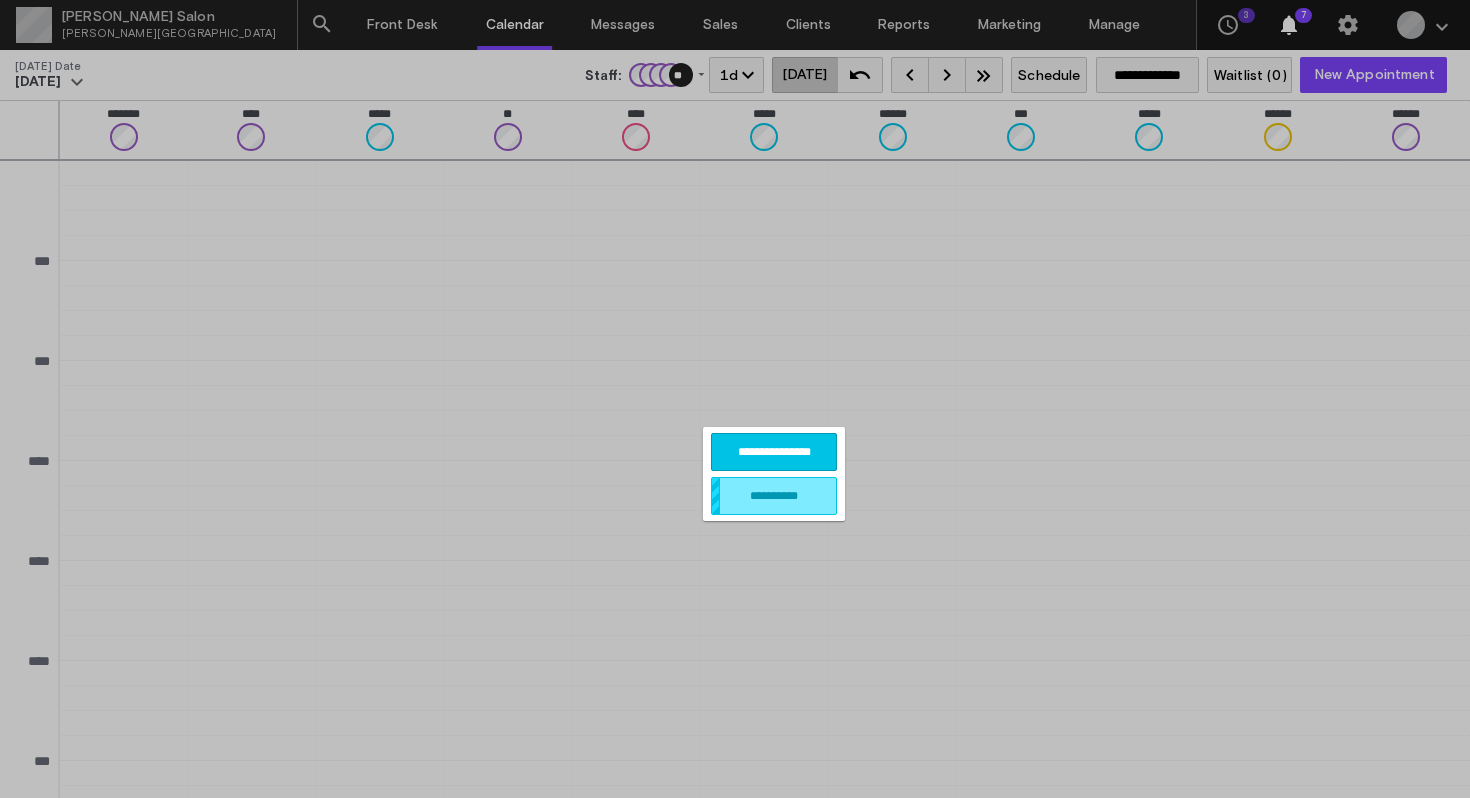 scroll, scrollTop: 249, scrollLeft: 0, axis: vertical 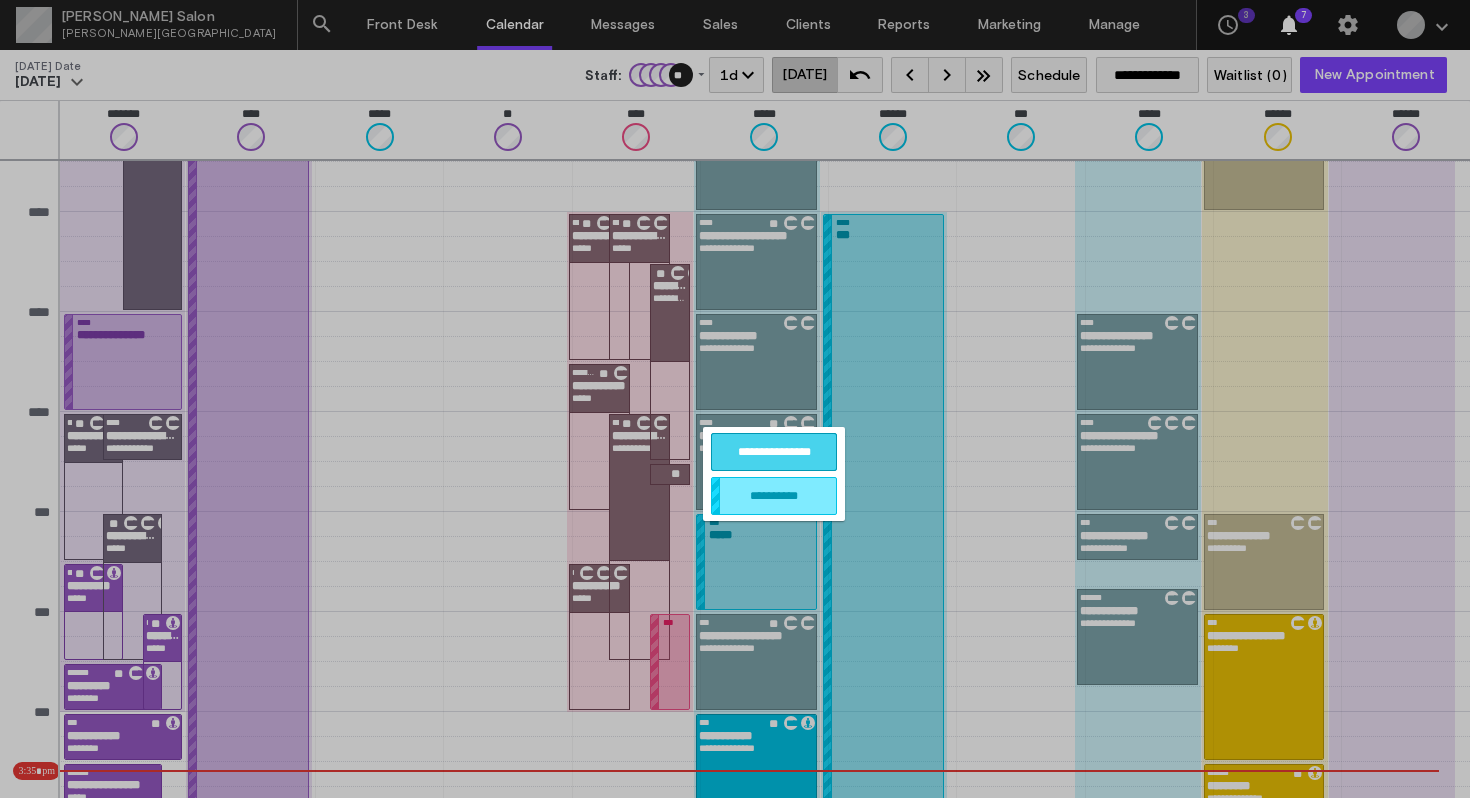 click on "**********" at bounding box center [774, 452] 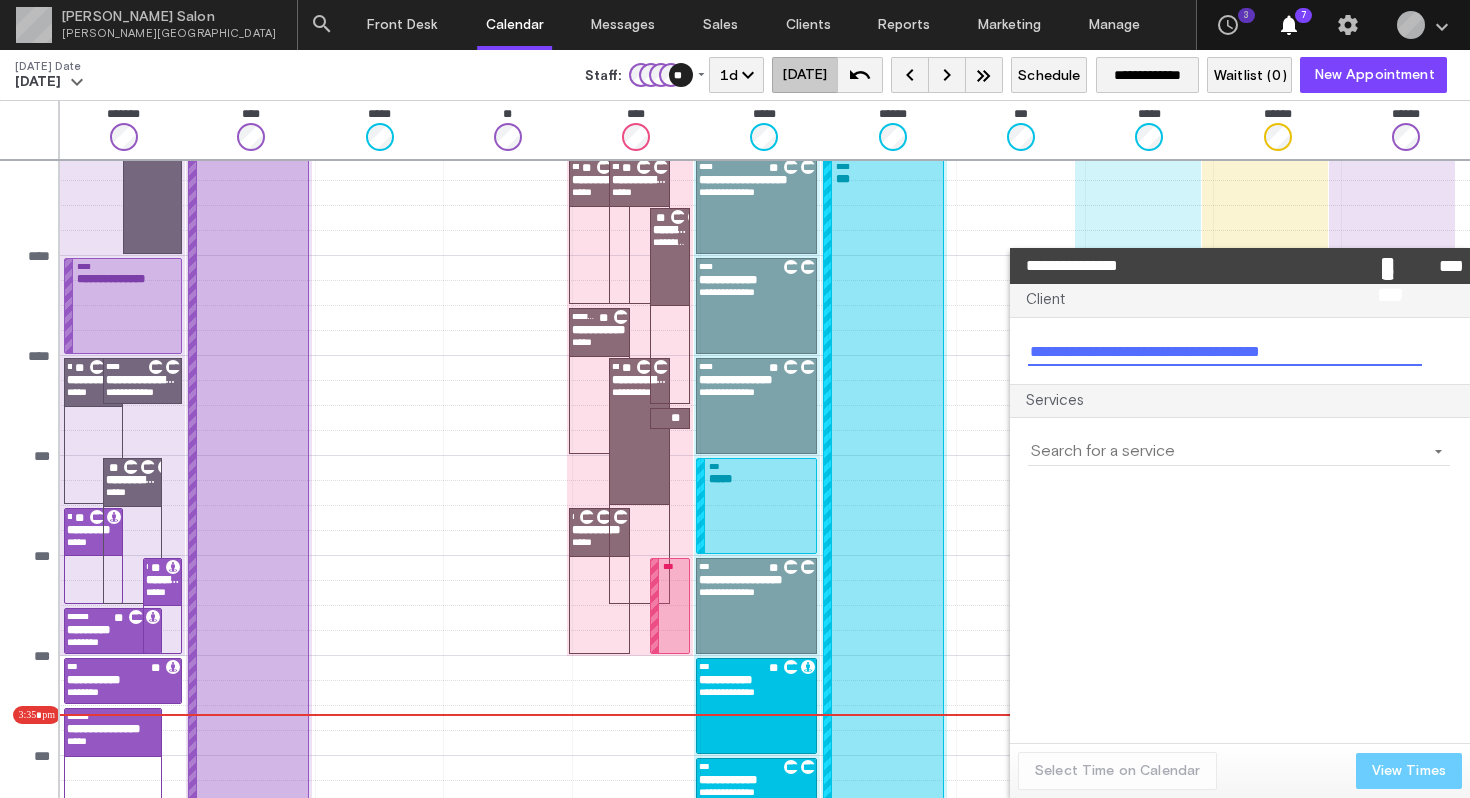 scroll, scrollTop: 313, scrollLeft: 0, axis: vertical 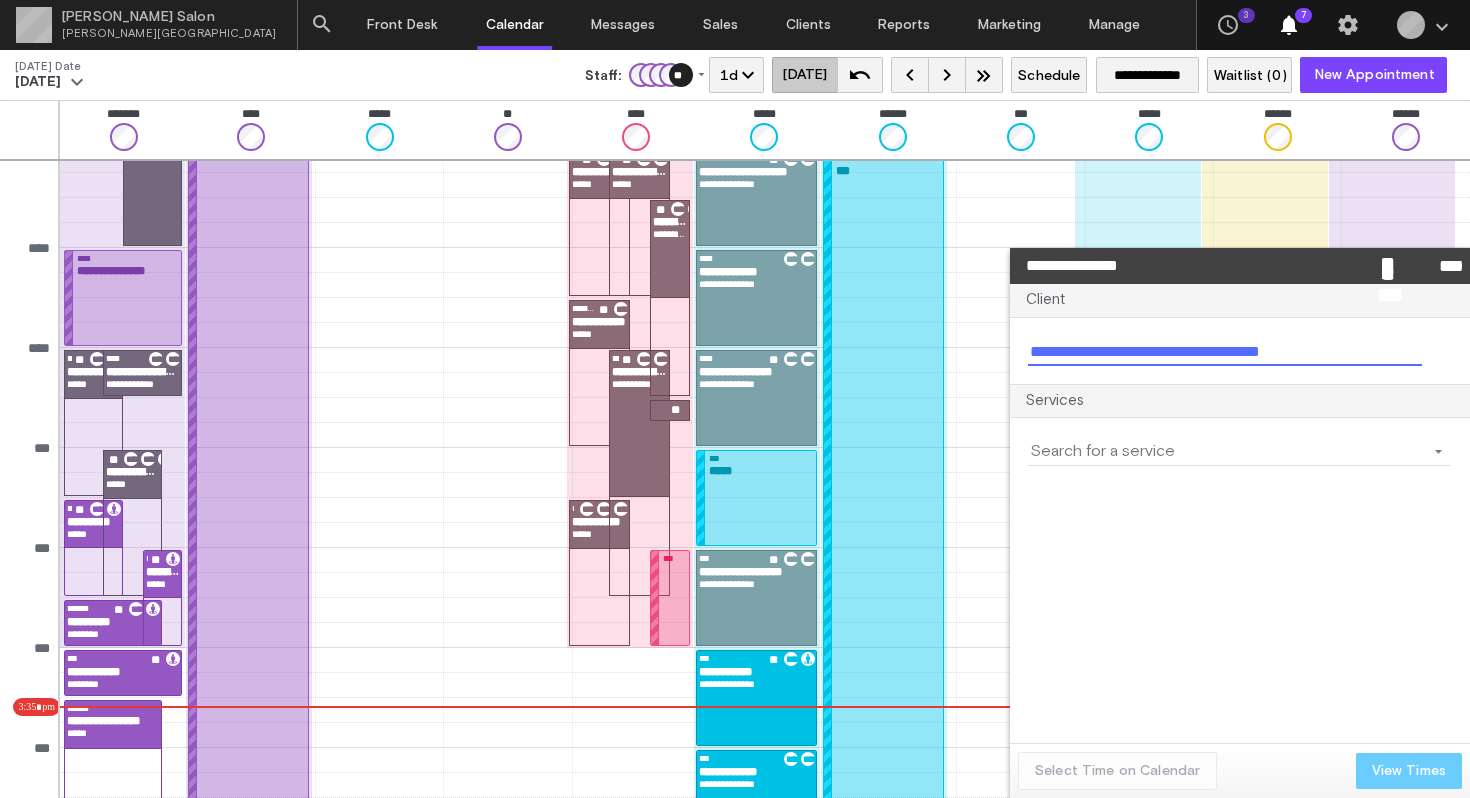 click on "*****" at bounding box center [1448, 266] 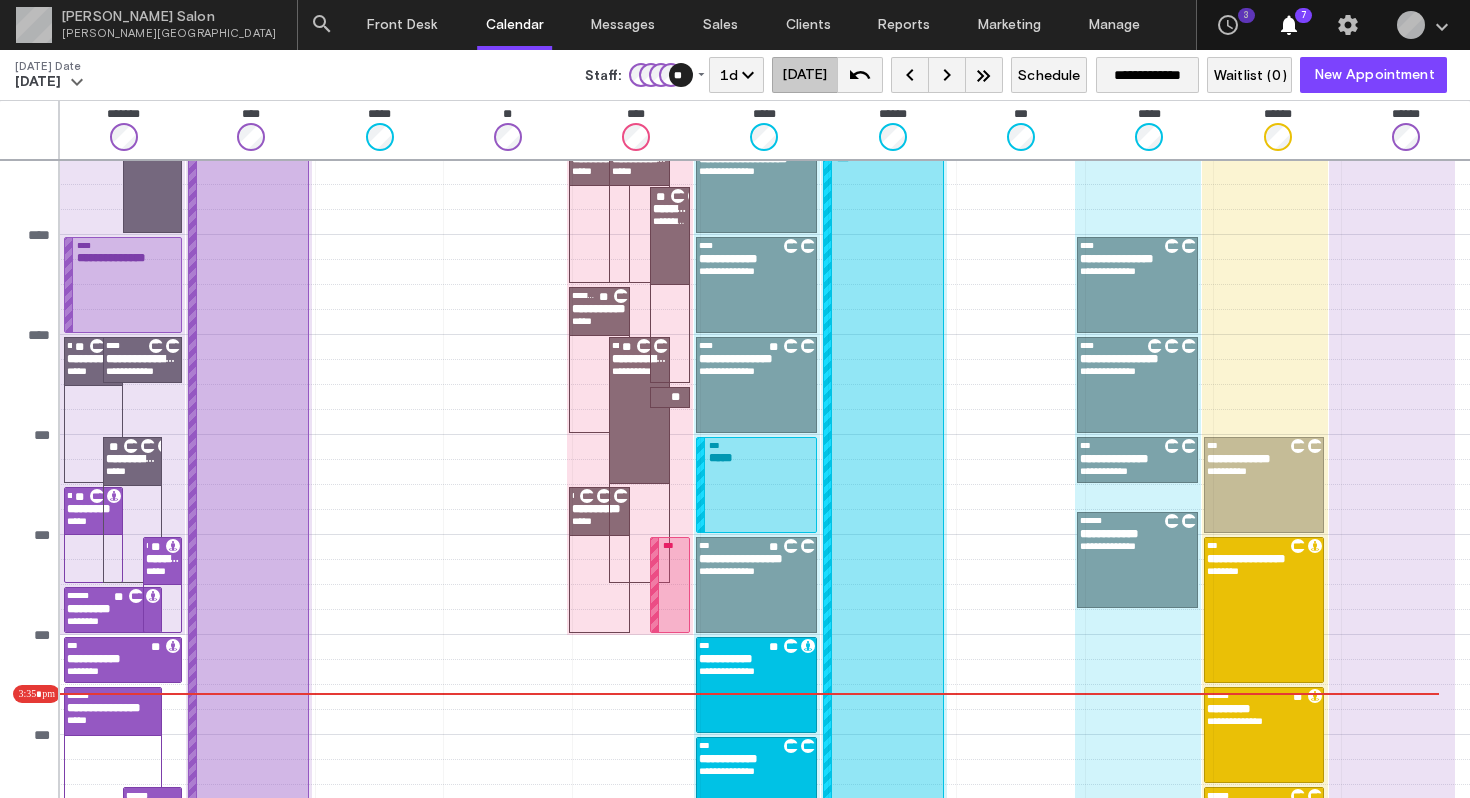 scroll, scrollTop: 324, scrollLeft: 0, axis: vertical 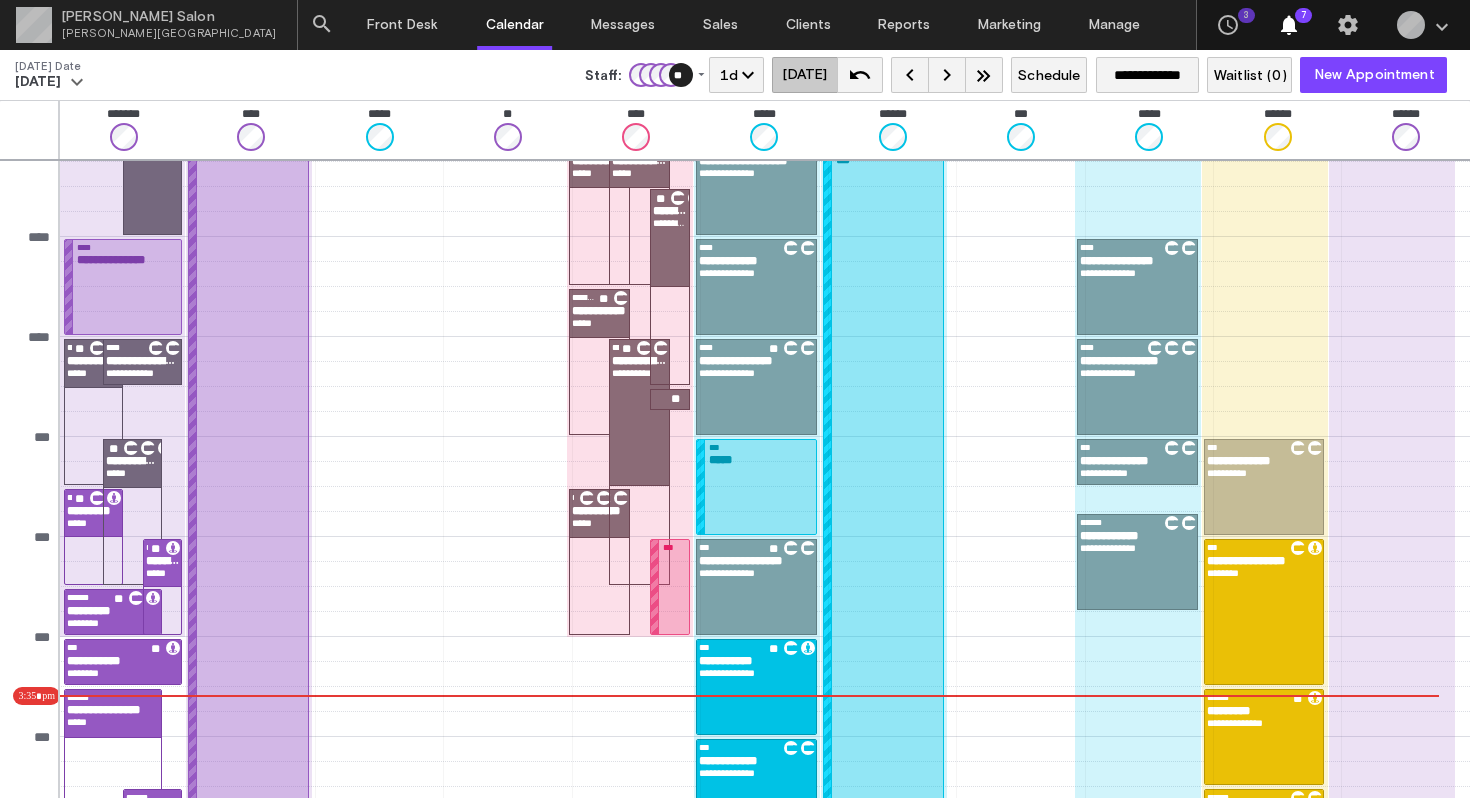 click on "keyboard_arrow_right" at bounding box center (946, 75) 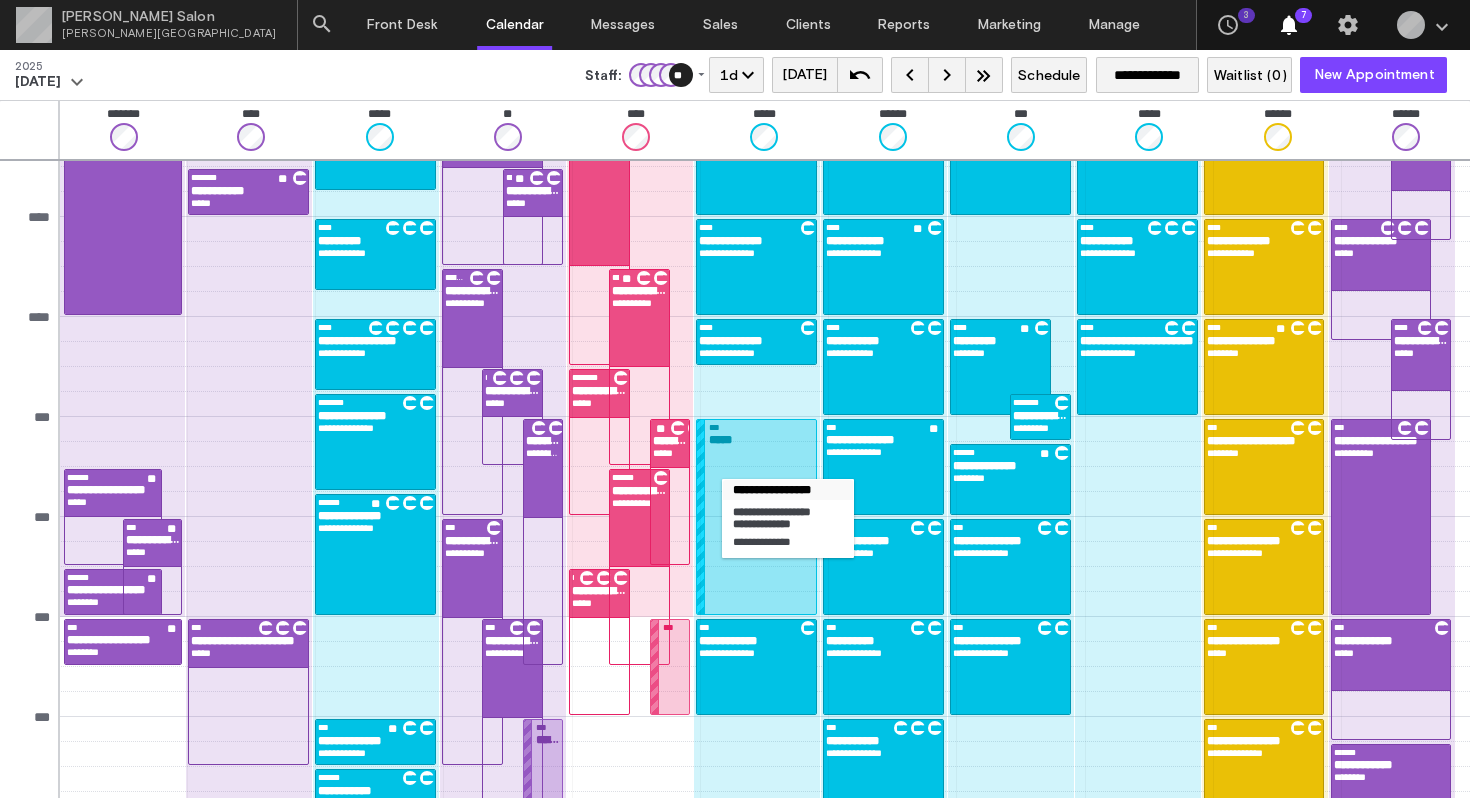 scroll, scrollTop: 390, scrollLeft: 0, axis: vertical 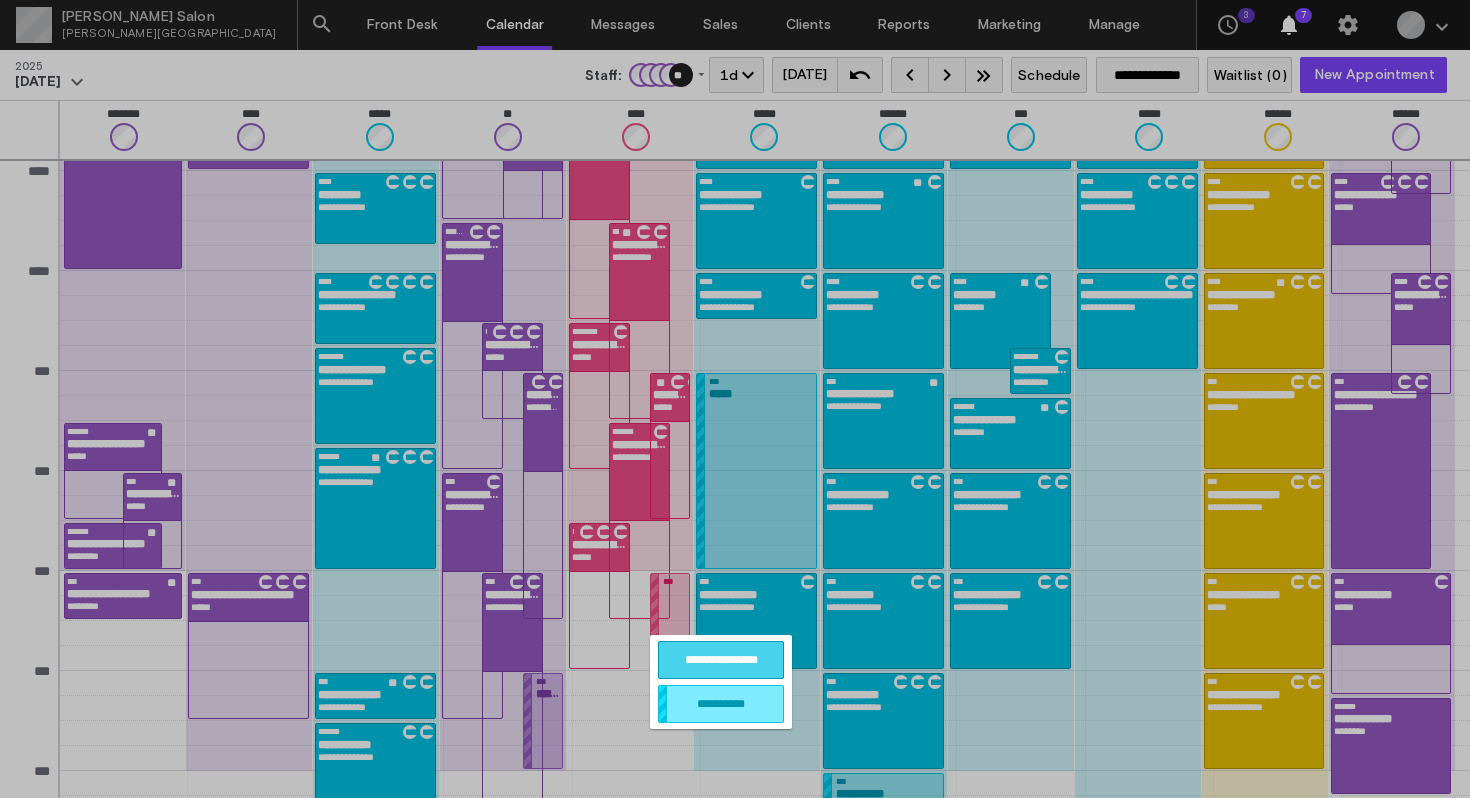 click on "**********" at bounding box center (721, 660) 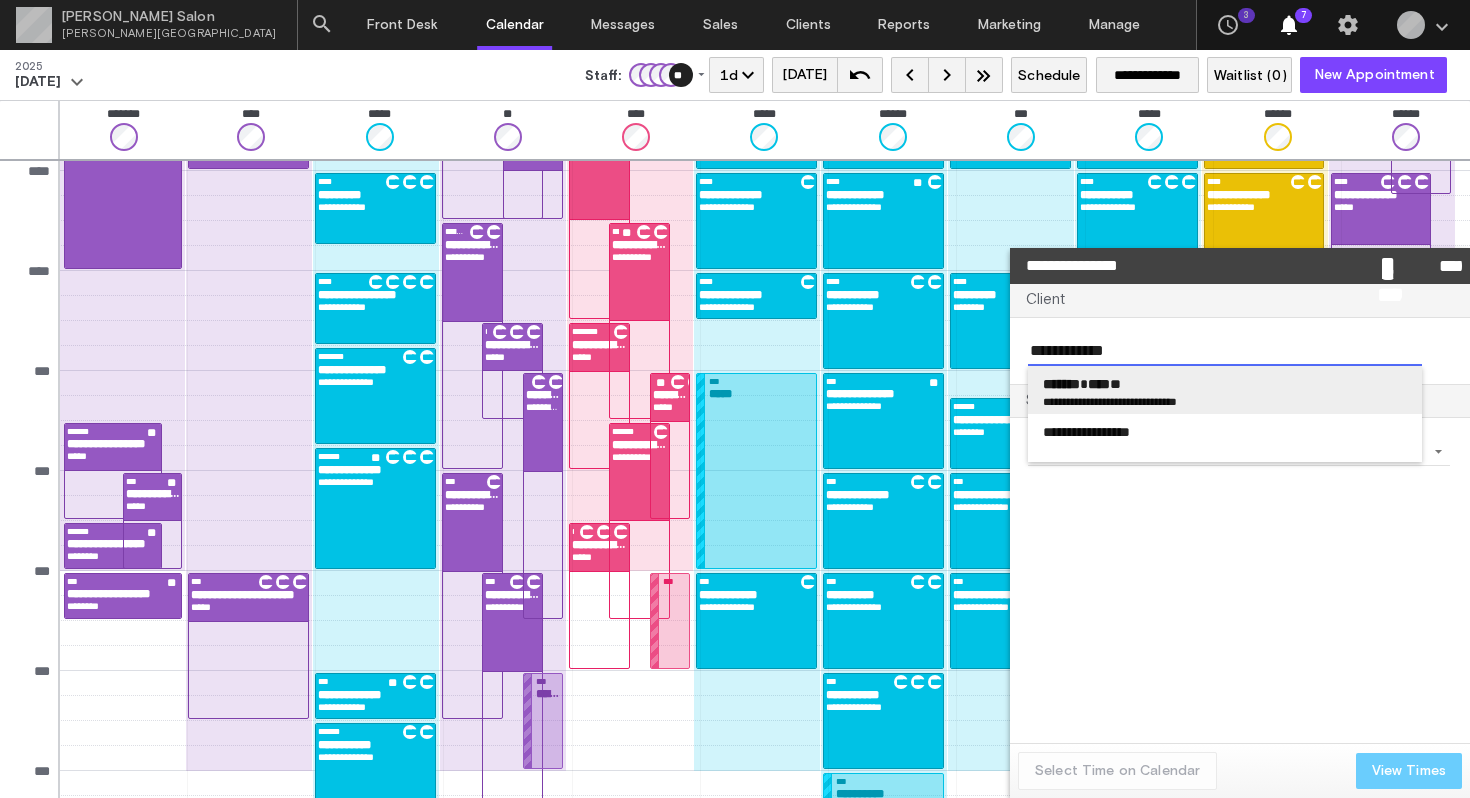 click on "**********" at bounding box center [1144, 401] 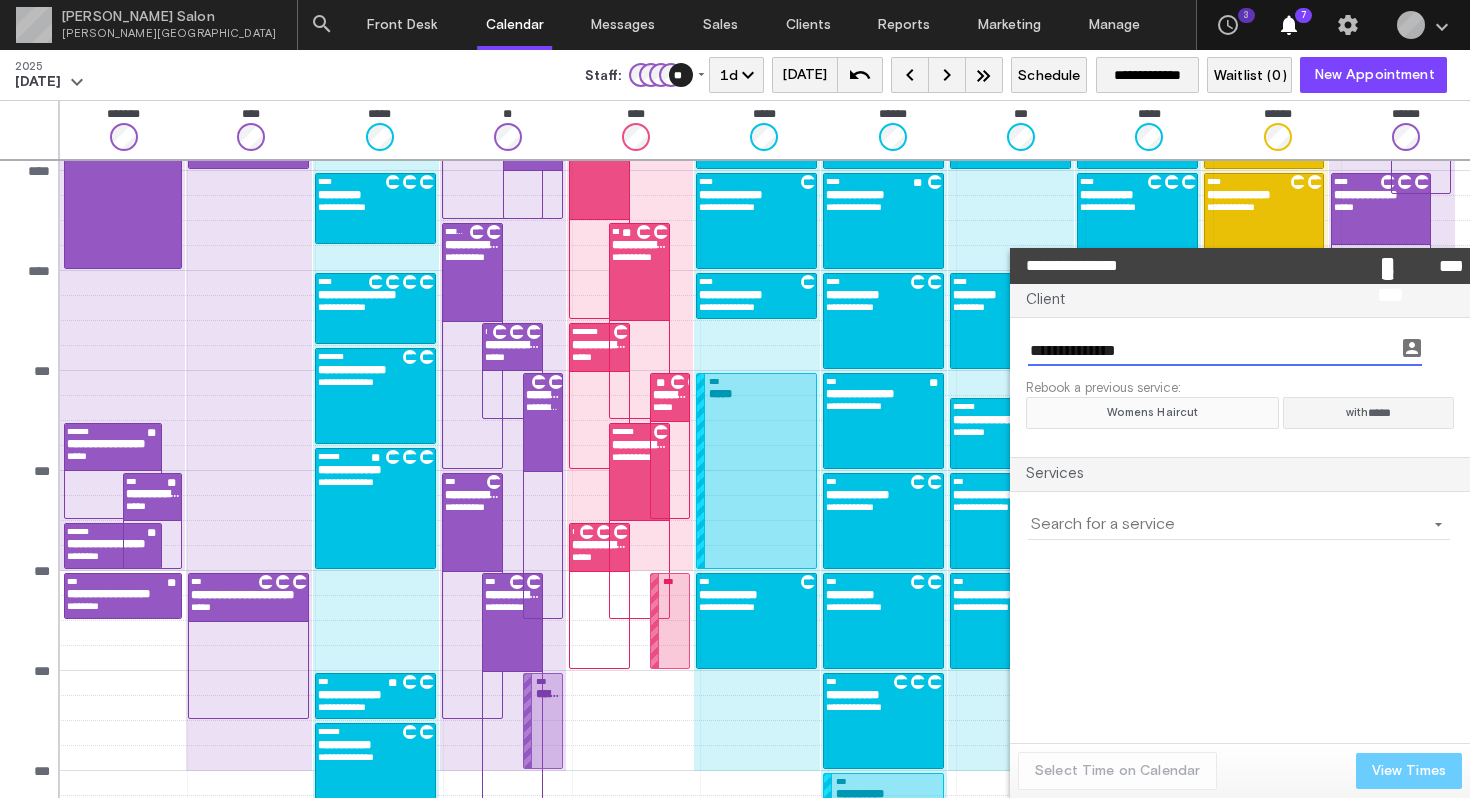 click on "Womens Haircut" 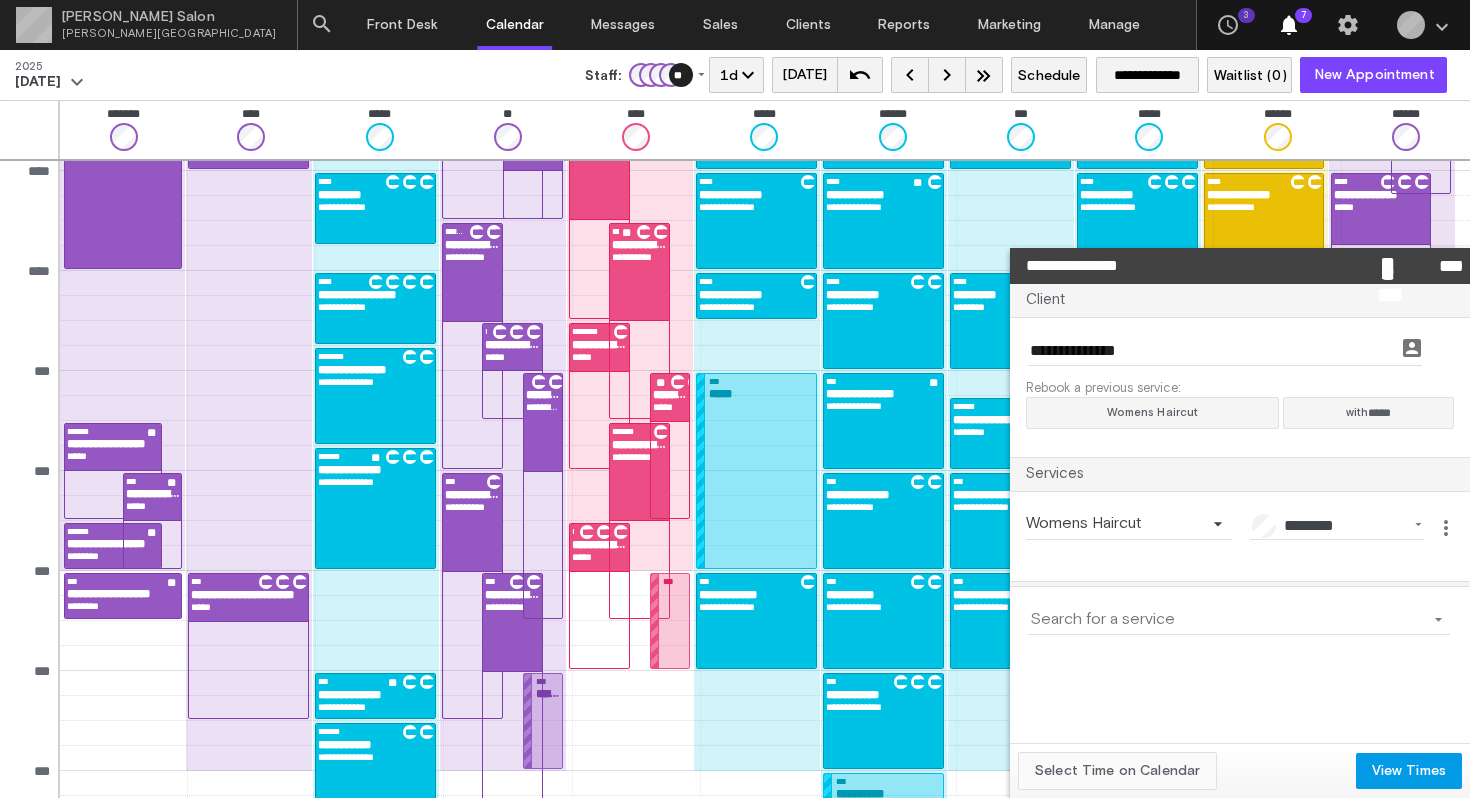 click on "Select Time on Calendar" 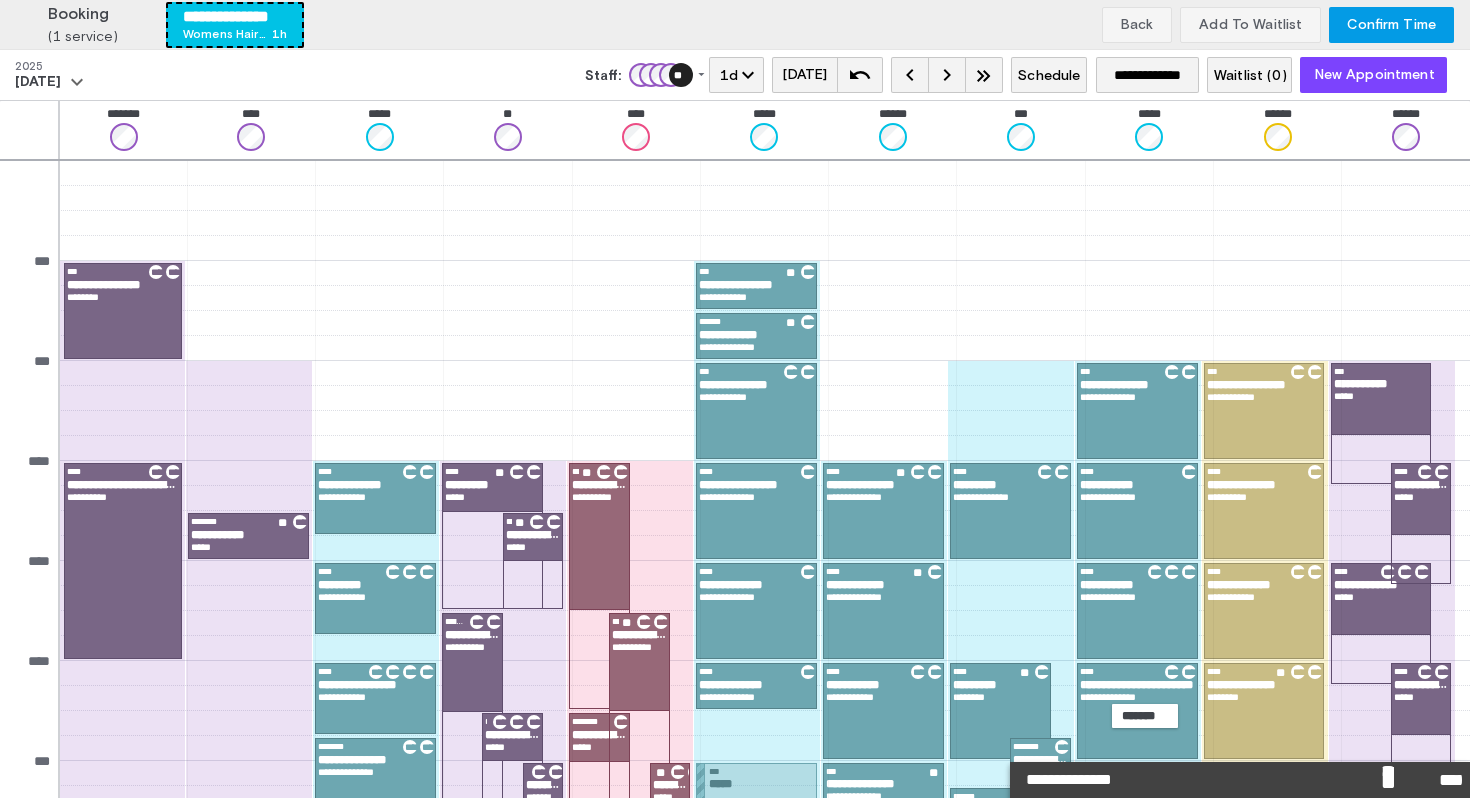 scroll, scrollTop: 390, scrollLeft: 0, axis: vertical 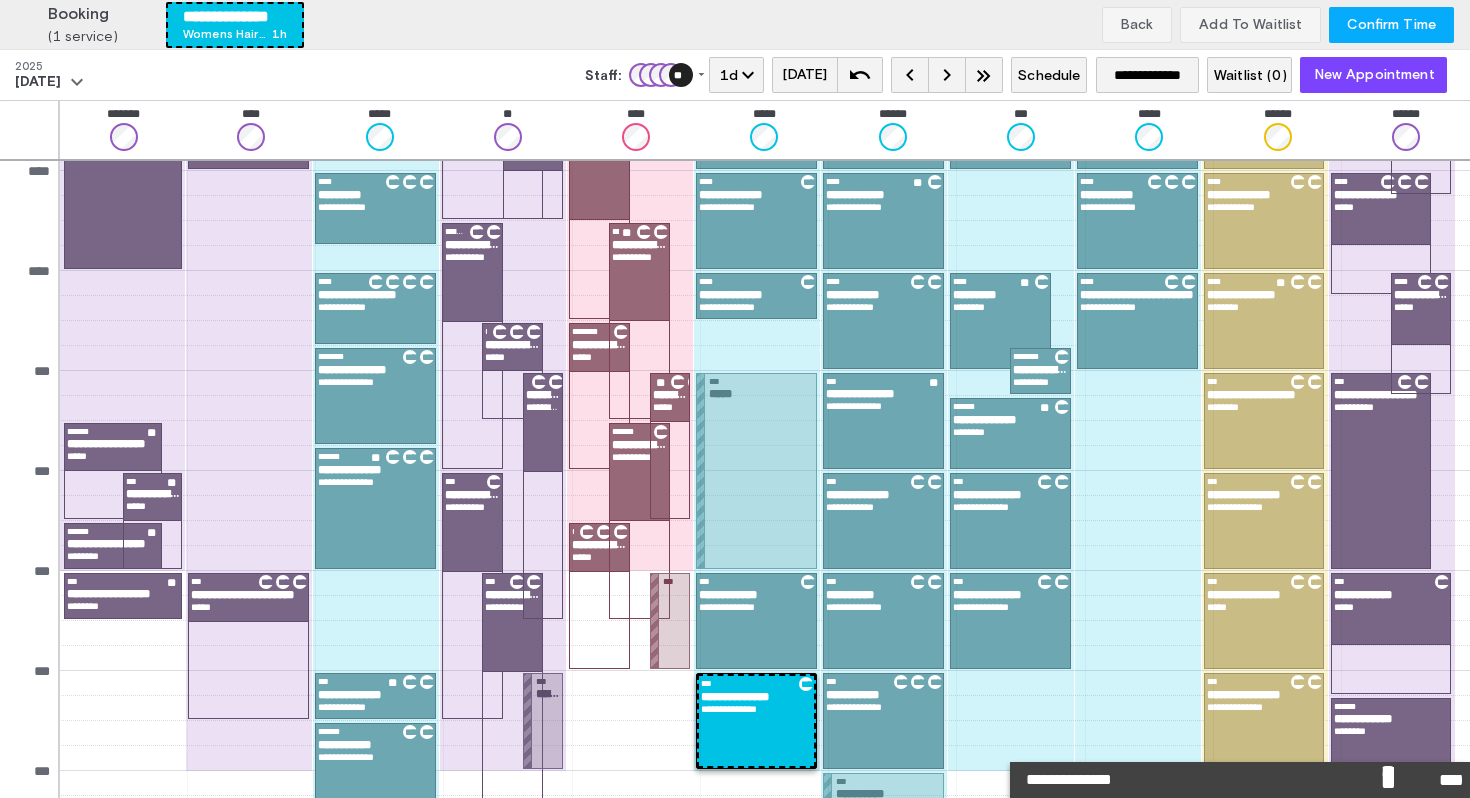 click on "Confirm Time" at bounding box center (1391, 25) 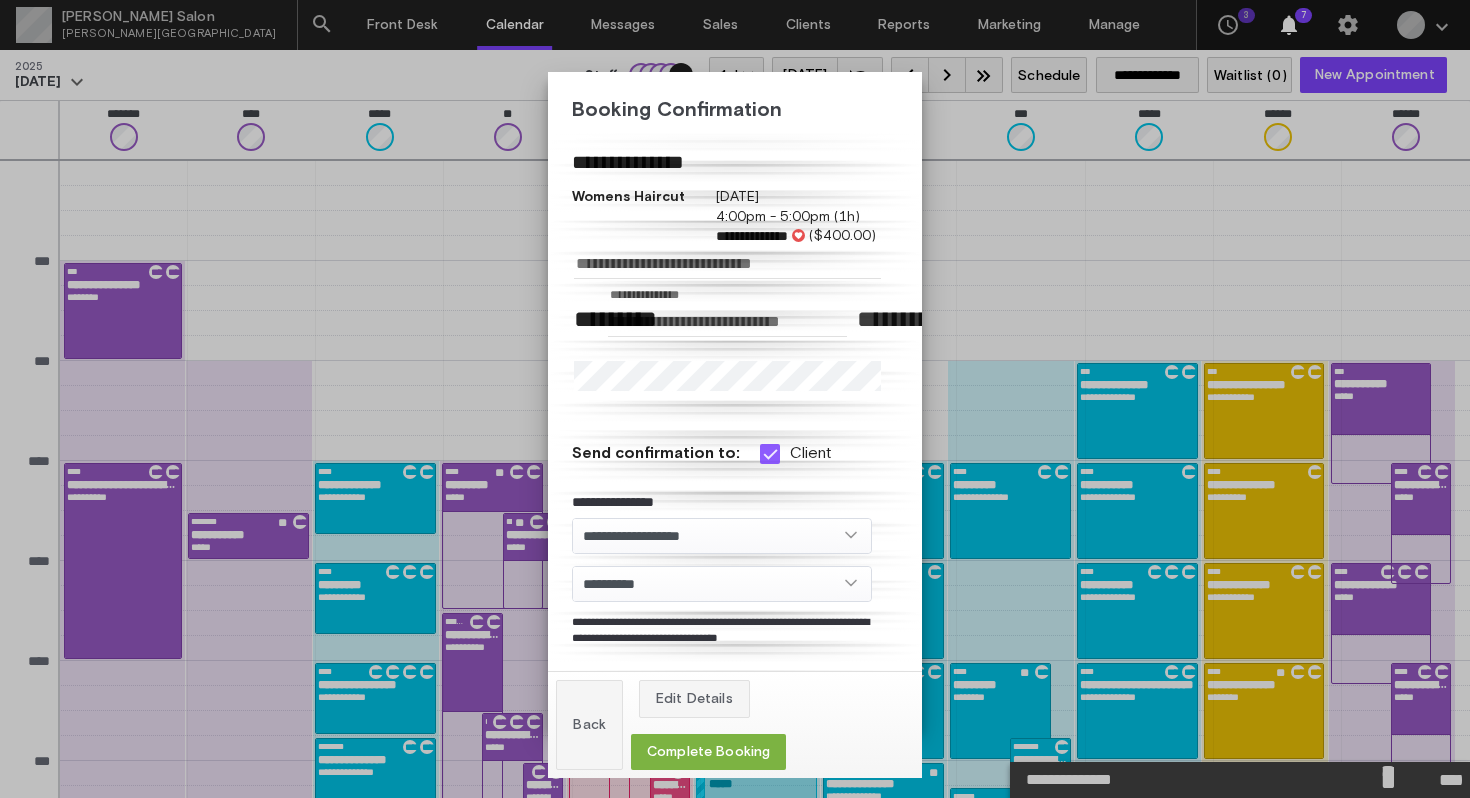 scroll, scrollTop: 390, scrollLeft: 0, axis: vertical 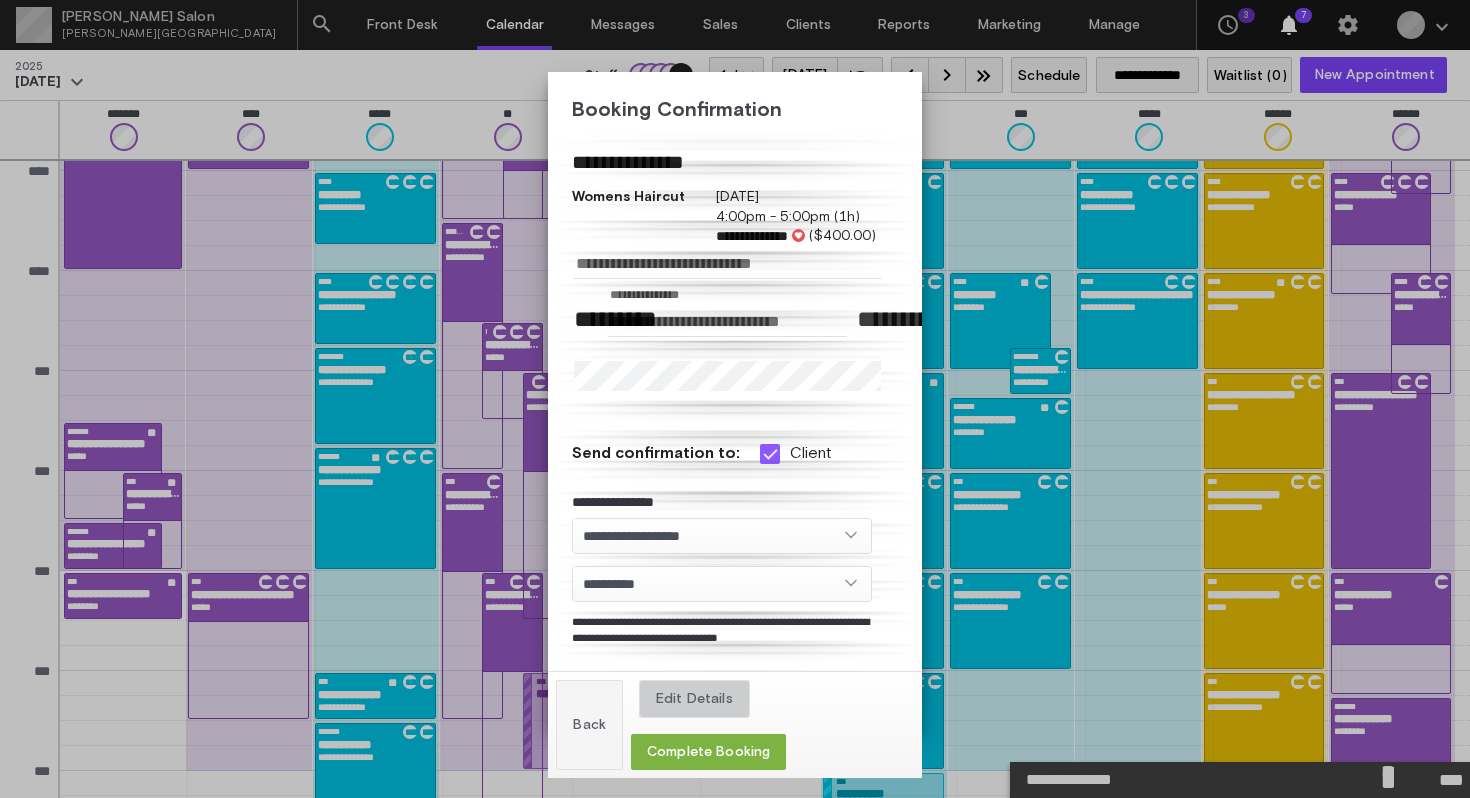 click on "Edit Details" 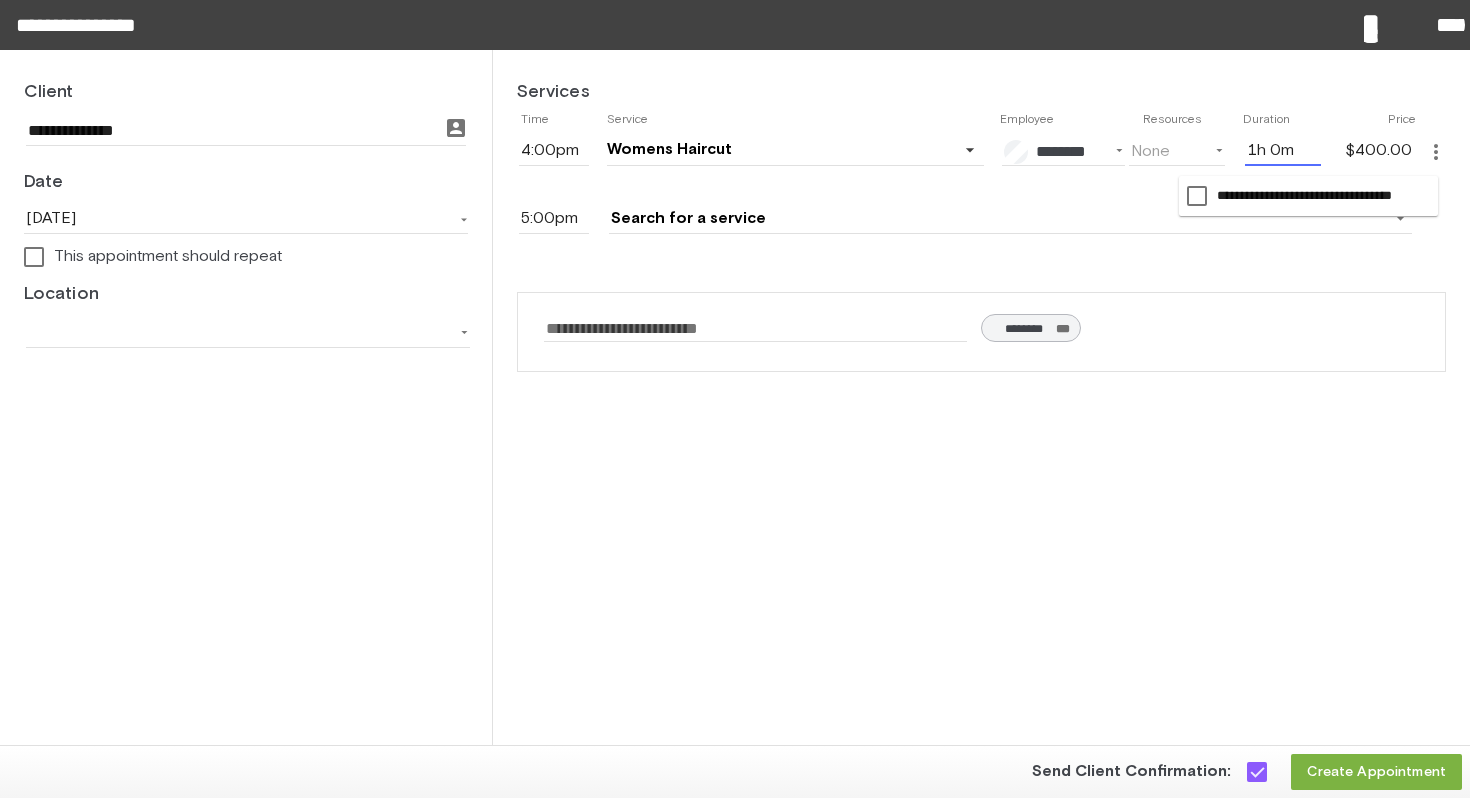 click on "1h 0m" at bounding box center (1283, 151) 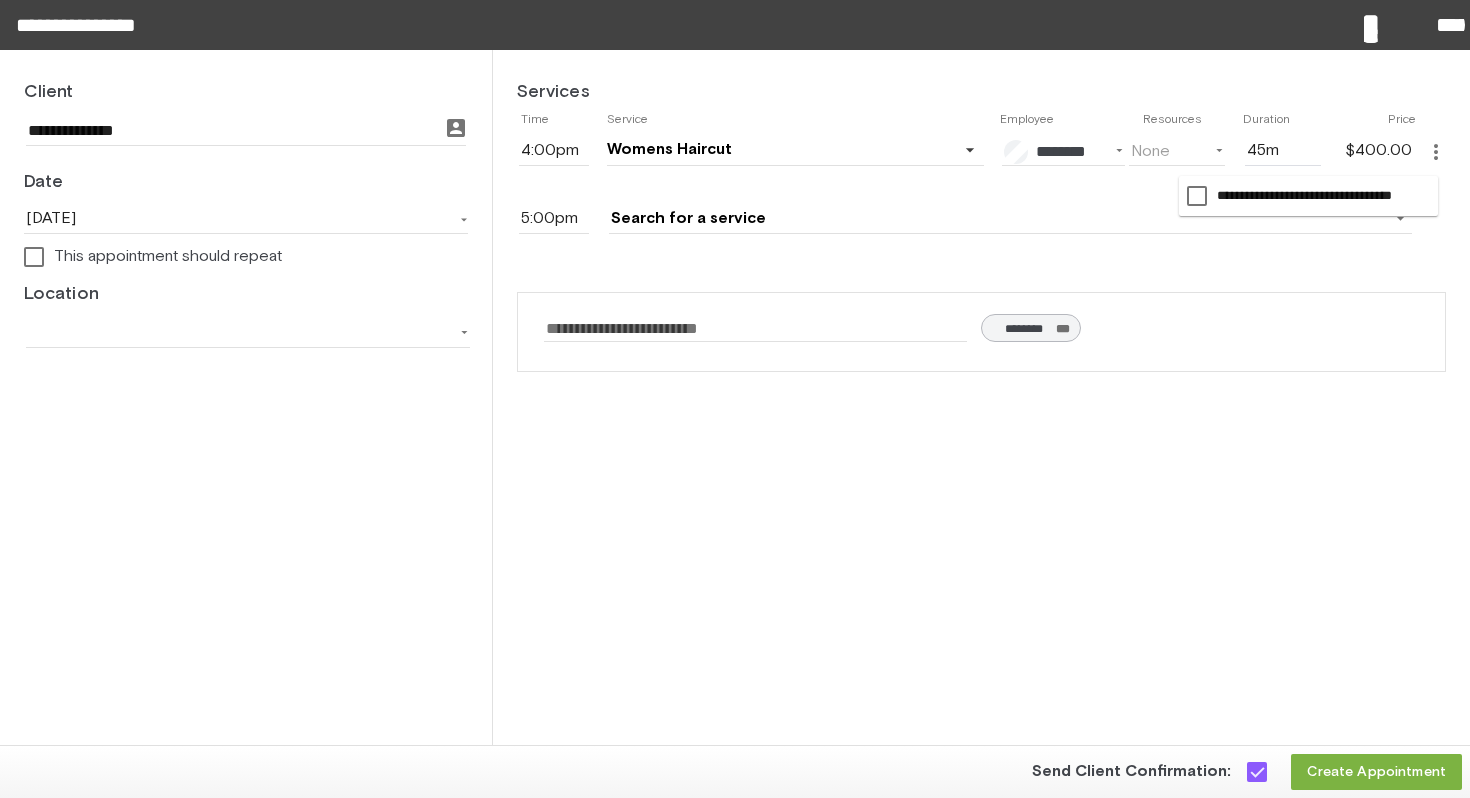 type on "0h 45m" 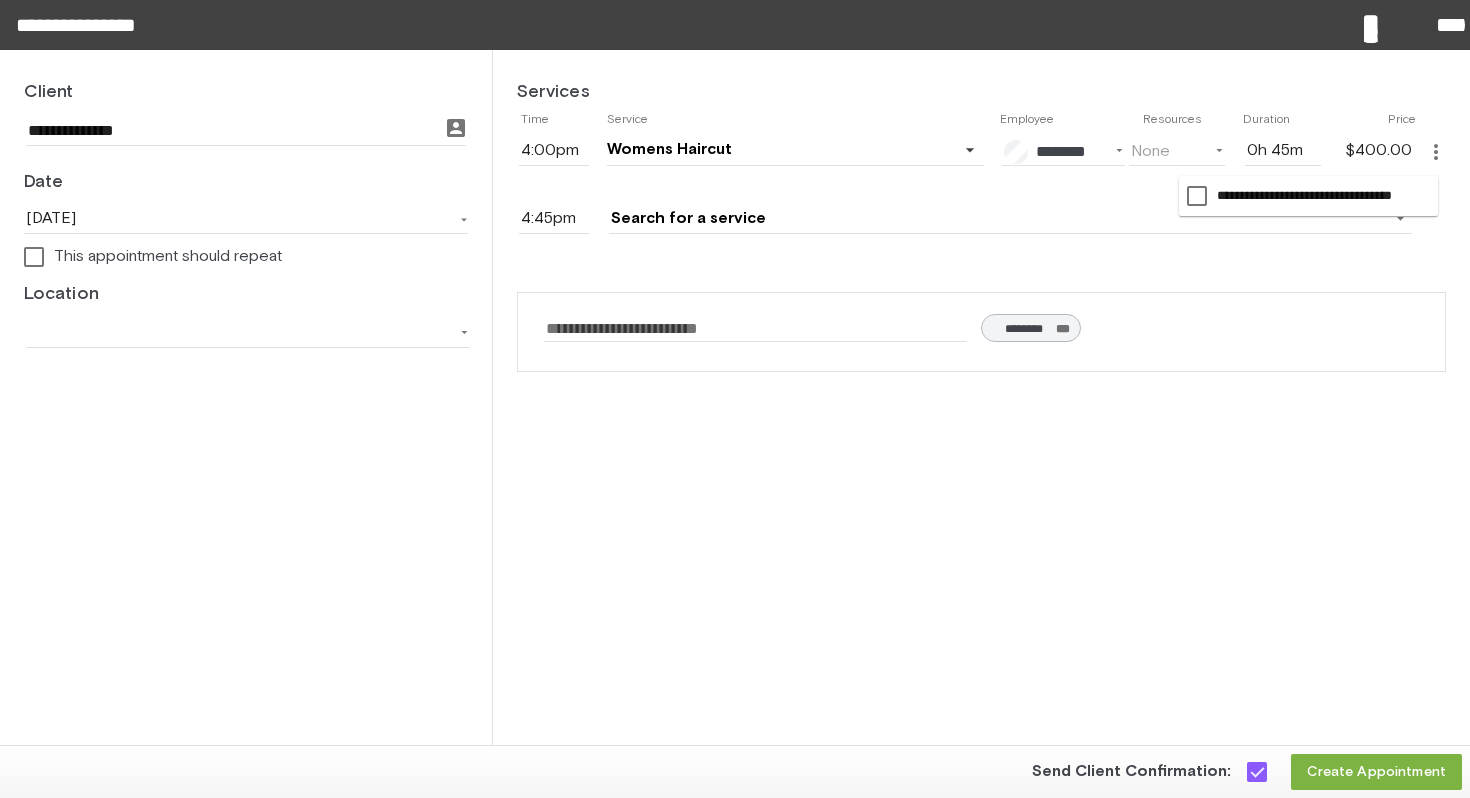 click on "Services         Time   Service   Employee    Resources    Duration   Price                 4:00pm                             Womens Haircut     arrow_drop_down                                    favorite        ********        $400     (1h)           favorite               Filters:    All   Assignable                  Stylist              favorite        ******        $275     (1h)           favorite_border               favorite        ********        $200     (1h 30m)           favorite_border               favorite        ********        $400     (1h)           favorite               favorite        ********        $225     (1h 30m)           favorite_border               favorite        ********        $250     (1h)           favorite_border               favorite        *********        $325     (1h)           favorite_border               favorite        ********        $300     (1h 15m)           favorite_border               favorite        *********        $250     (1h)           favorite_border" 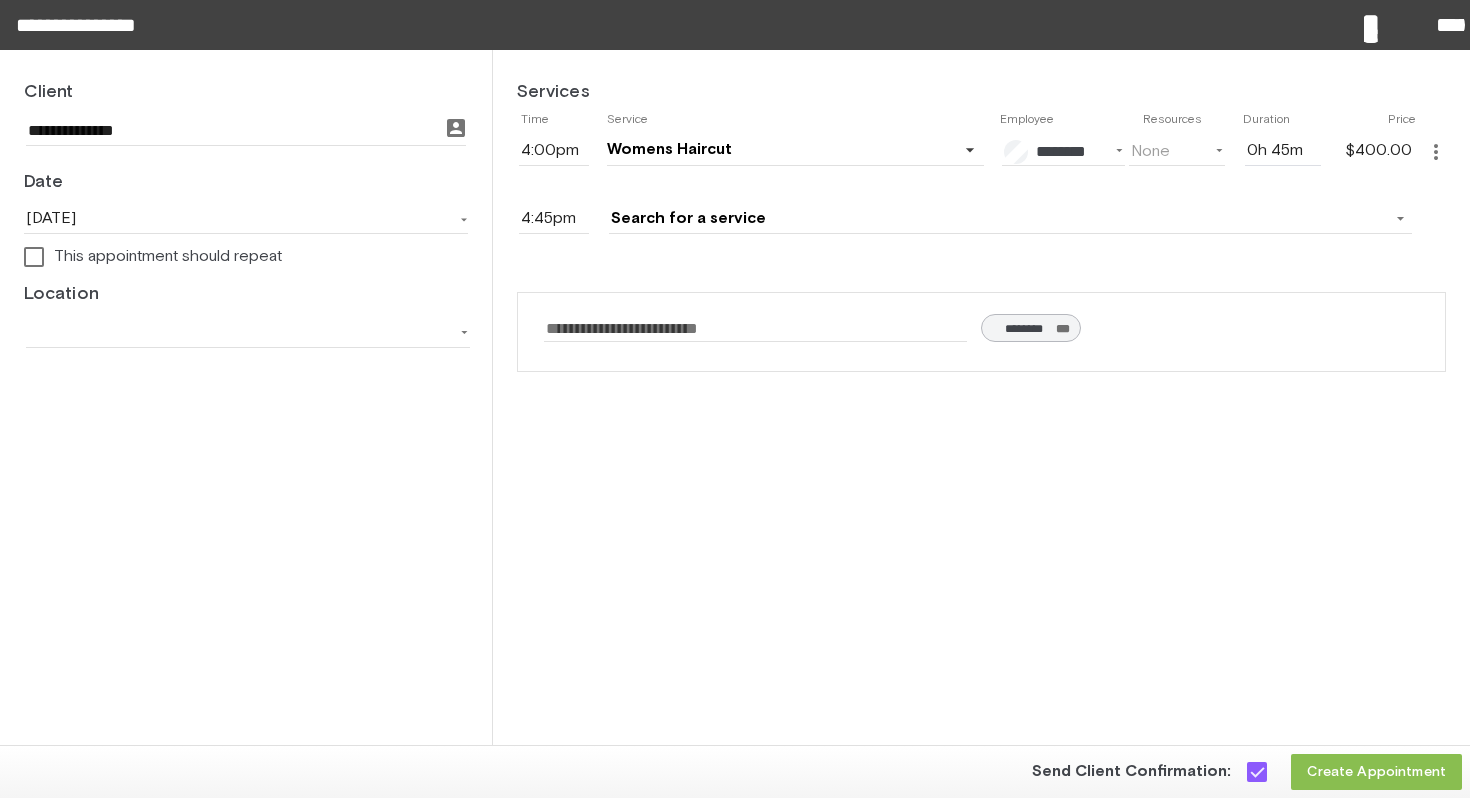 click on "Create Appointment" 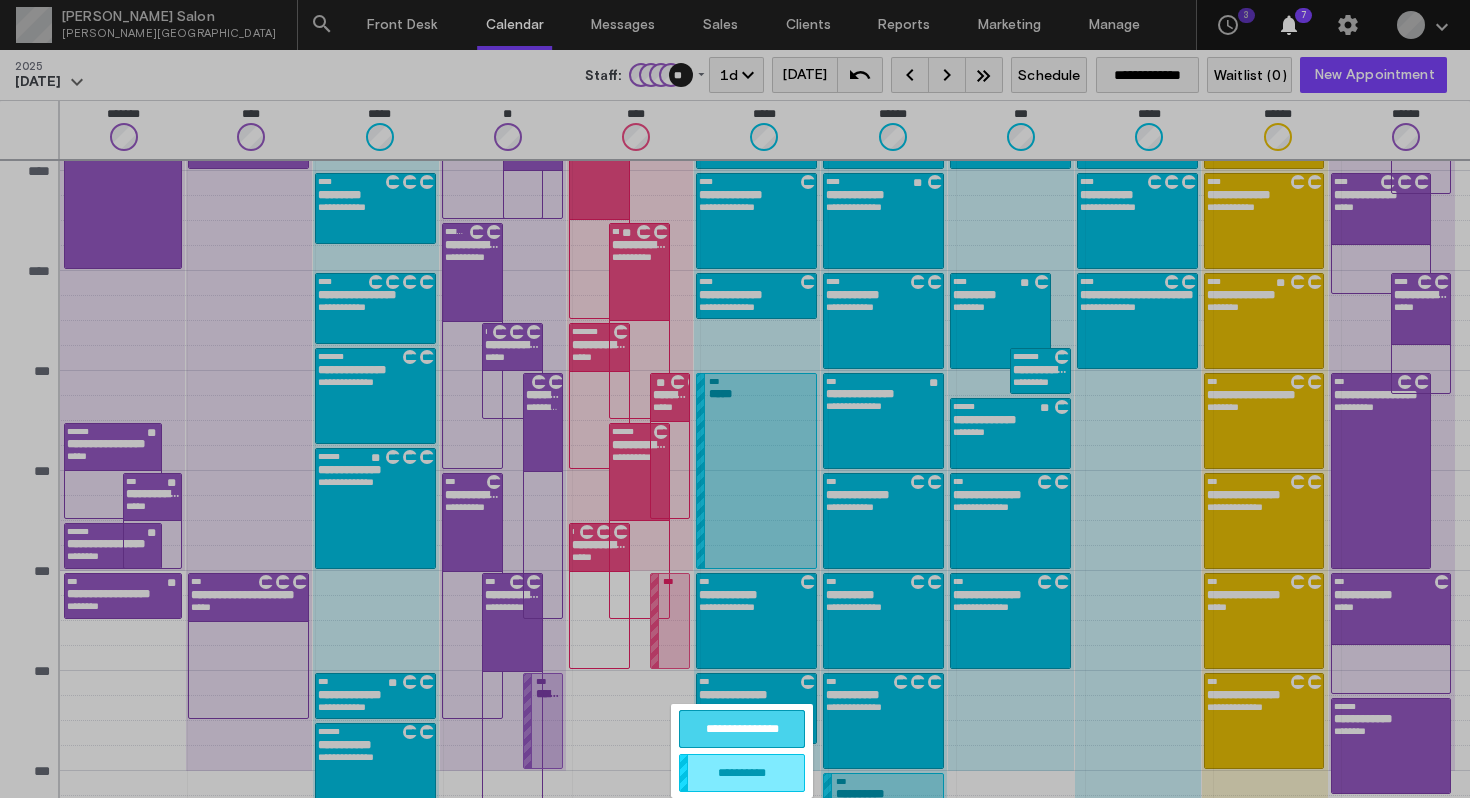 click on "**********" at bounding box center [742, 729] 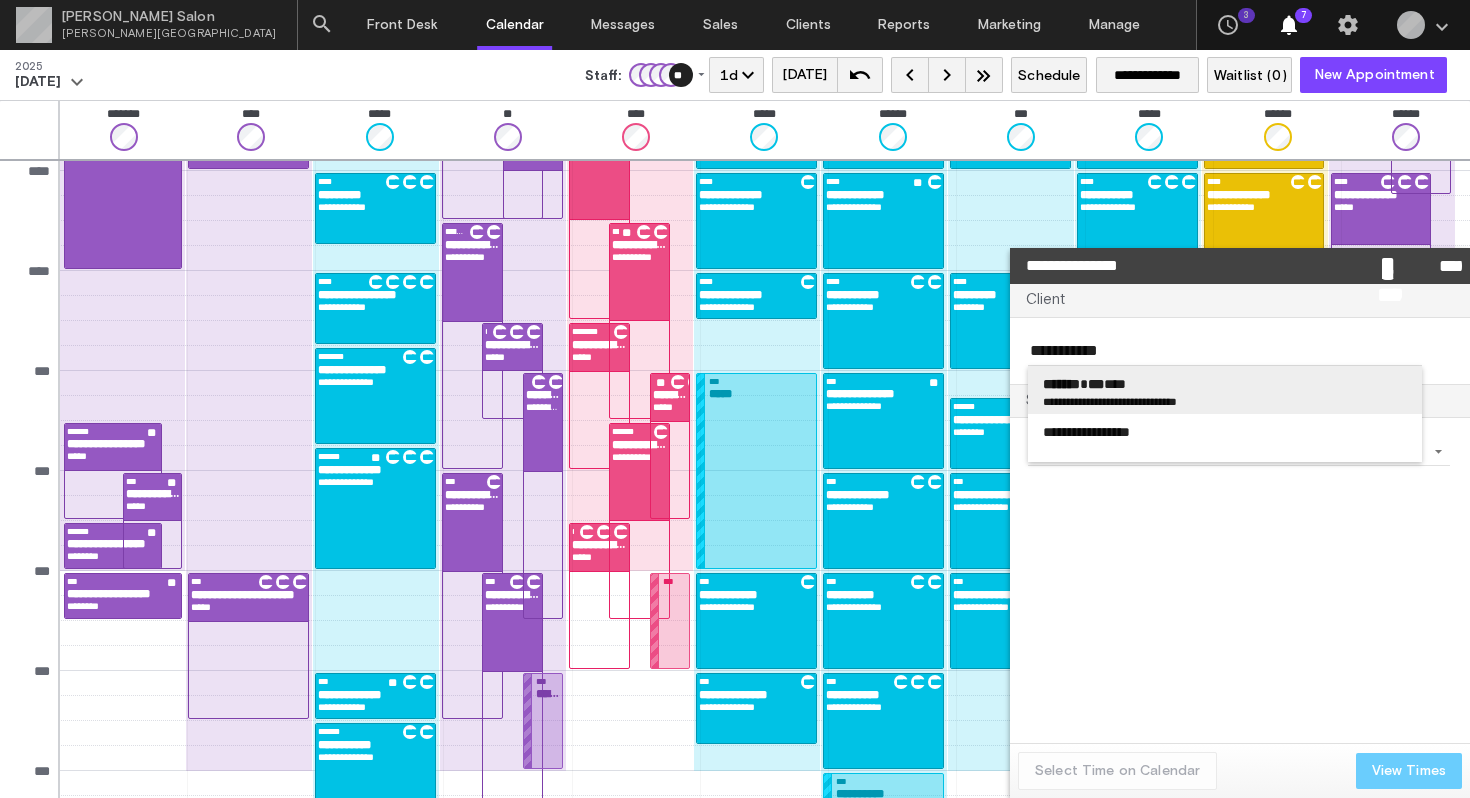 click on "*******   *** ****" at bounding box center [1225, 384] 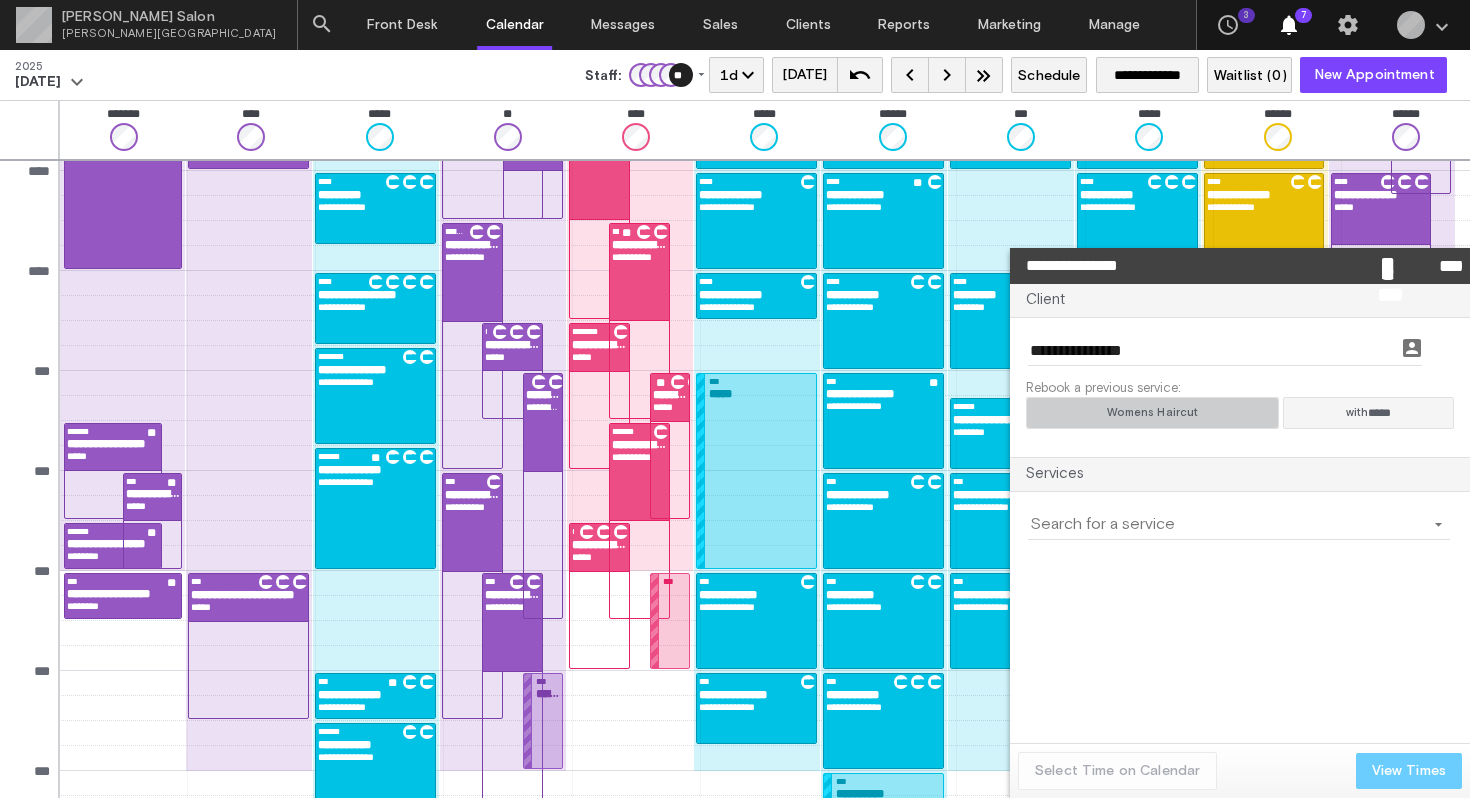 click on "Womens Haircut" 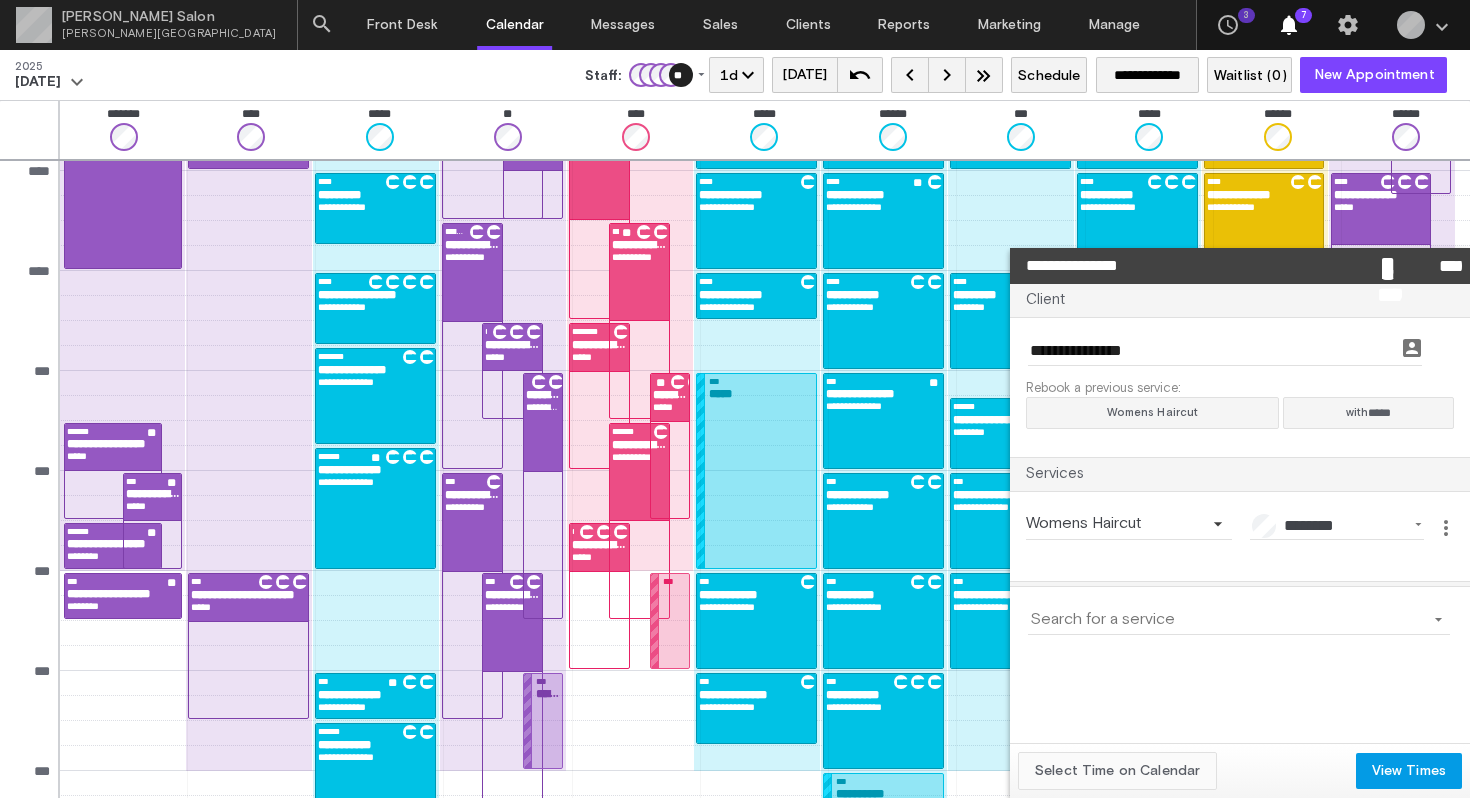 click on "Select Time on Calendar" 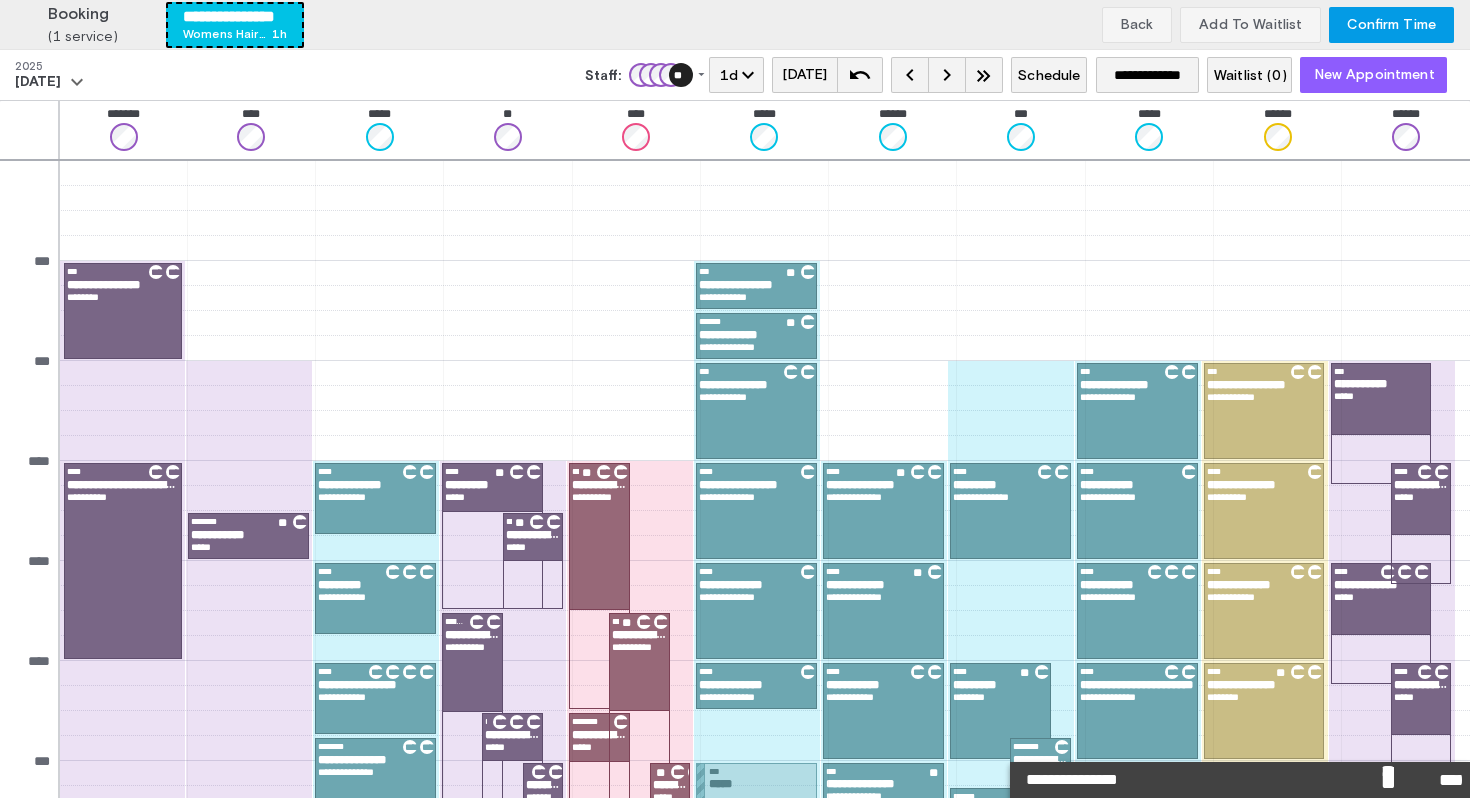 scroll, scrollTop: 390, scrollLeft: 0, axis: vertical 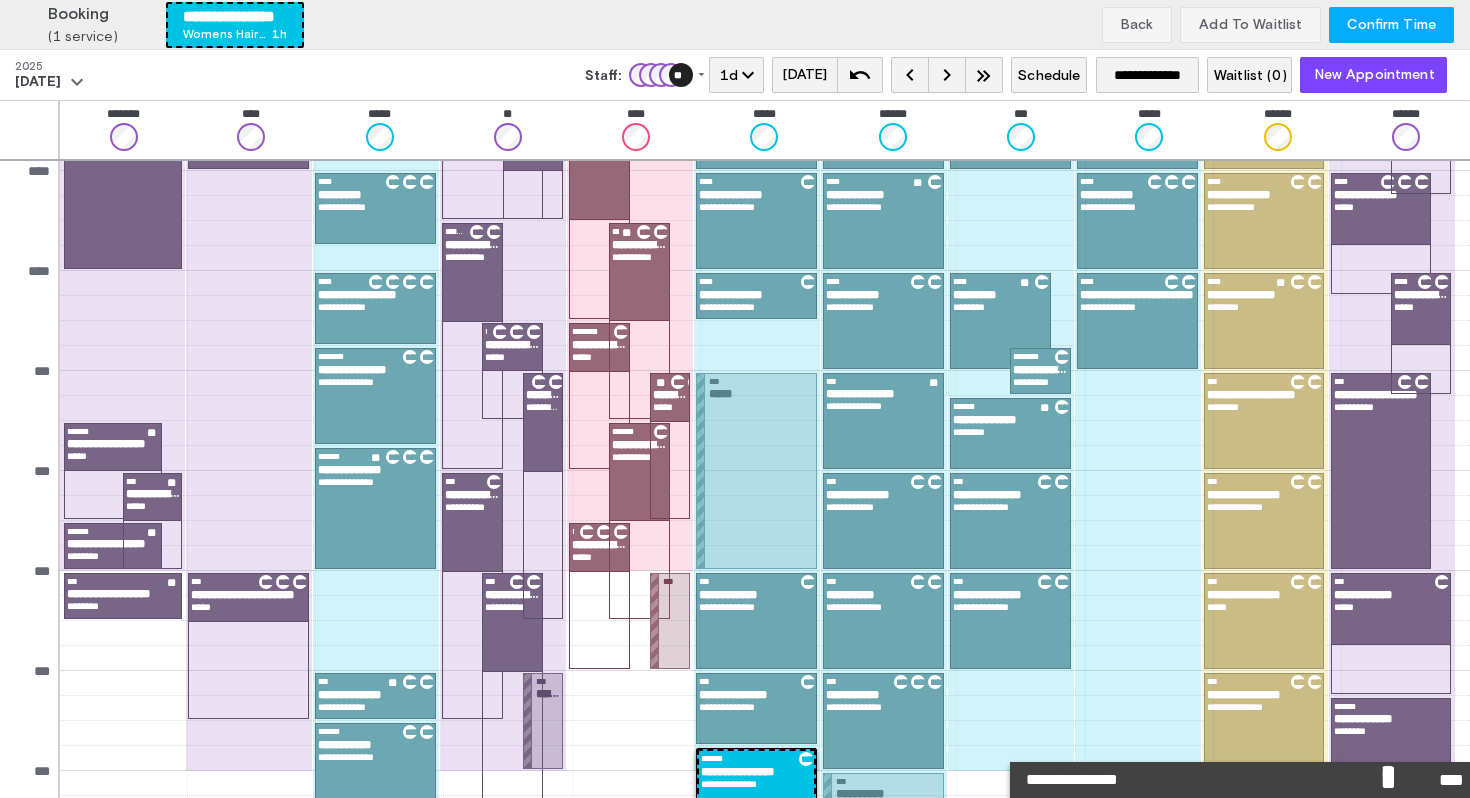 click on "Confirm Time" at bounding box center [1391, 25] 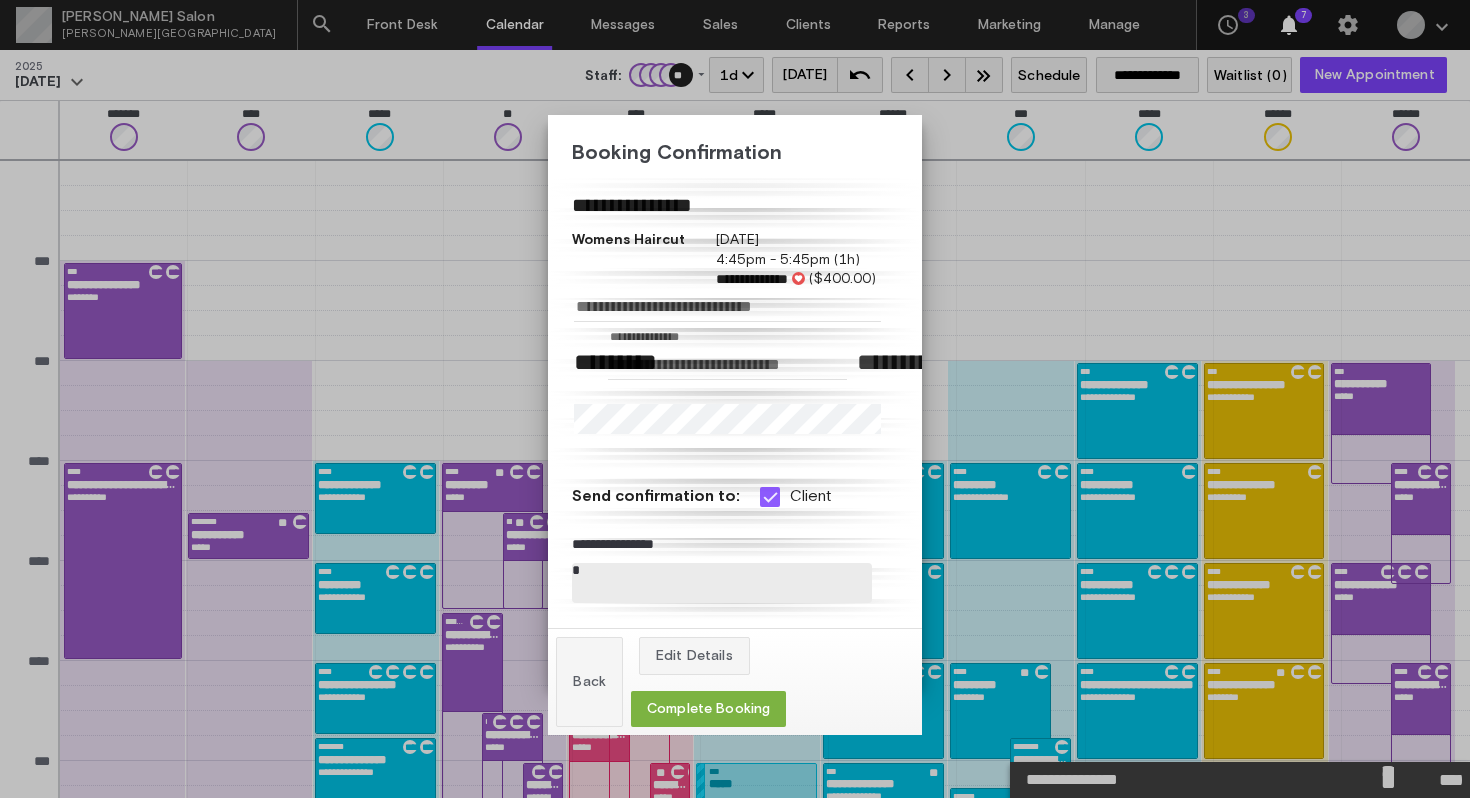 scroll, scrollTop: 390, scrollLeft: 0, axis: vertical 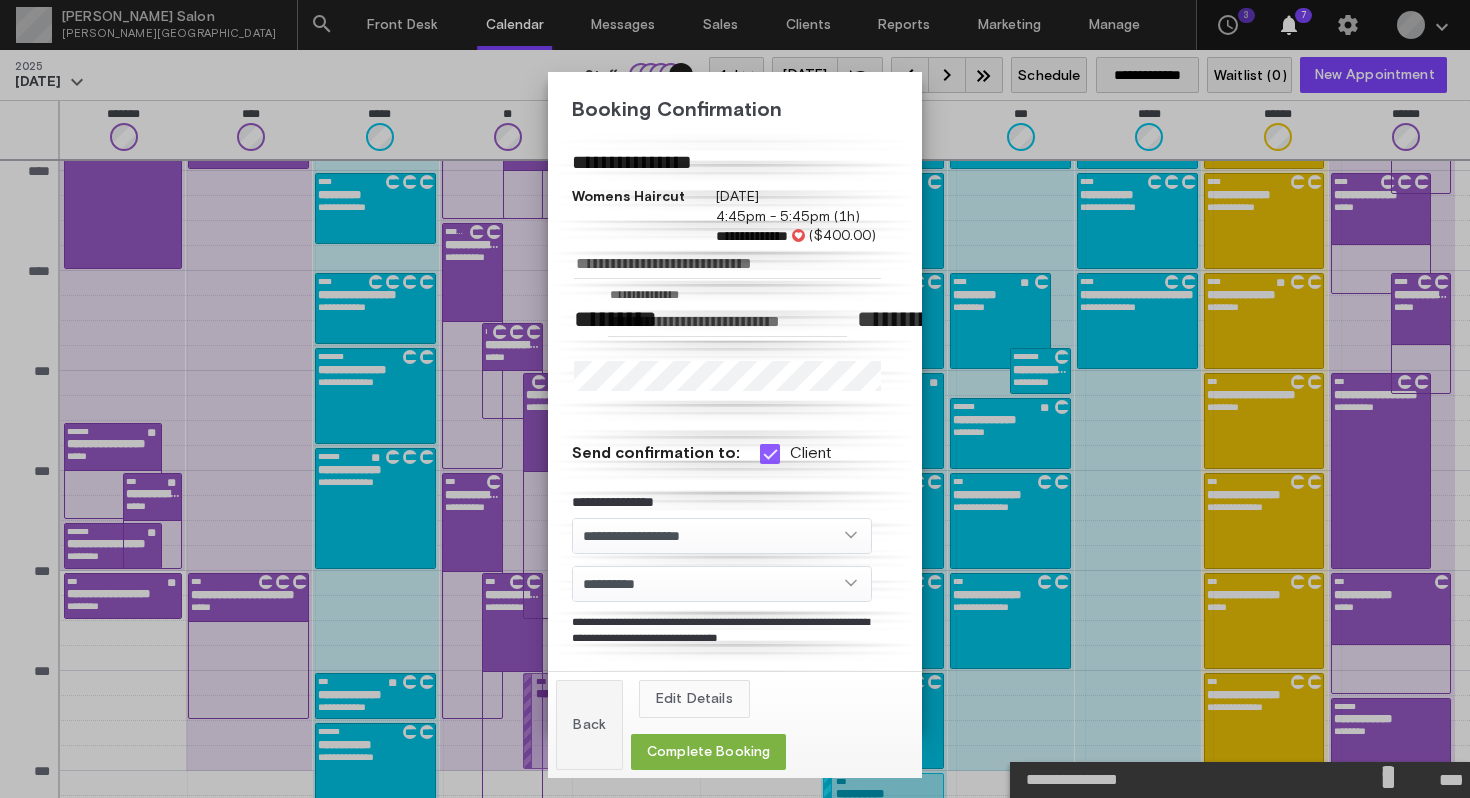 click on "Edit Details" 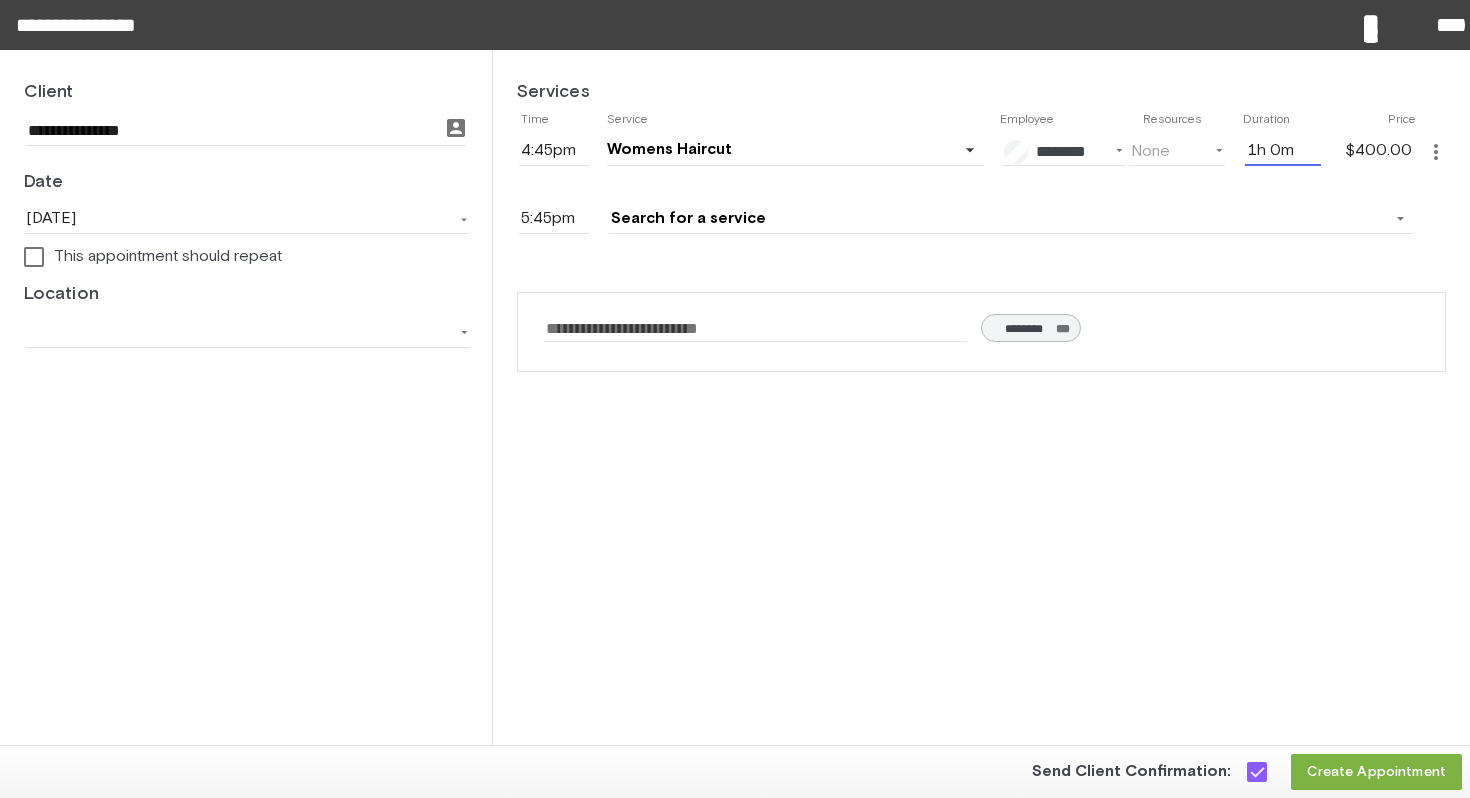 click on "1h 0m" at bounding box center [1283, 151] 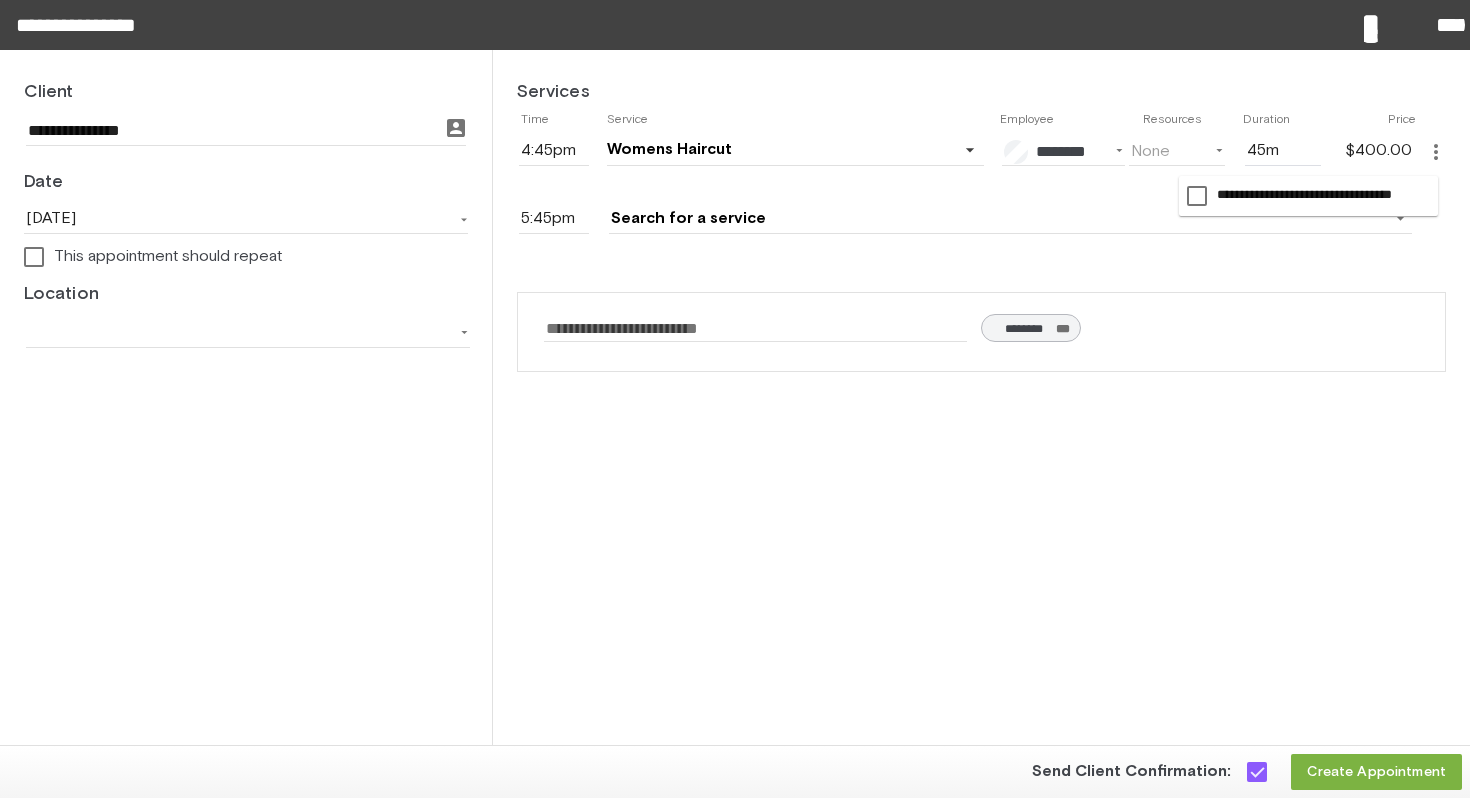 type on "0h 45m" 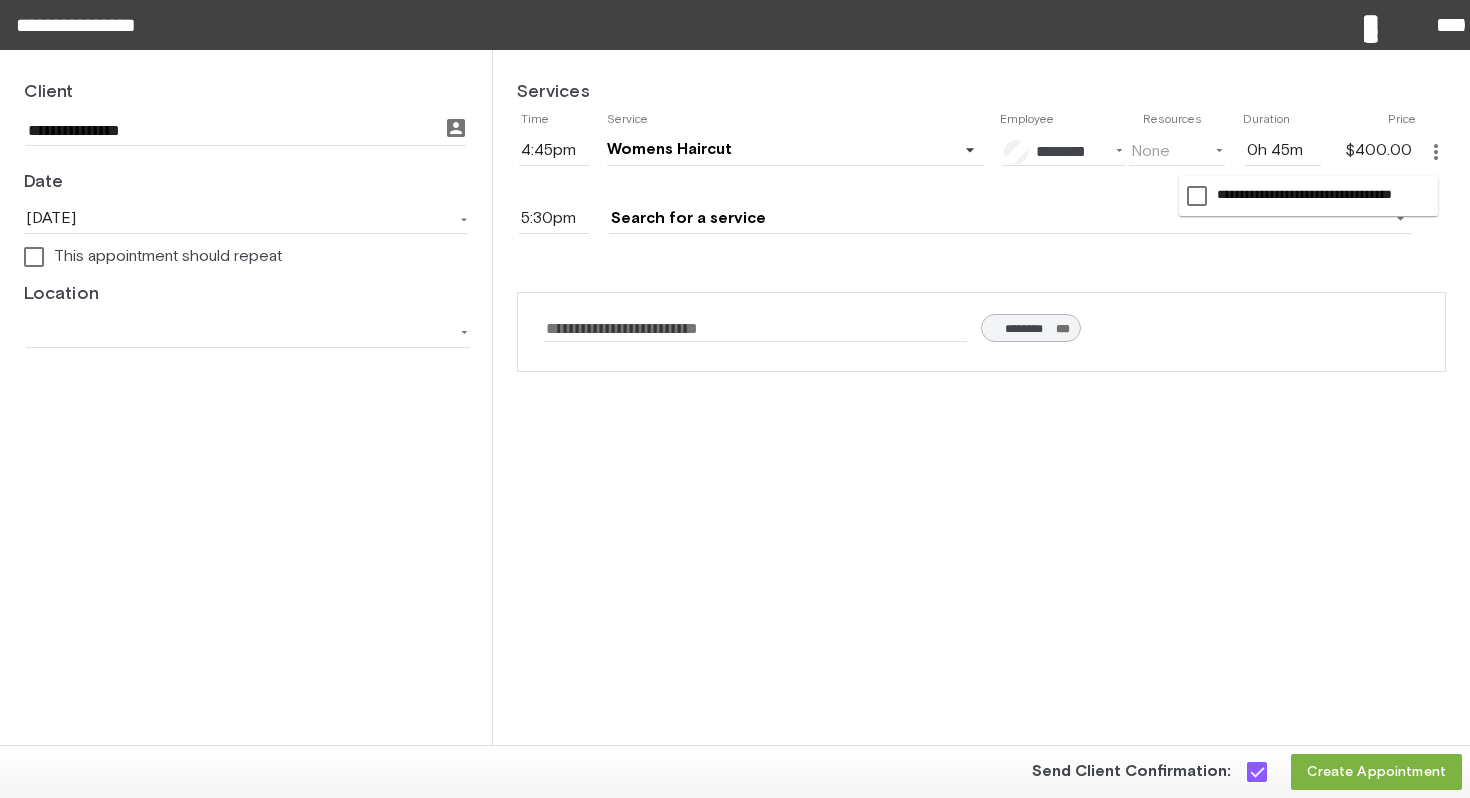 click on "Services         Time   Service   Employee    Resources    Duration   Price                 4:45pm                             Womens Haircut     arrow_drop_down                                    favorite        ********        $400     (1h)           favorite               Filters:    All   Assignable                  Stylist              favorite        ******        $275     (1h)           favorite_border               favorite        ********        $200     (1h 30m)           favorite_border               favorite        ********        $400     (1h)           favorite               favorite        ********        $225     (1h 30m)           favorite_border               favorite        ********        $250     (1h)           favorite_border               favorite        *********        $325     (1h)           favorite_border               favorite        ********        $300     (1h 15m)           favorite_border               favorite        *********        $250     (1h)           favorite_border" 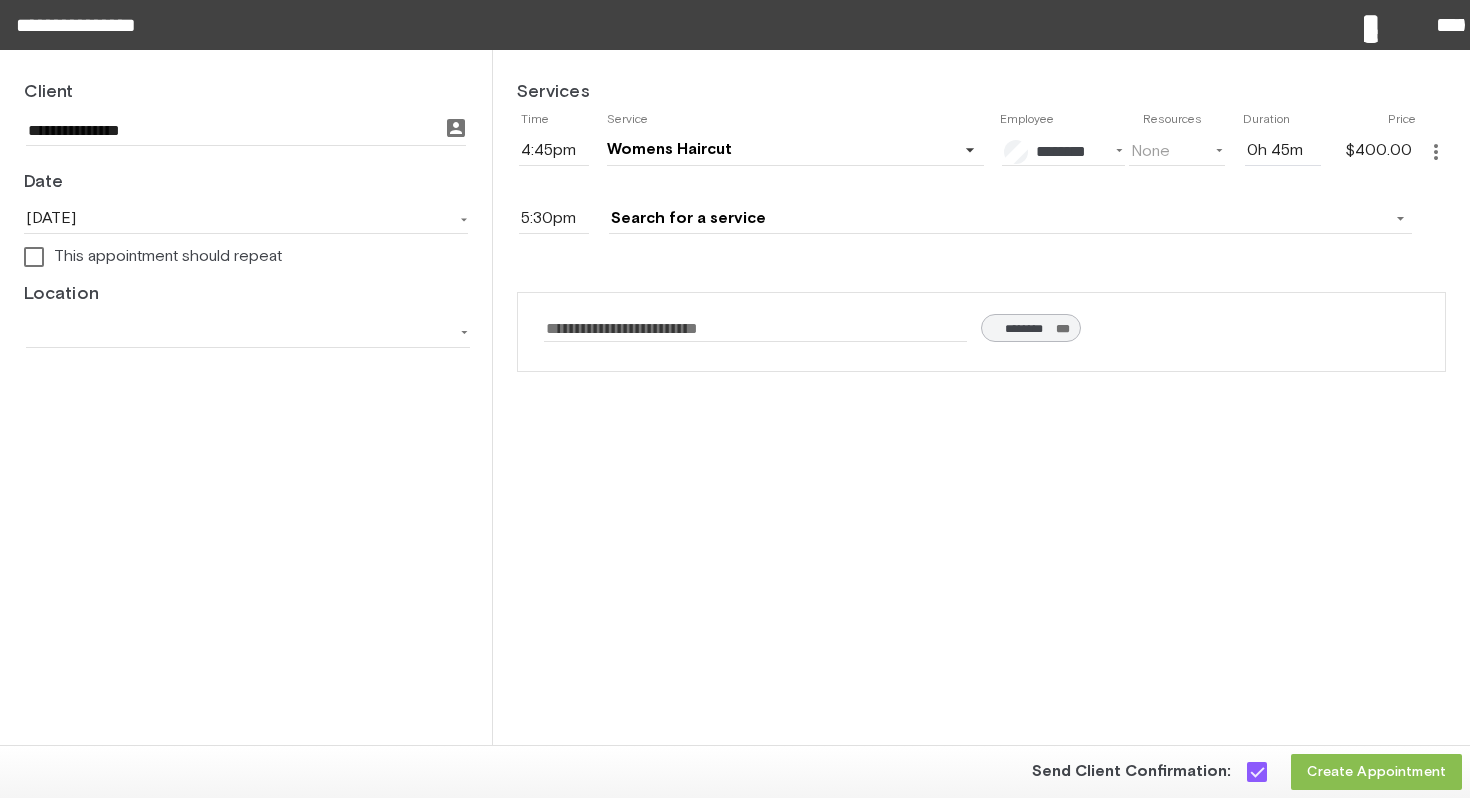 click on "Create Appointment" 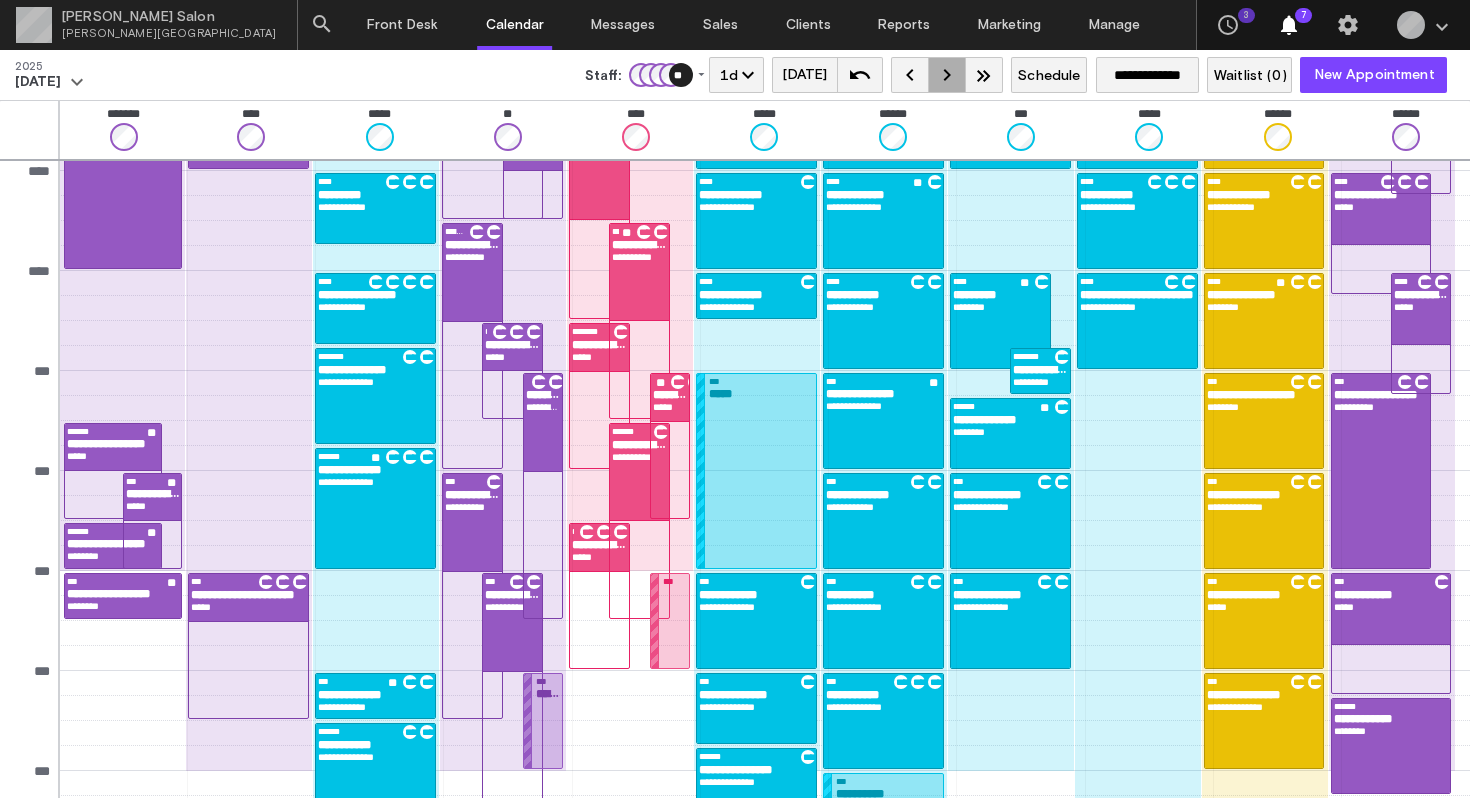 click on "keyboard_arrow_right" at bounding box center [947, 75] 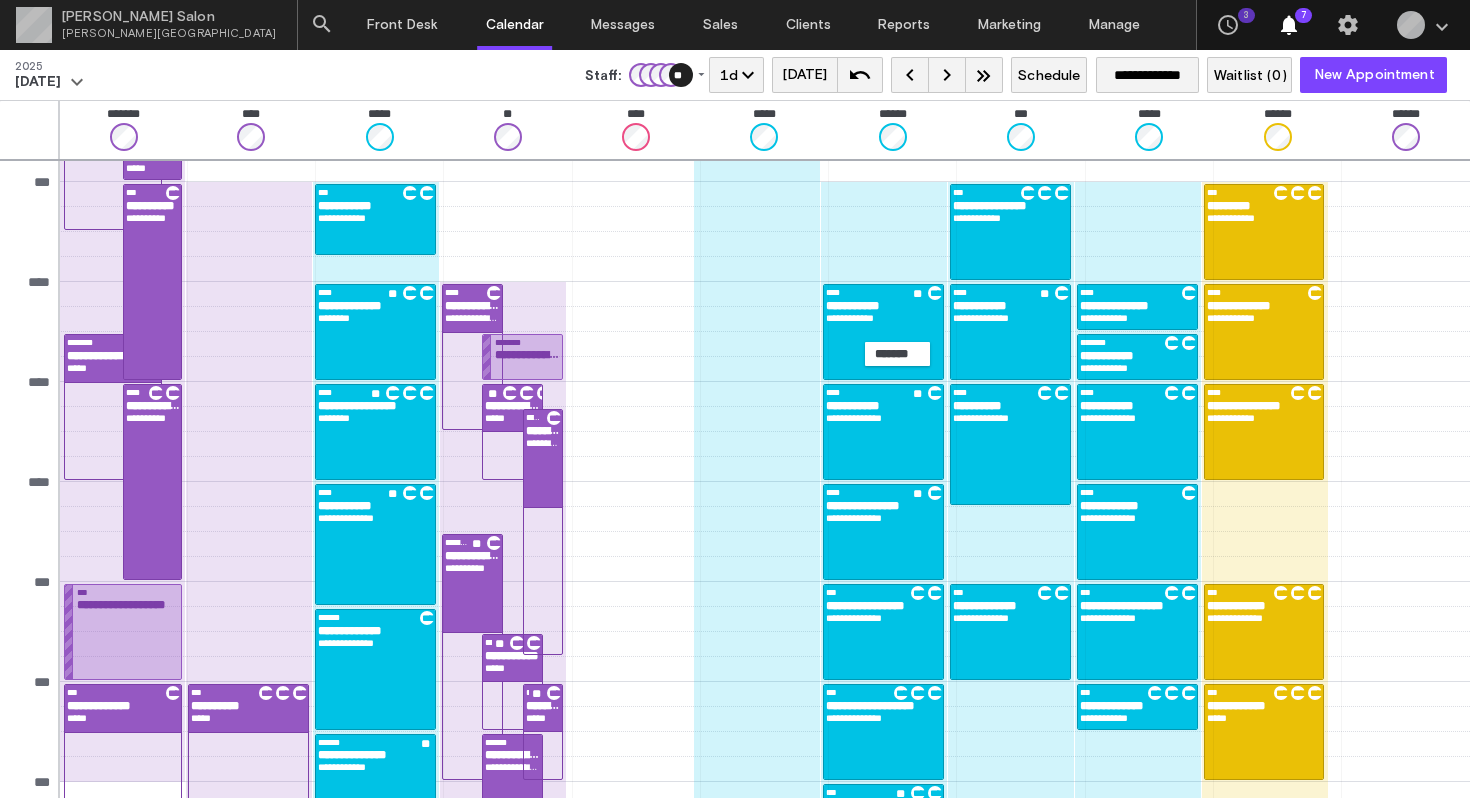 scroll, scrollTop: 192, scrollLeft: 0, axis: vertical 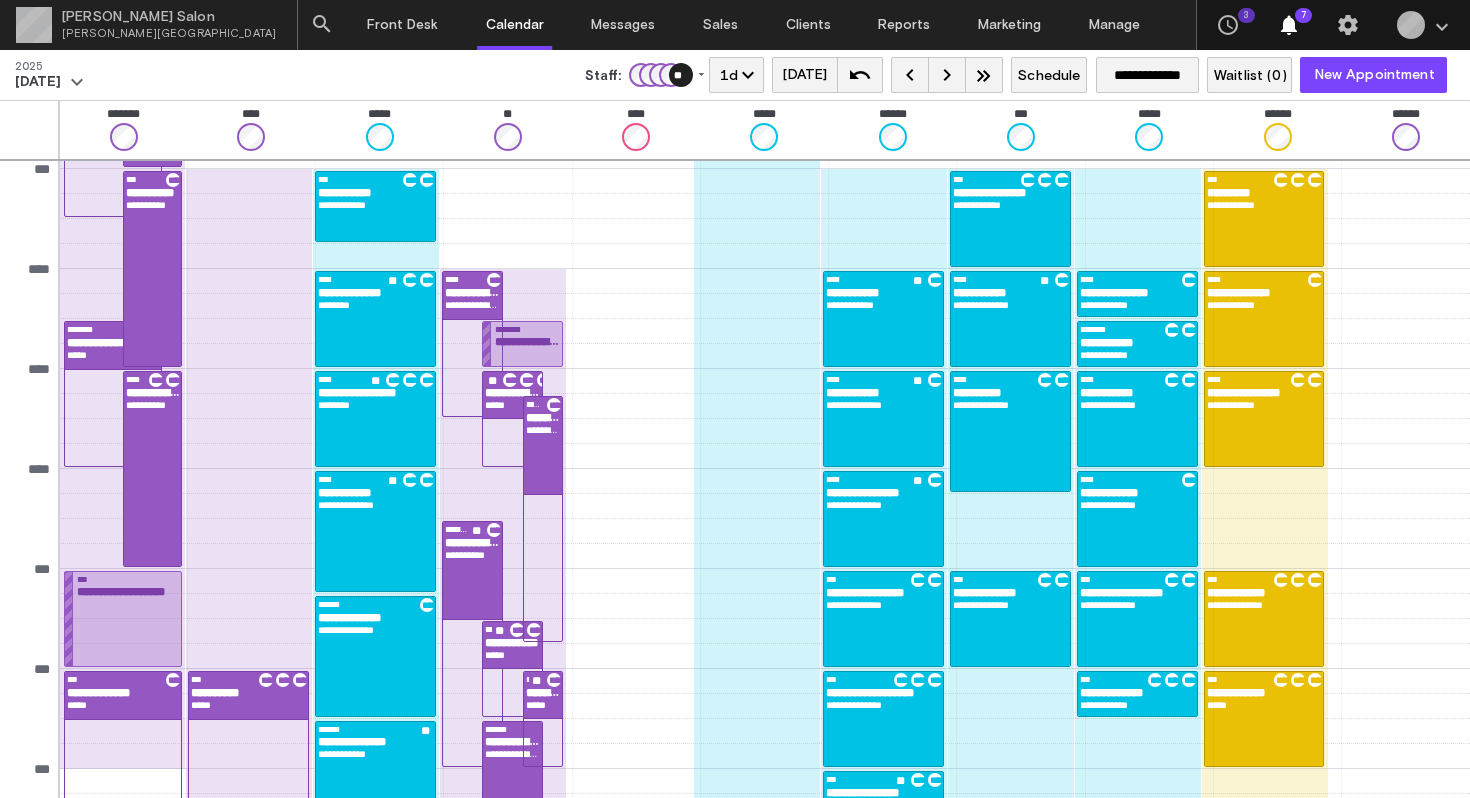 click on "**" at bounding box center (681, 75) 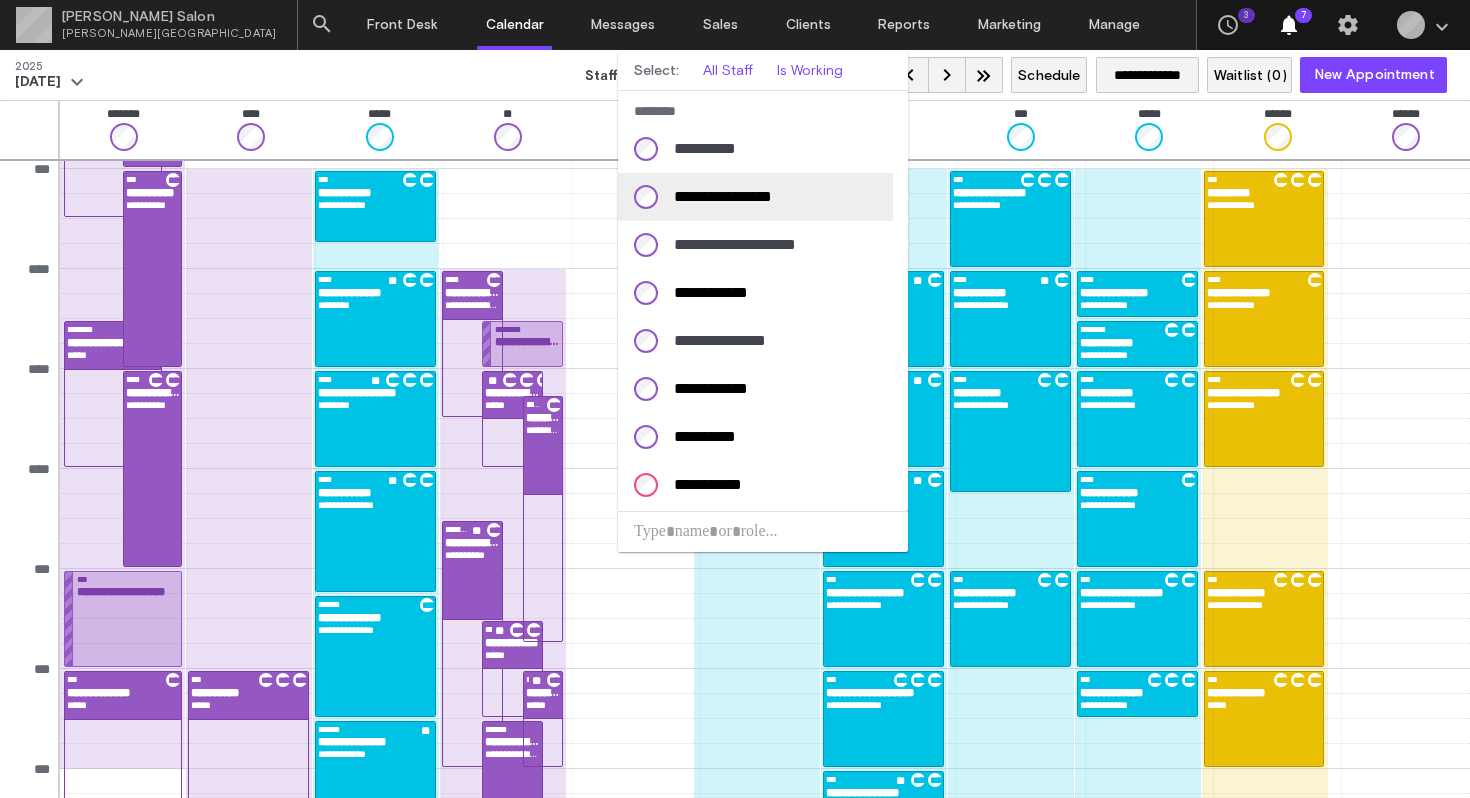 scroll, scrollTop: 82, scrollLeft: 0, axis: vertical 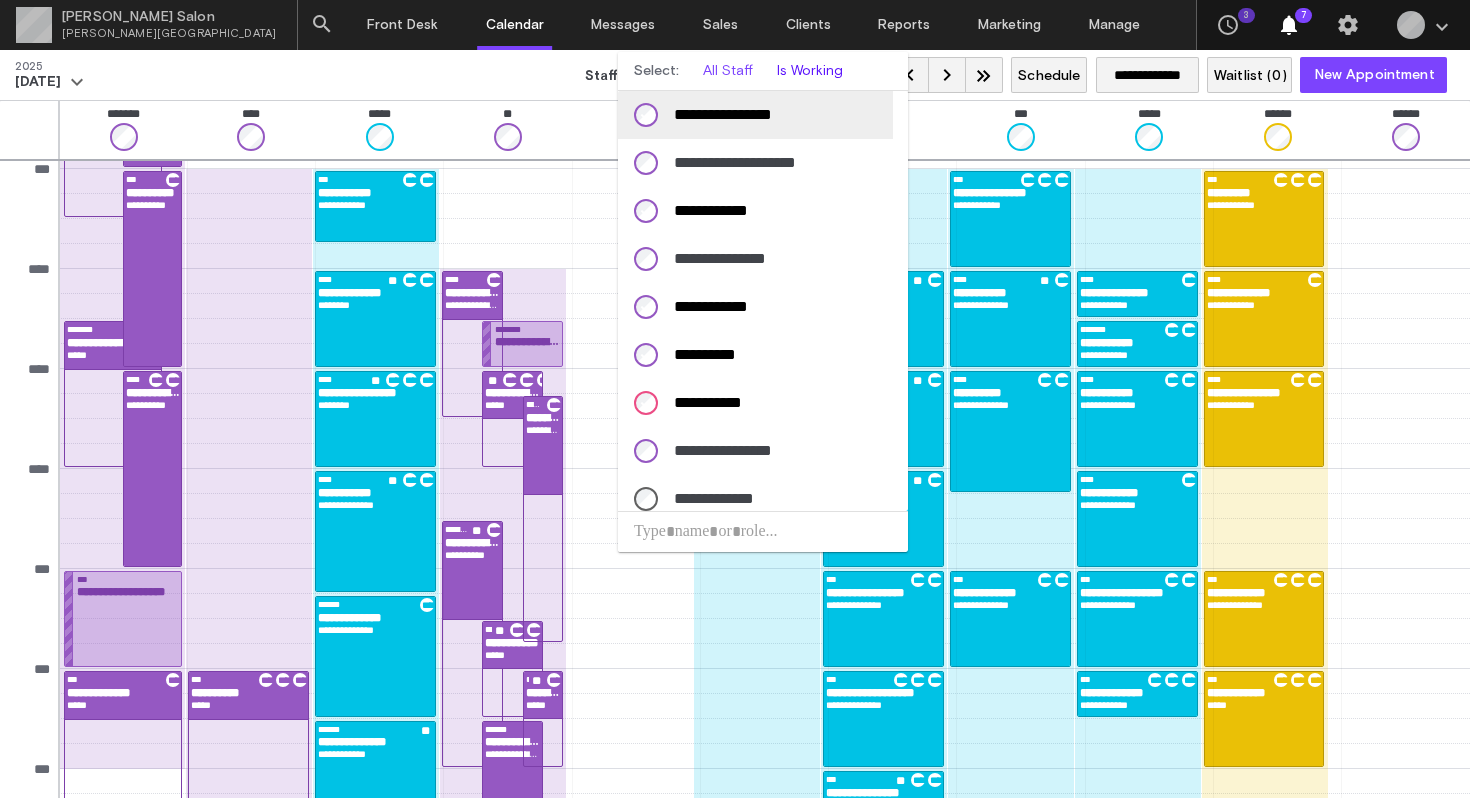 click on "Is Working" at bounding box center [810, 71] 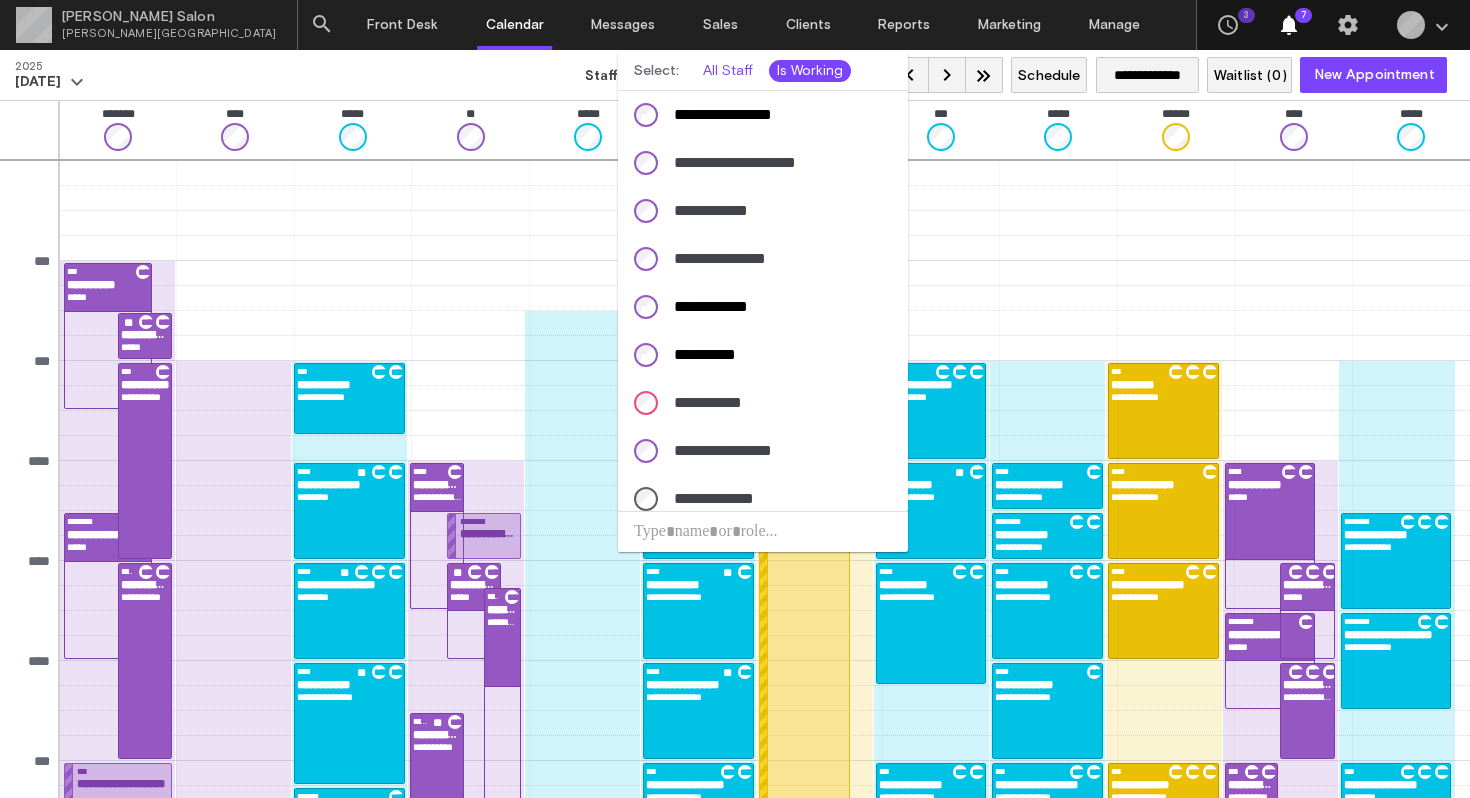 scroll, scrollTop: 192, scrollLeft: 0, axis: vertical 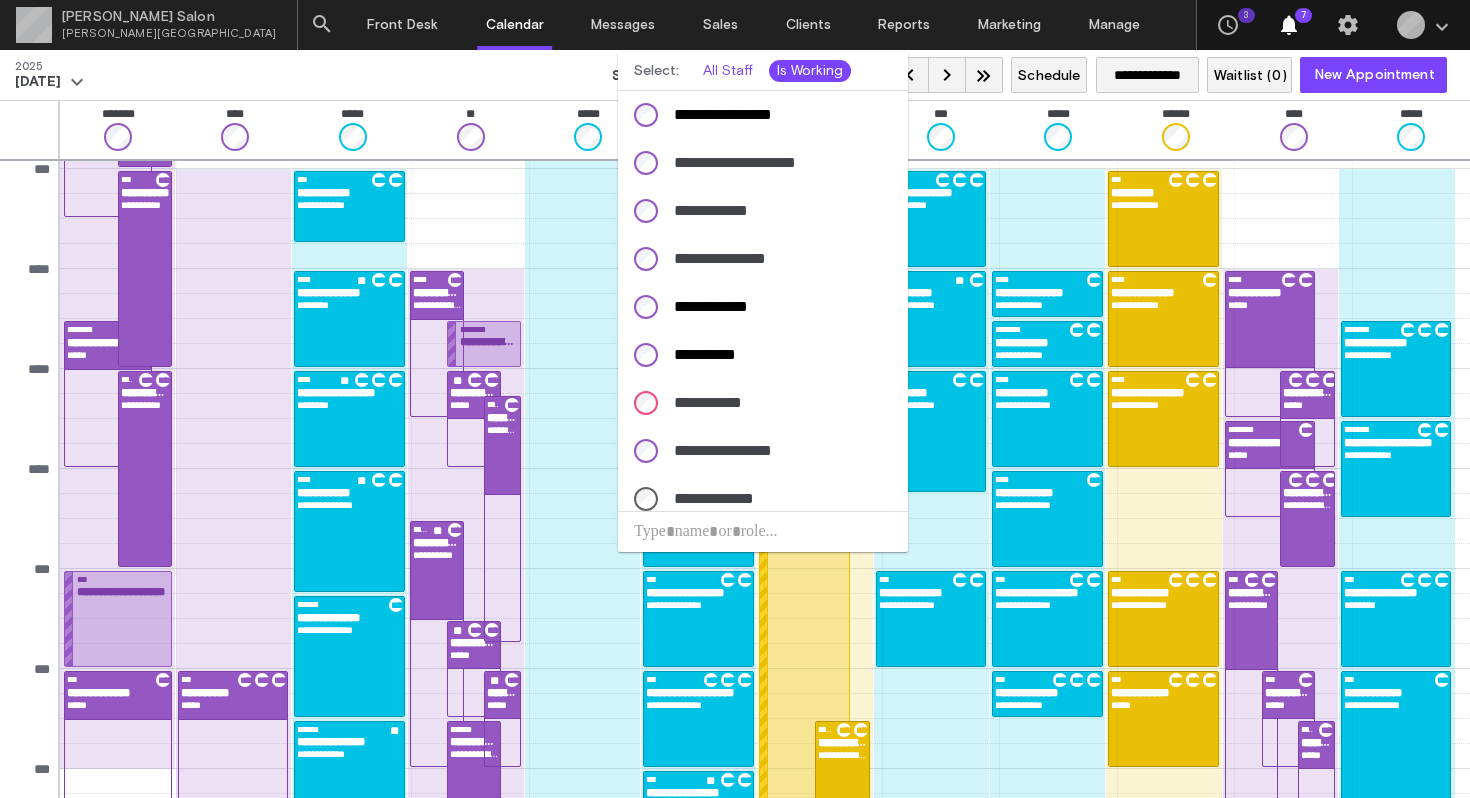 click at bounding box center (735, 399) 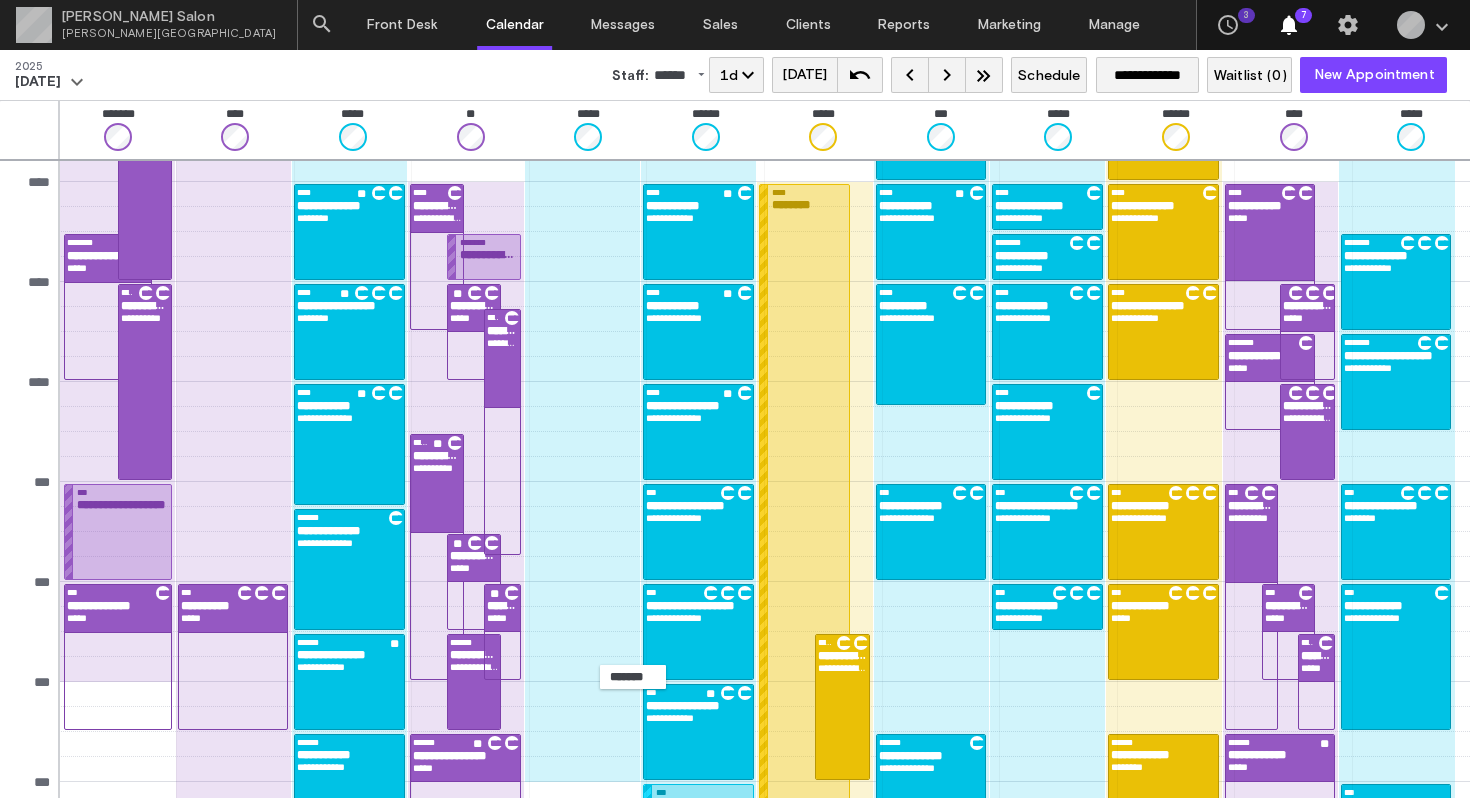 scroll, scrollTop: 290, scrollLeft: 0, axis: vertical 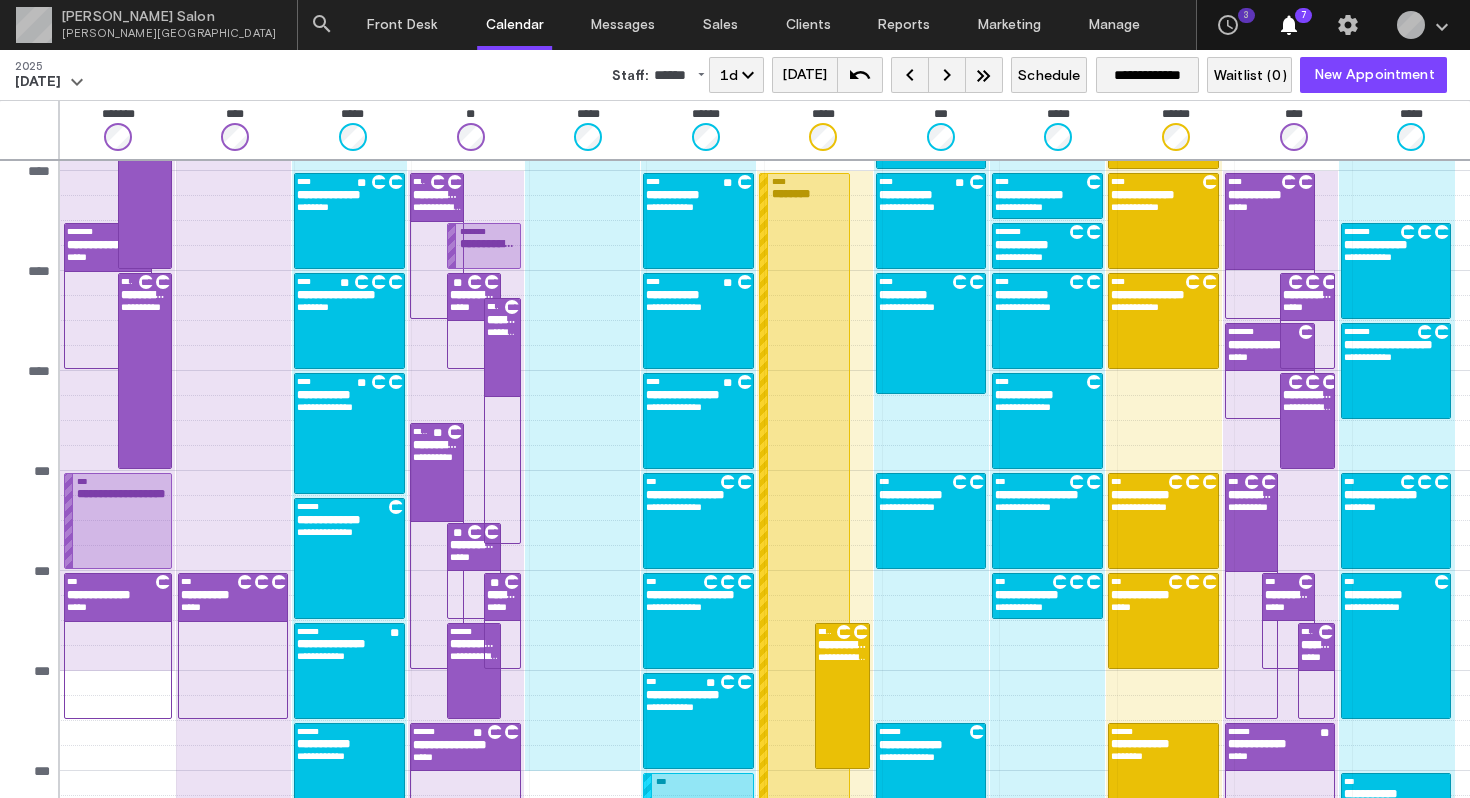 click on "**********" at bounding box center [842, 696] 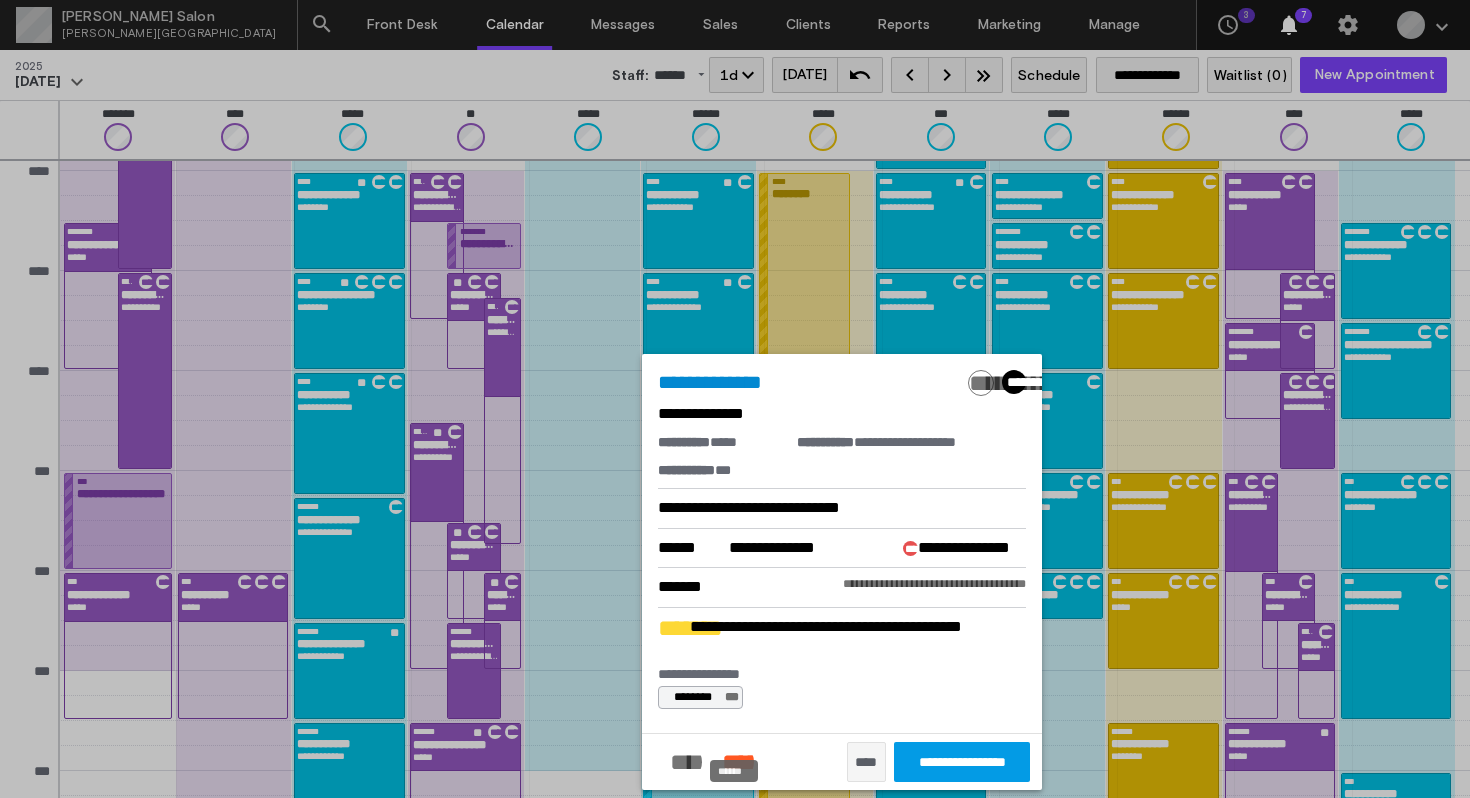 click on "******" 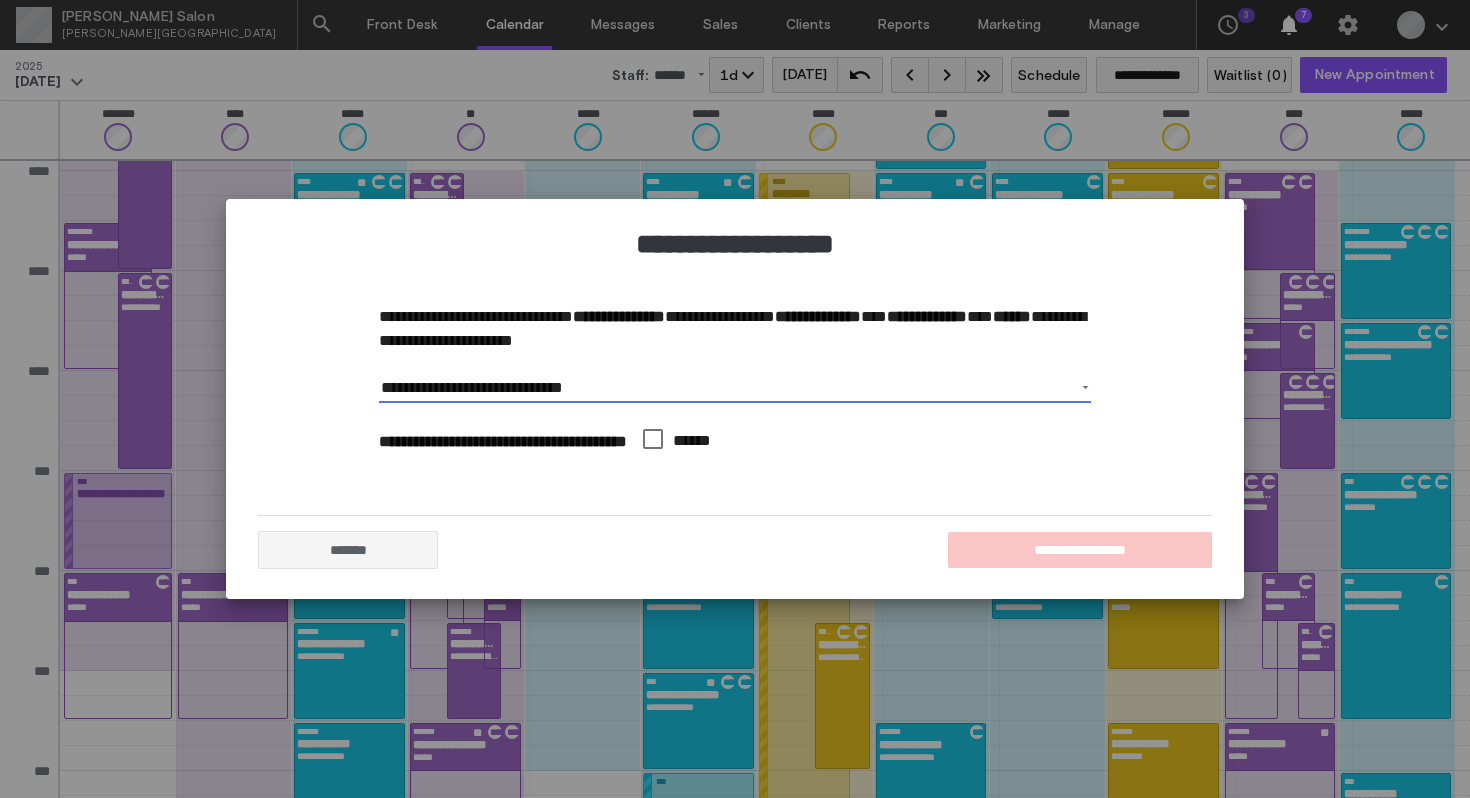 click on "**********" at bounding box center (735, 388) 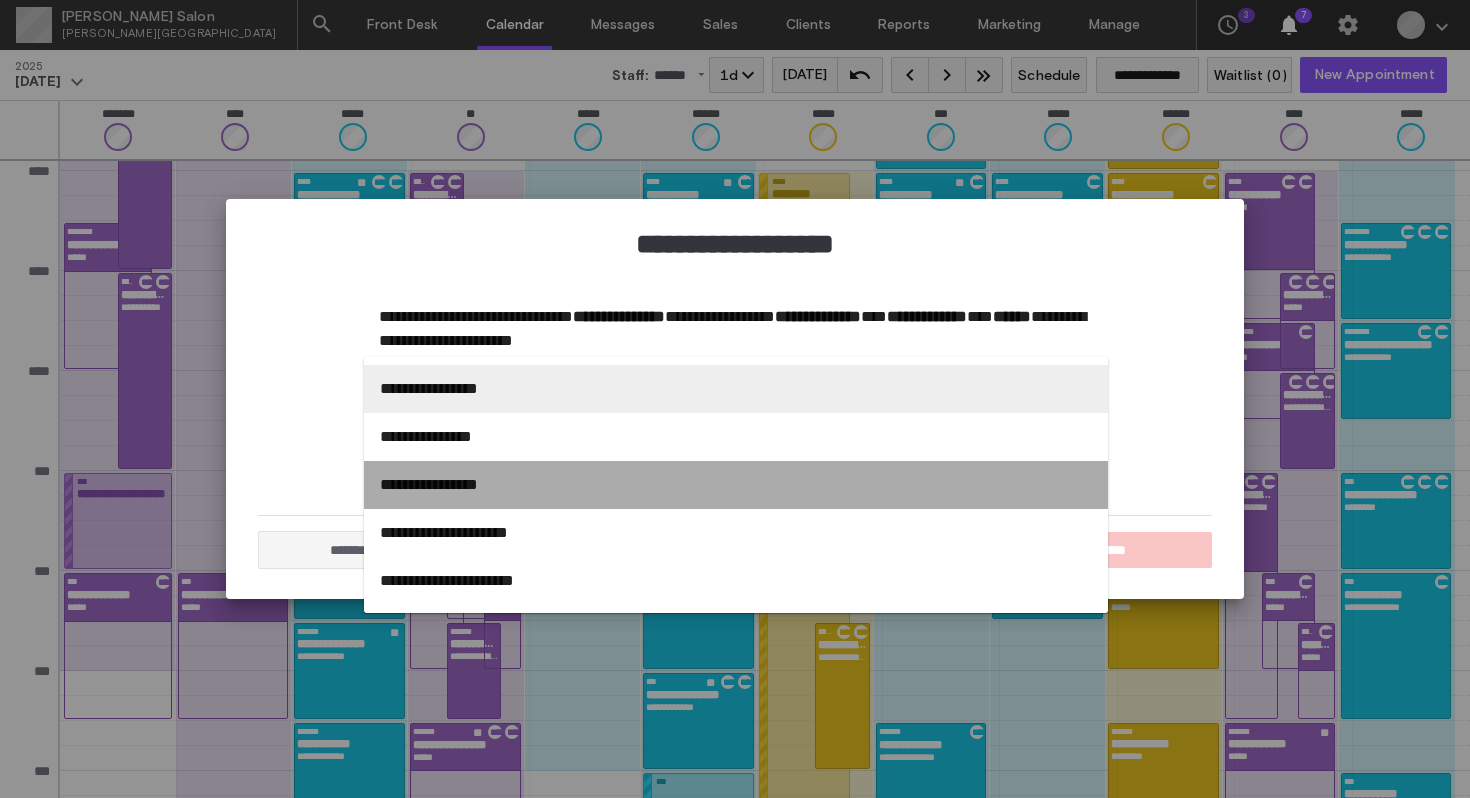 click on "**********" at bounding box center [736, 485] 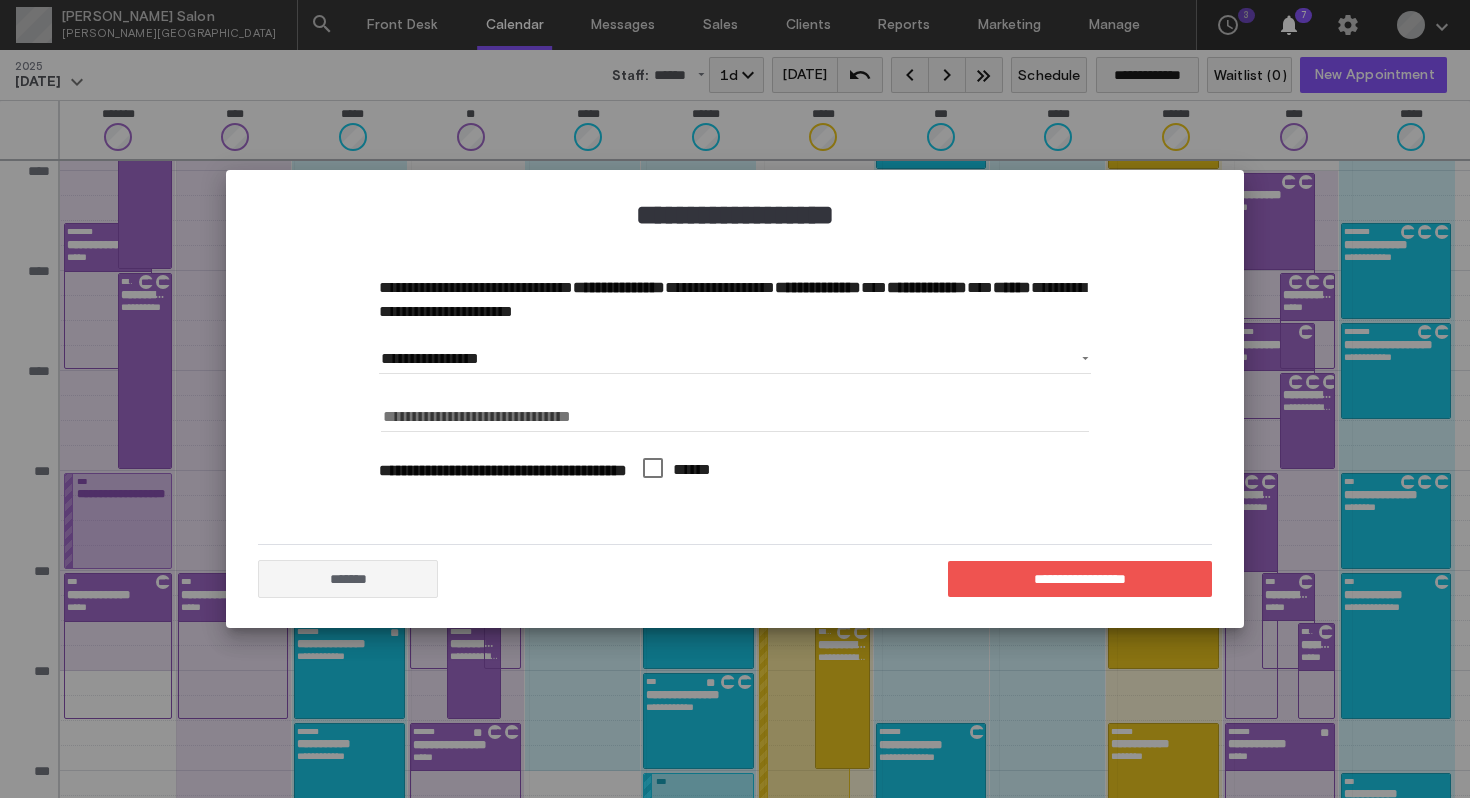 click on "**********" at bounding box center (735, 399) 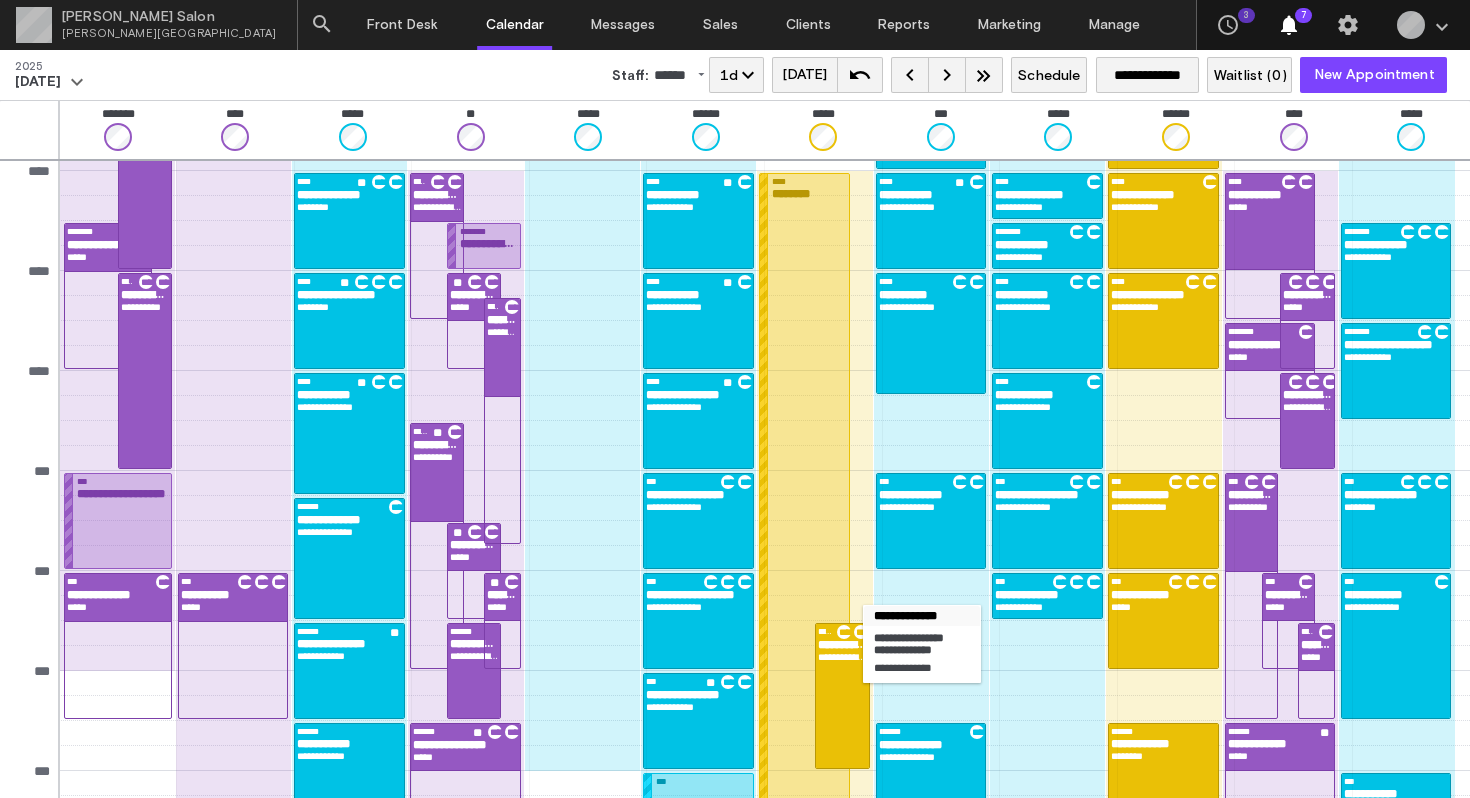 click on "**********" at bounding box center (842, 696) 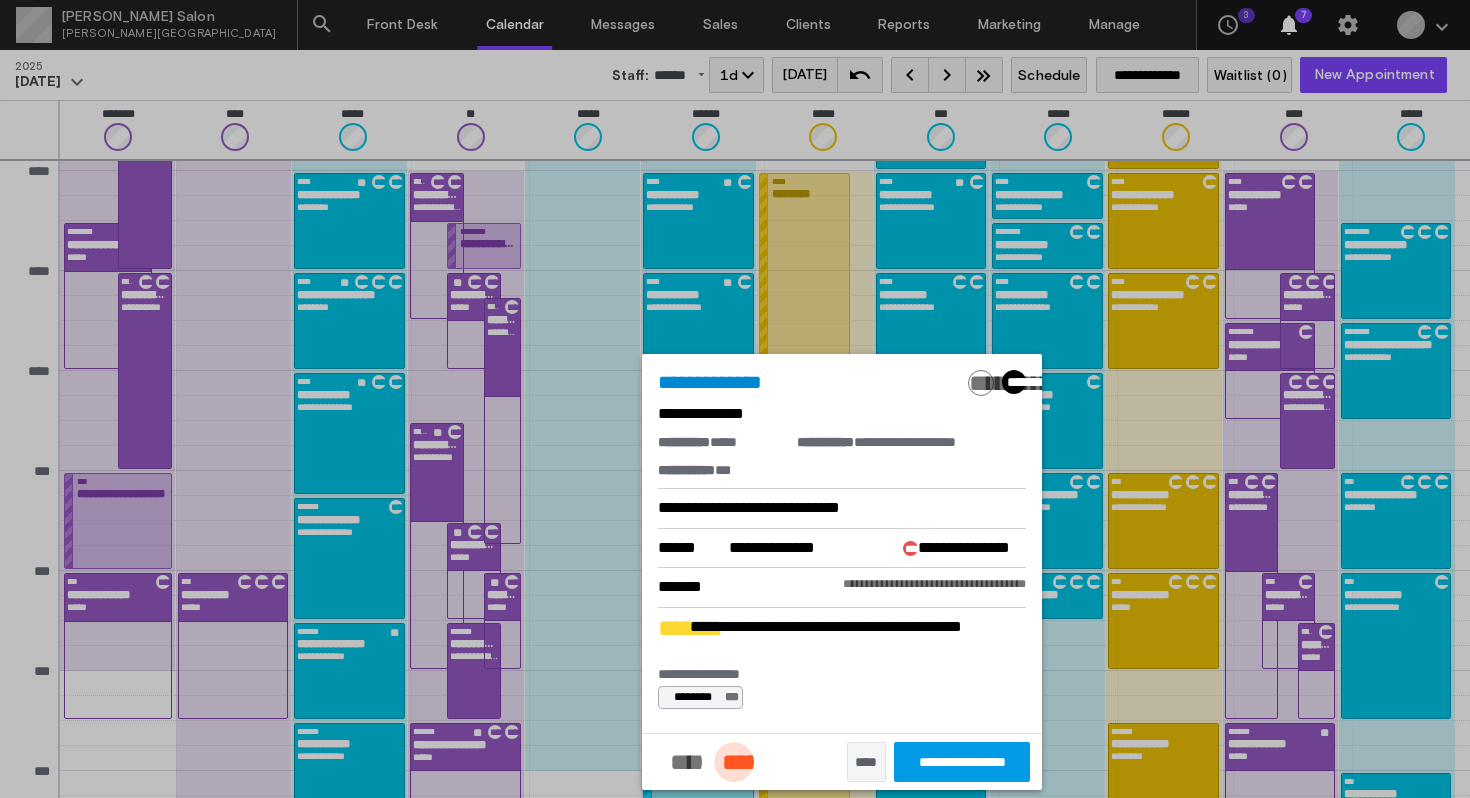 click on "******" 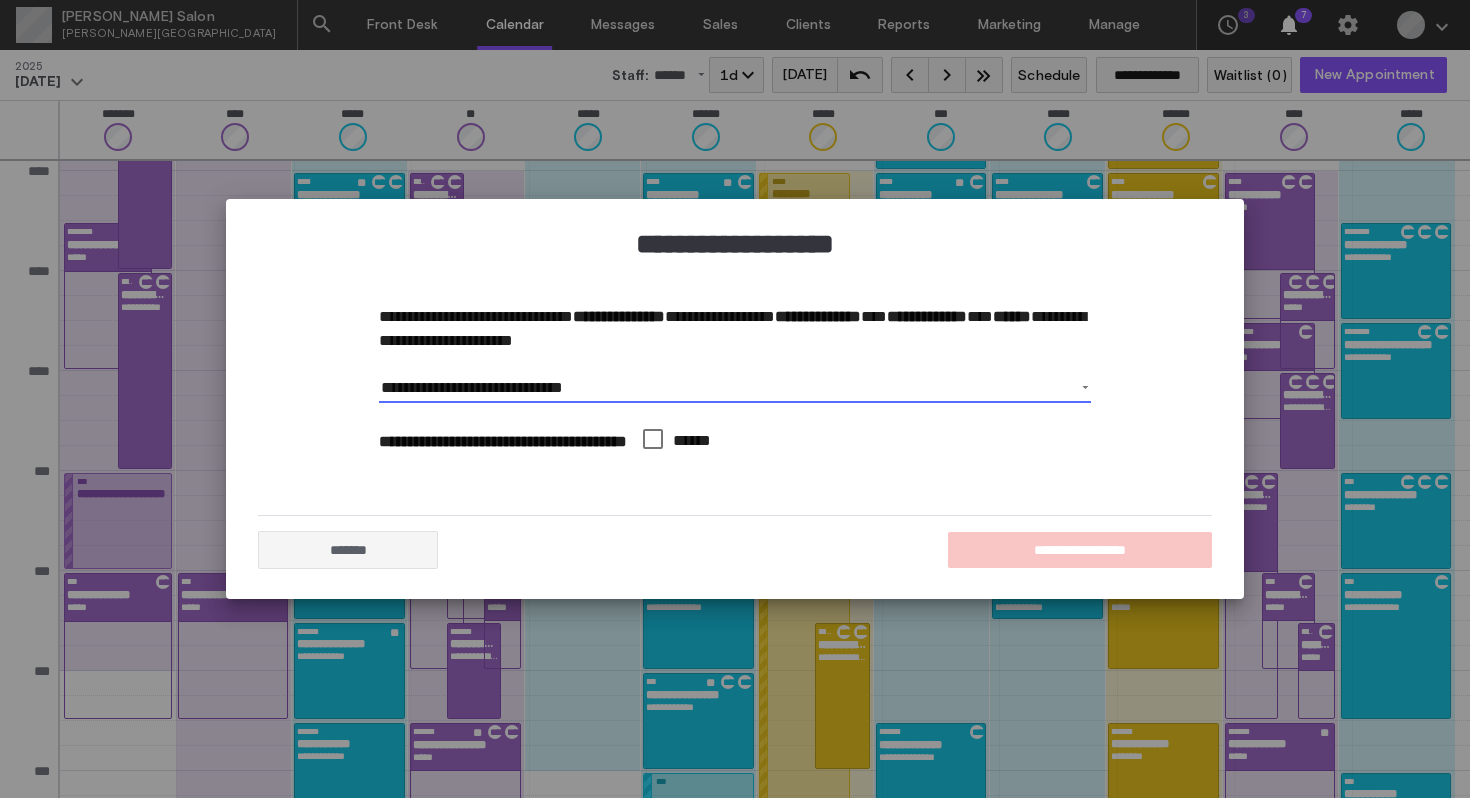 click on "**********" at bounding box center [735, 388] 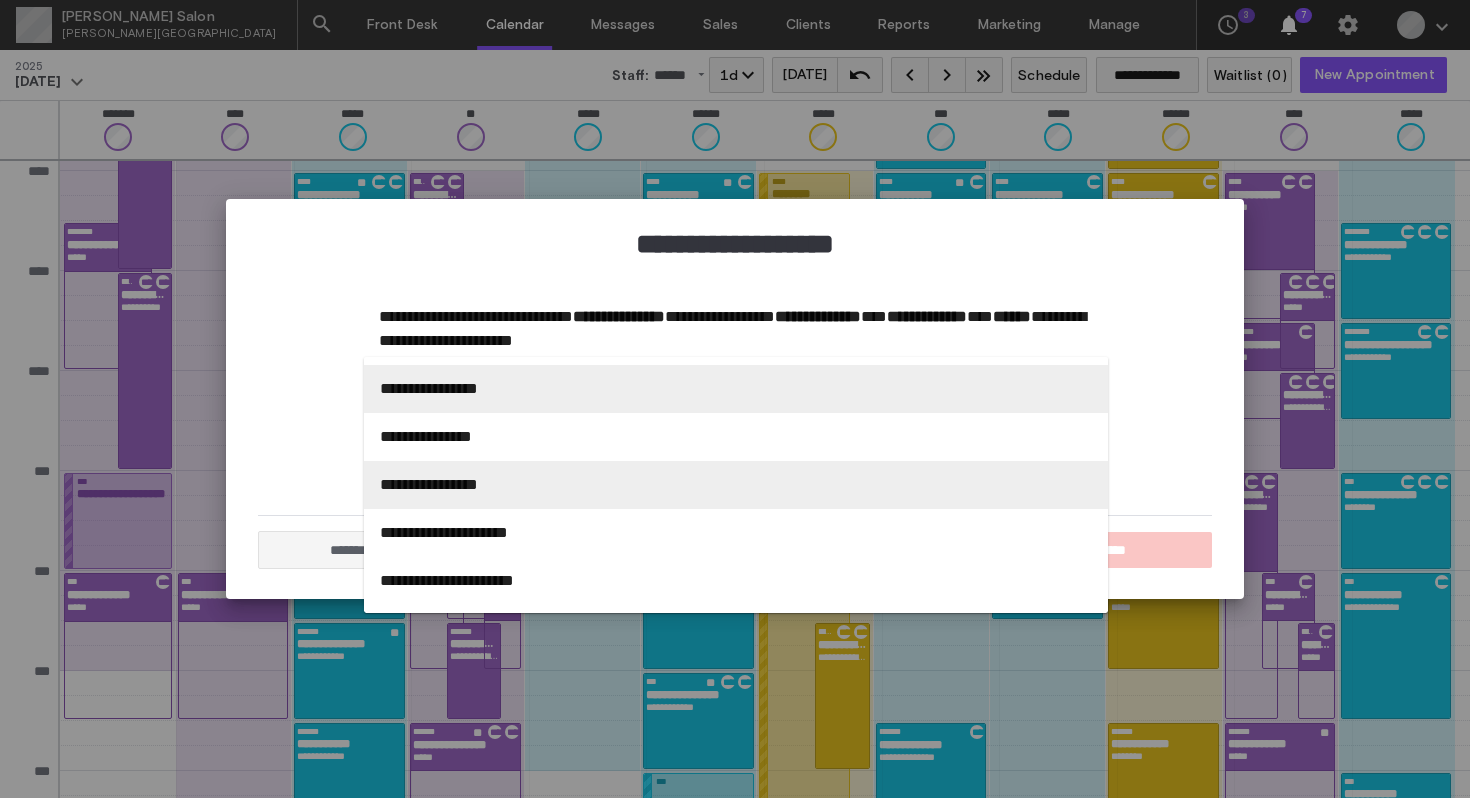 click on "**********" at bounding box center (736, 485) 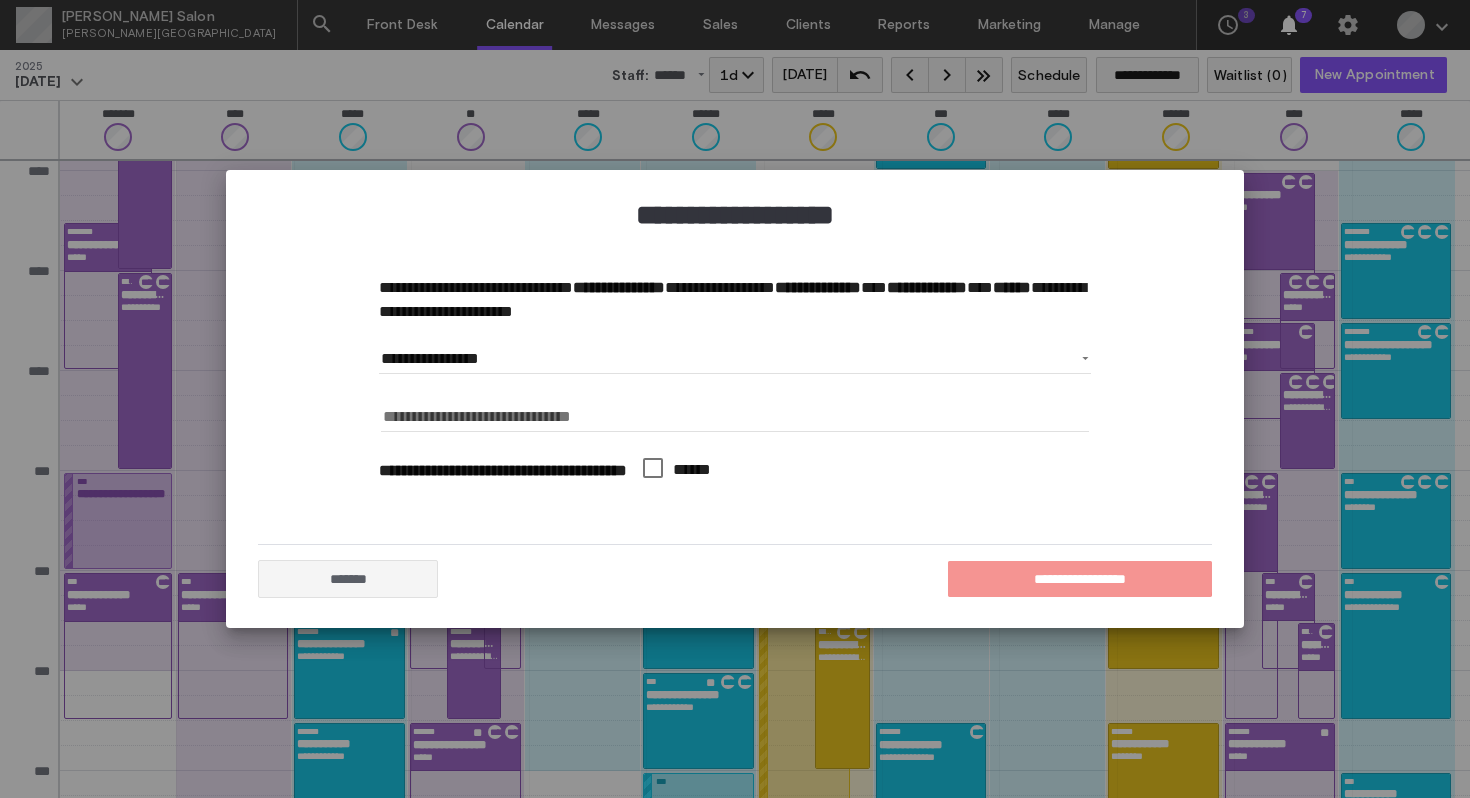 click on "**********" at bounding box center (1079, 579) 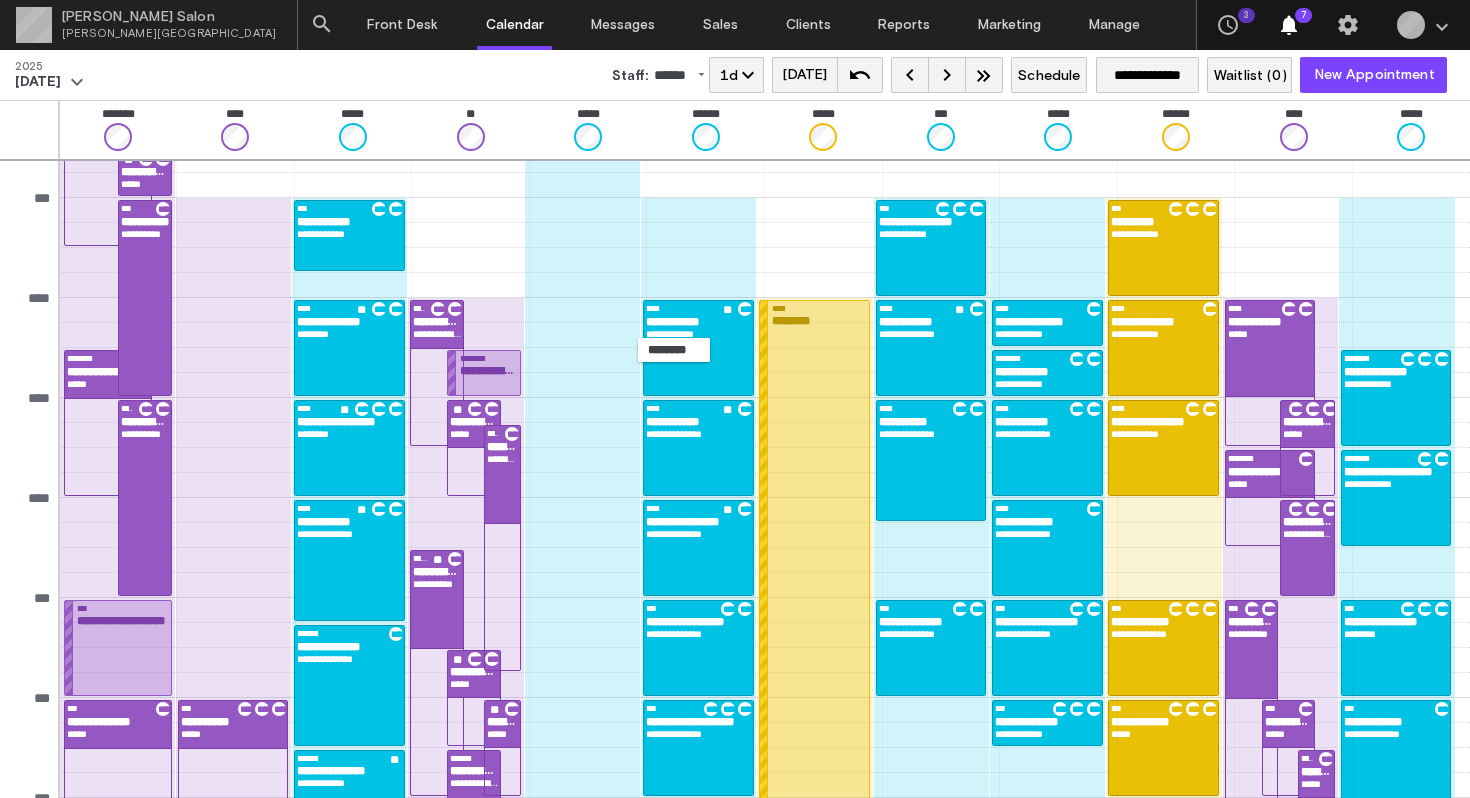 scroll, scrollTop: 75, scrollLeft: 0, axis: vertical 